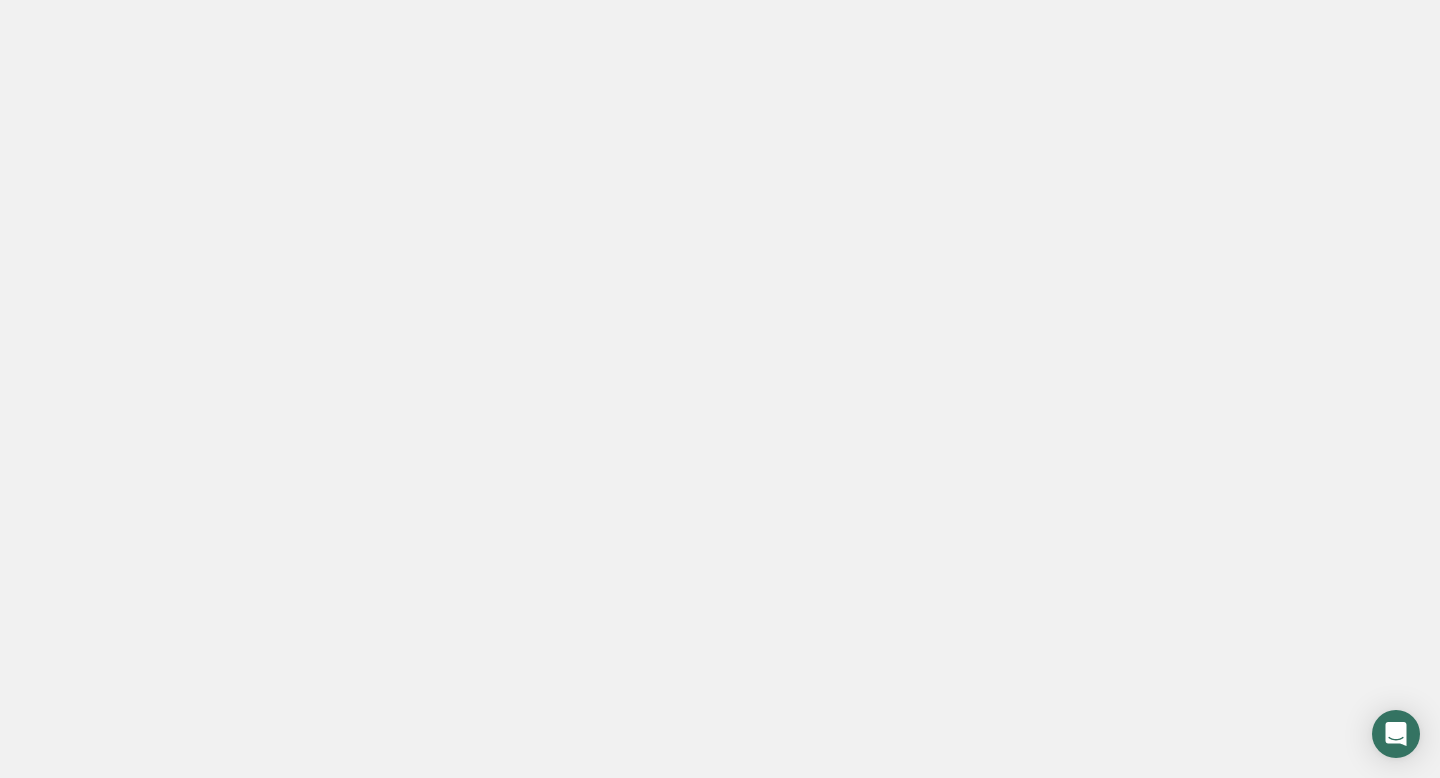 scroll, scrollTop: 0, scrollLeft: 0, axis: both 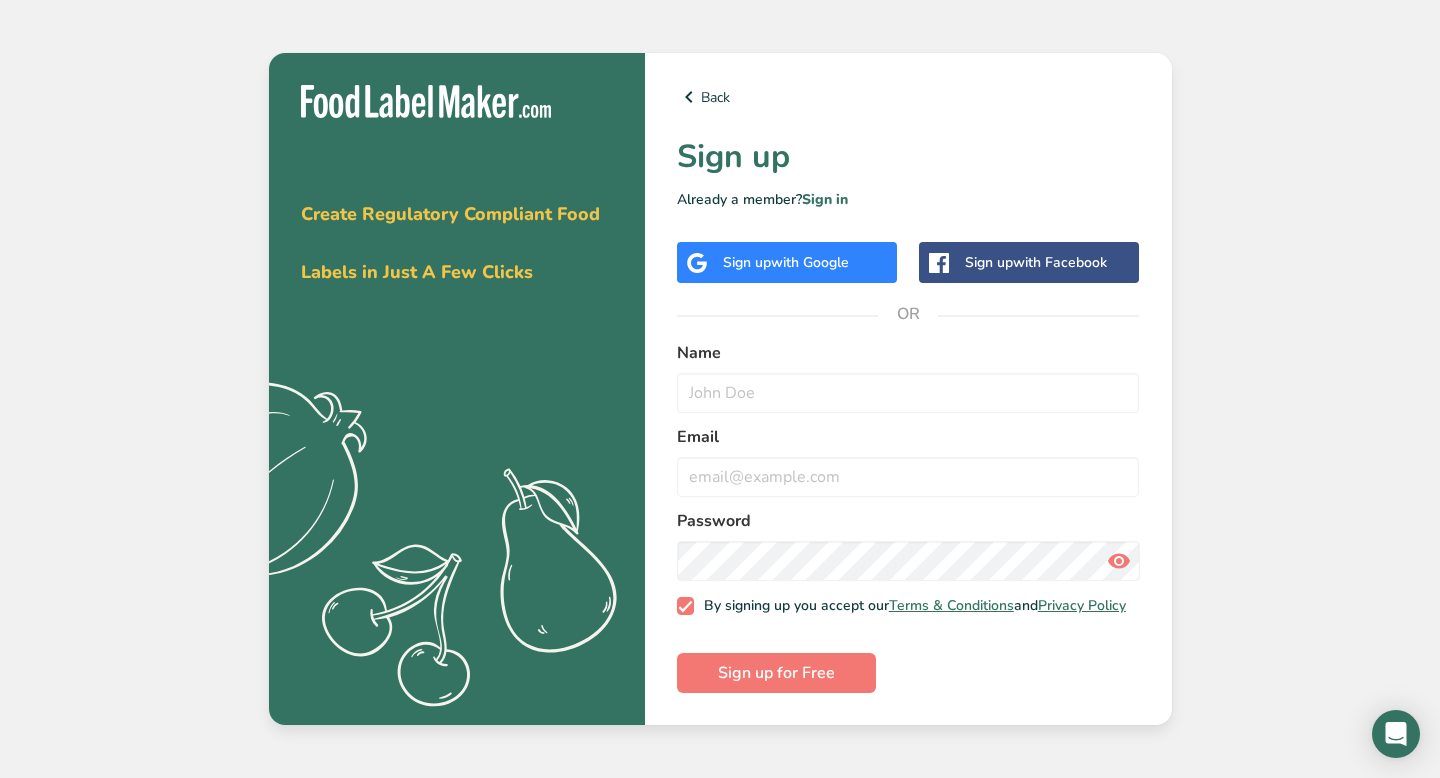 click on "with Google" at bounding box center (810, 262) 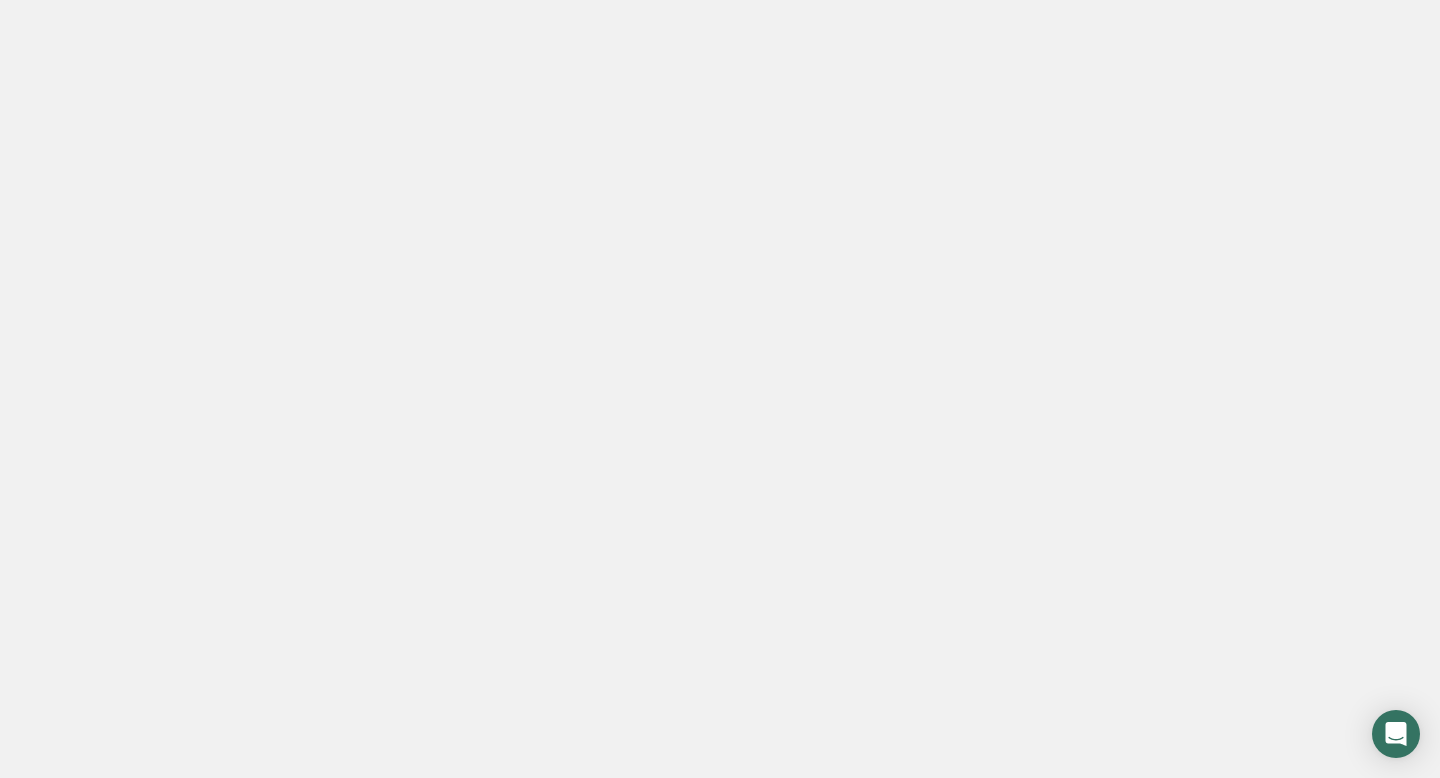 scroll, scrollTop: 0, scrollLeft: 0, axis: both 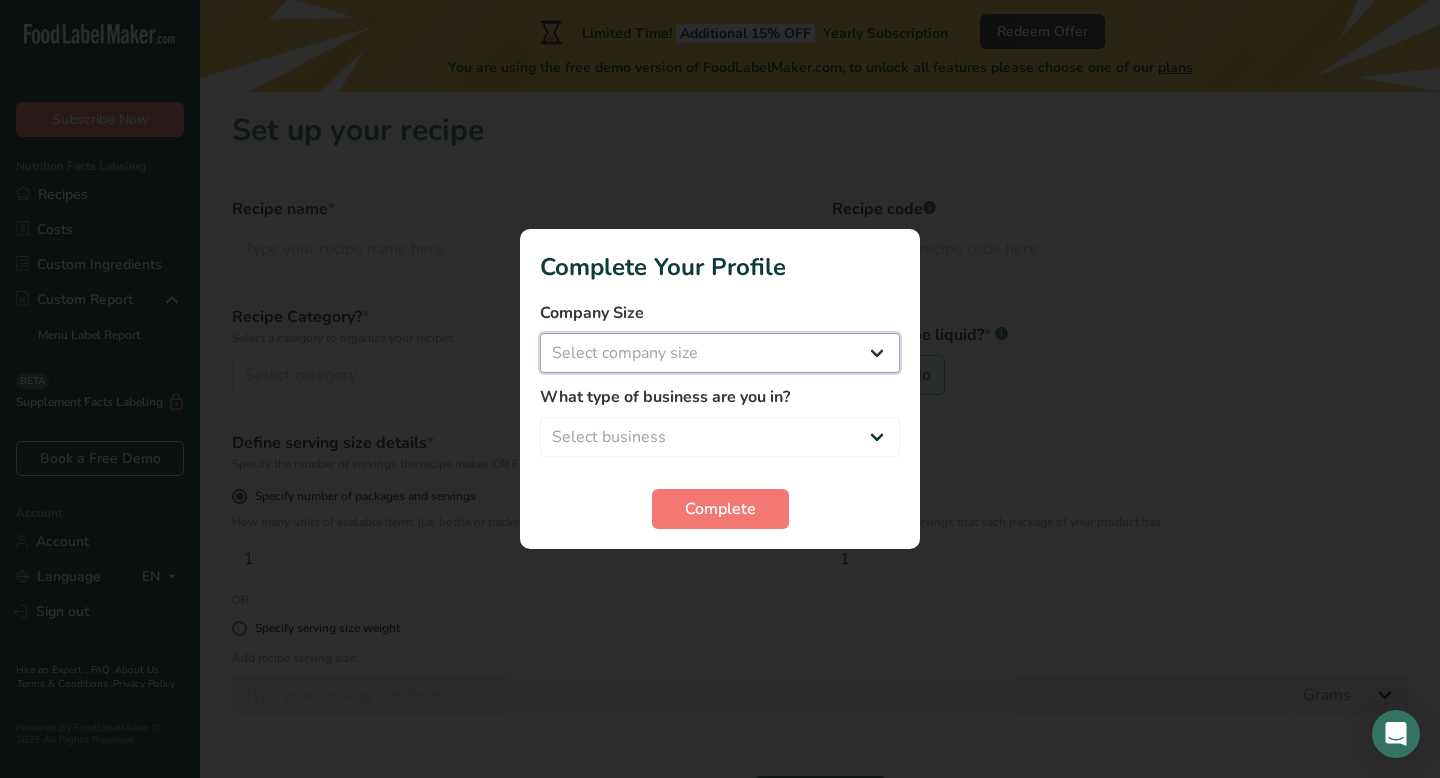 click on "Select company size
Fewer than 10 Employees
10 to 50 Employees
51 to 500 Employees
Over 500 Employees" at bounding box center [720, 353] 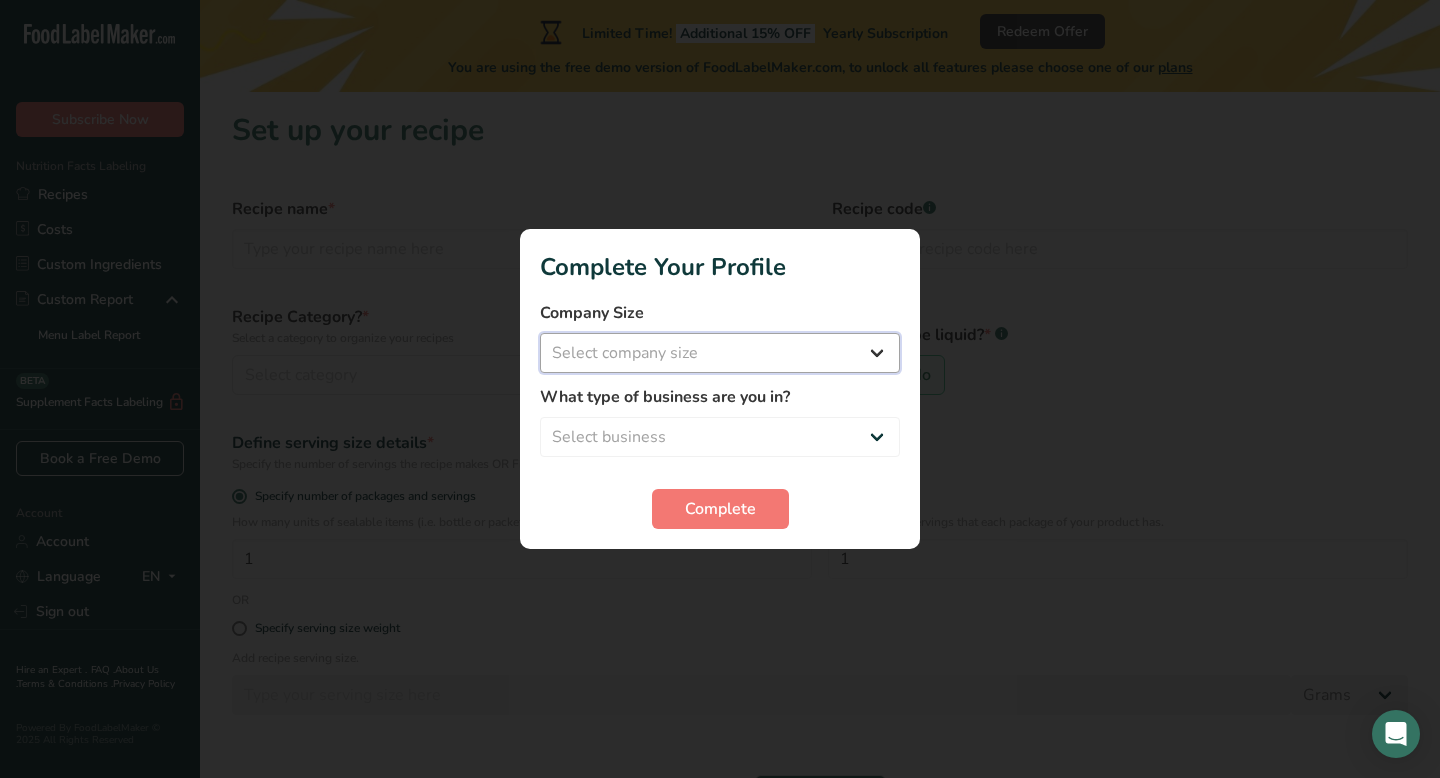 select on "1" 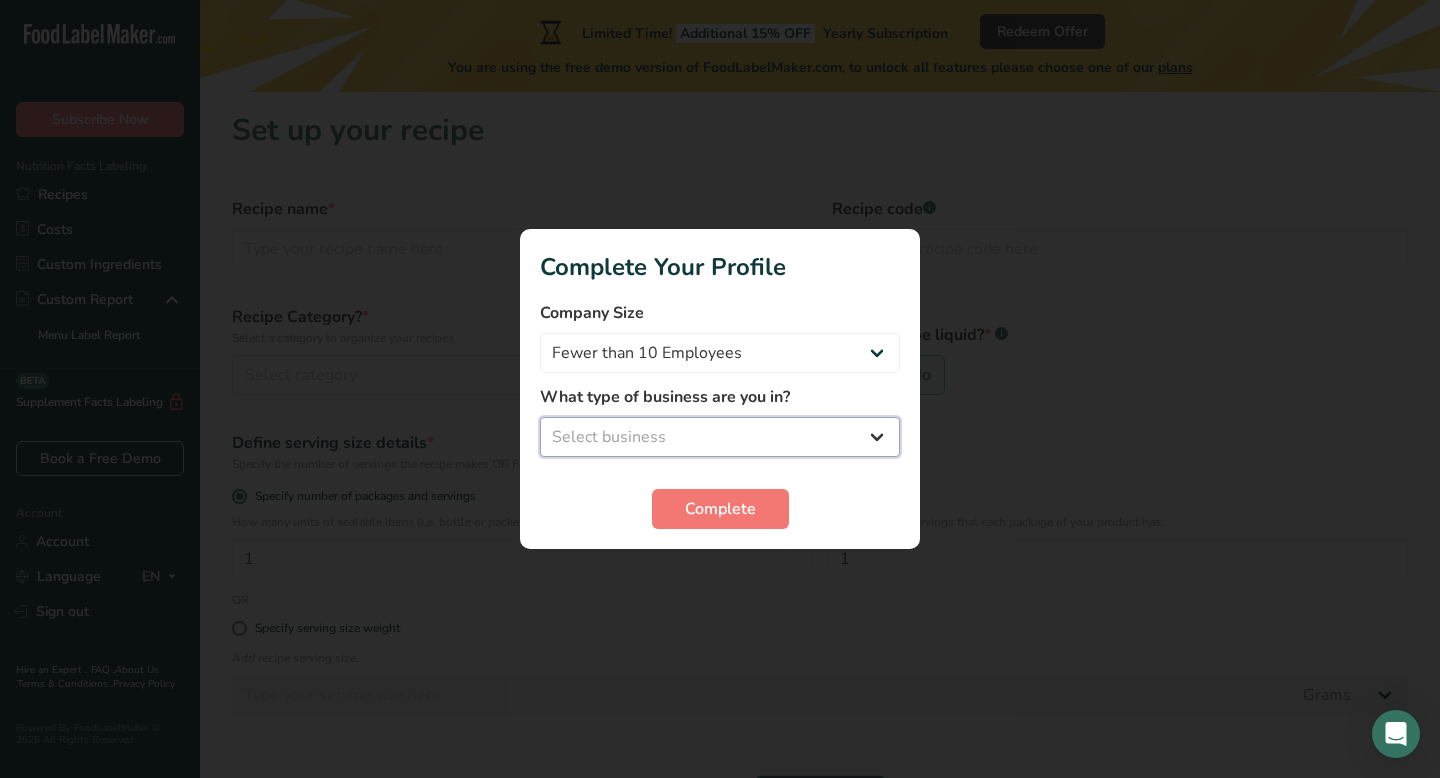 click on "Select business
Packaged Food Manufacturer
Restaurant & Cafe
Bakery
Meal Plans & Catering Company
Nutritionist
Food Blogger
Personal Trainer
Other" at bounding box center (720, 437) 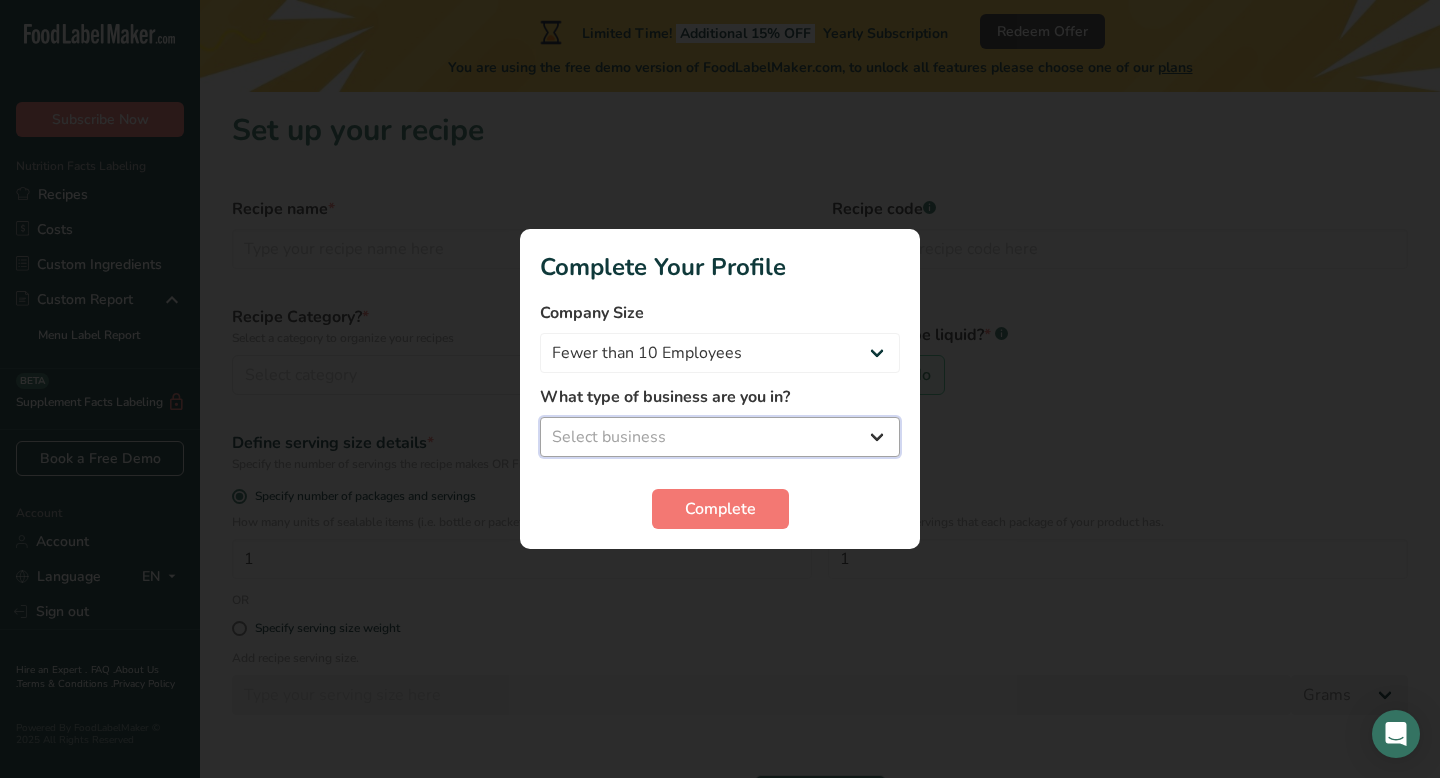 select on "4" 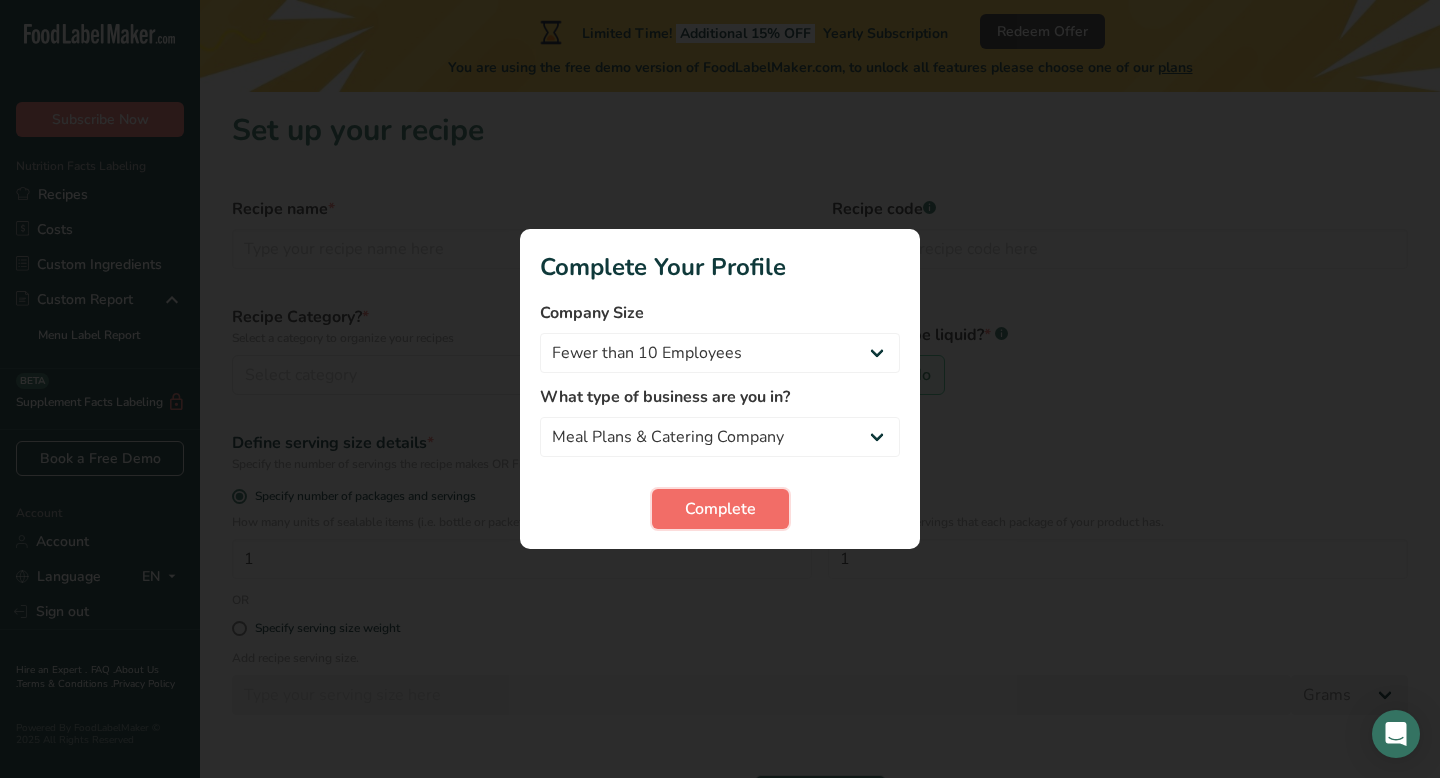 click on "Complete" at bounding box center [720, 509] 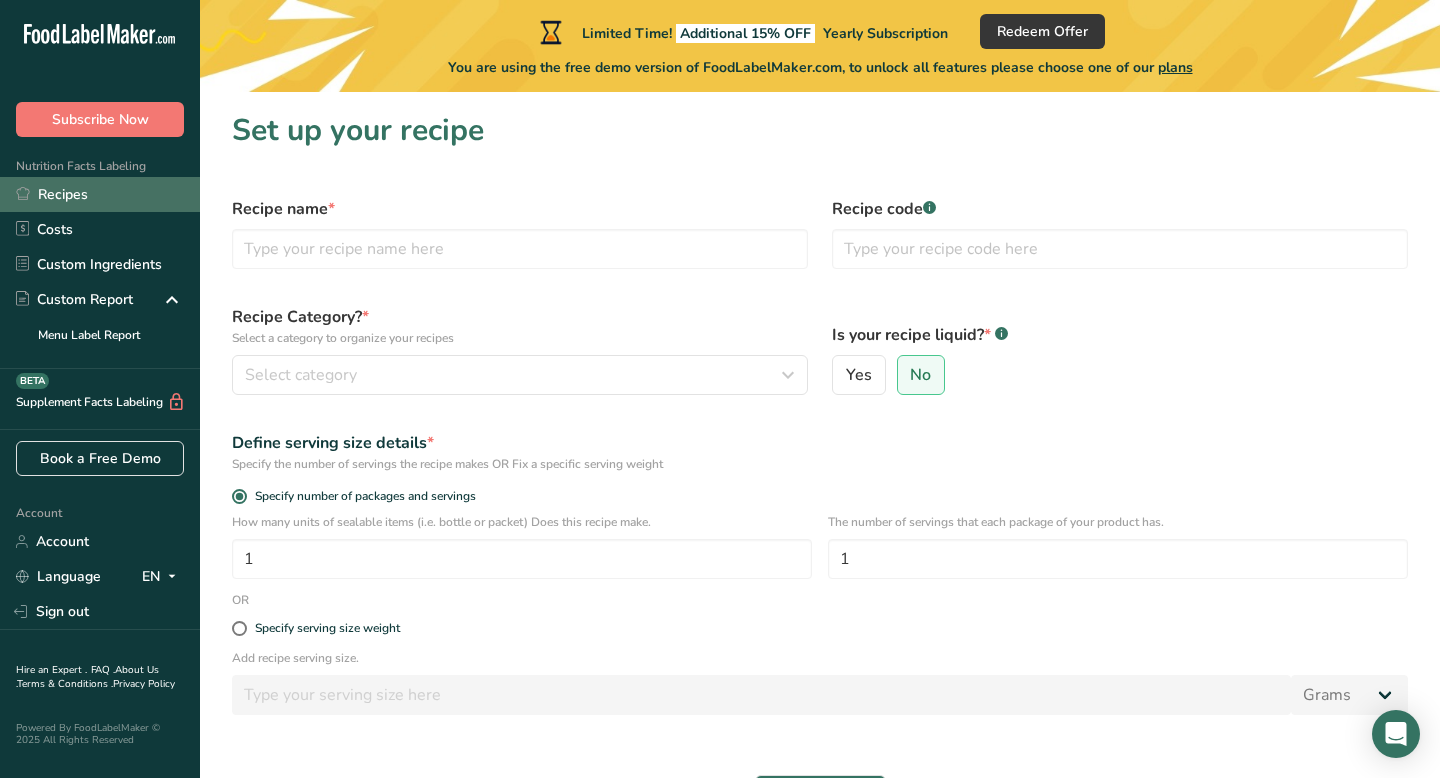 click on "Recipes" at bounding box center [100, 194] 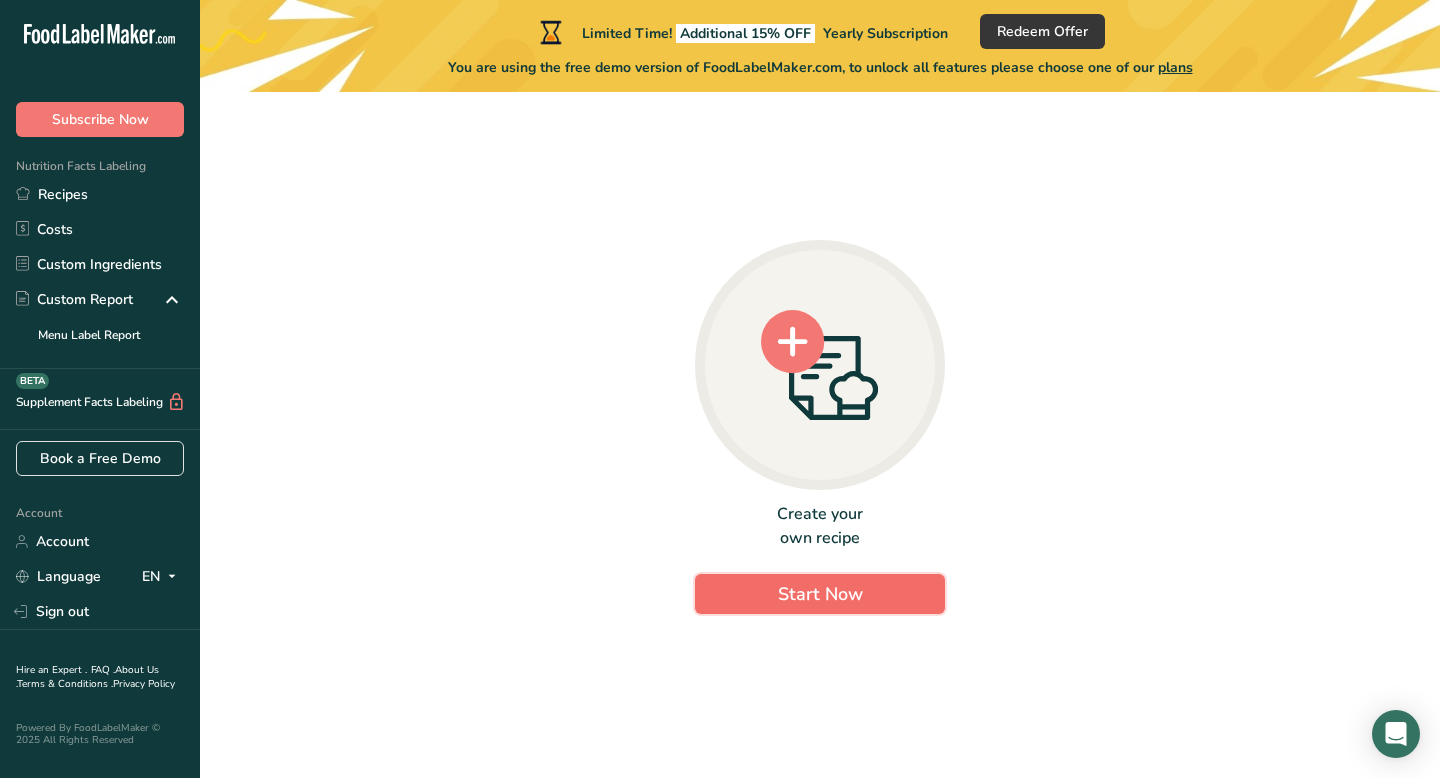 click on "Start Now" at bounding box center [820, 594] 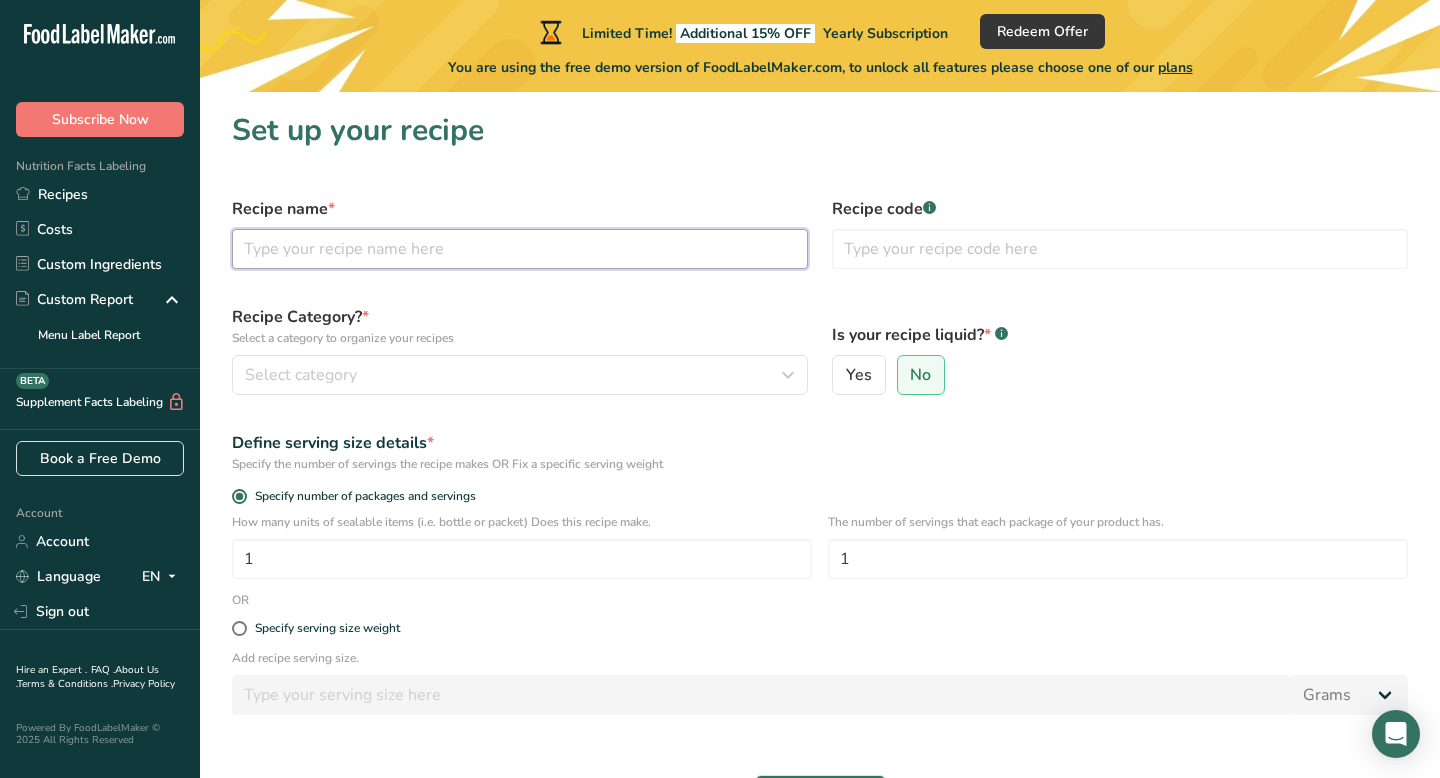 click at bounding box center (520, 249) 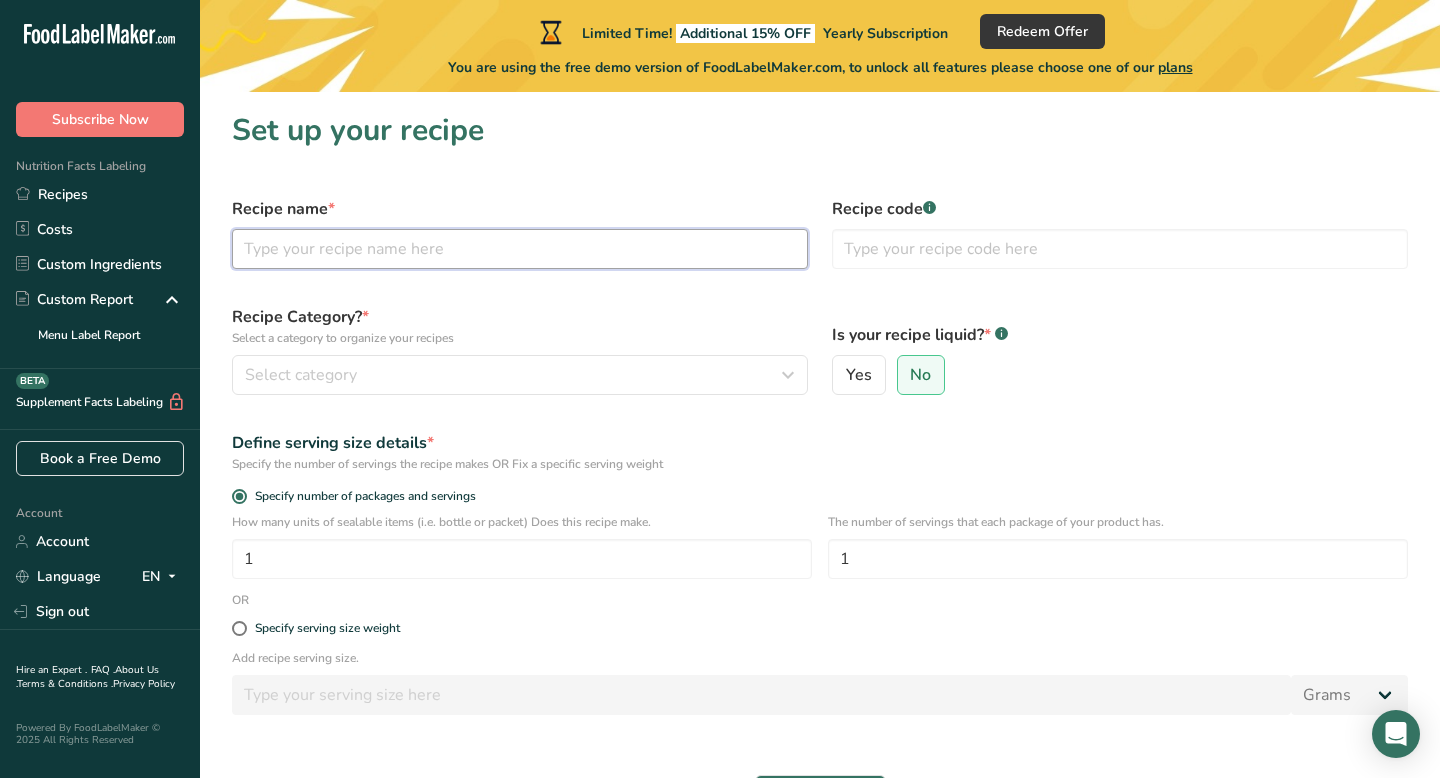 type on "C" 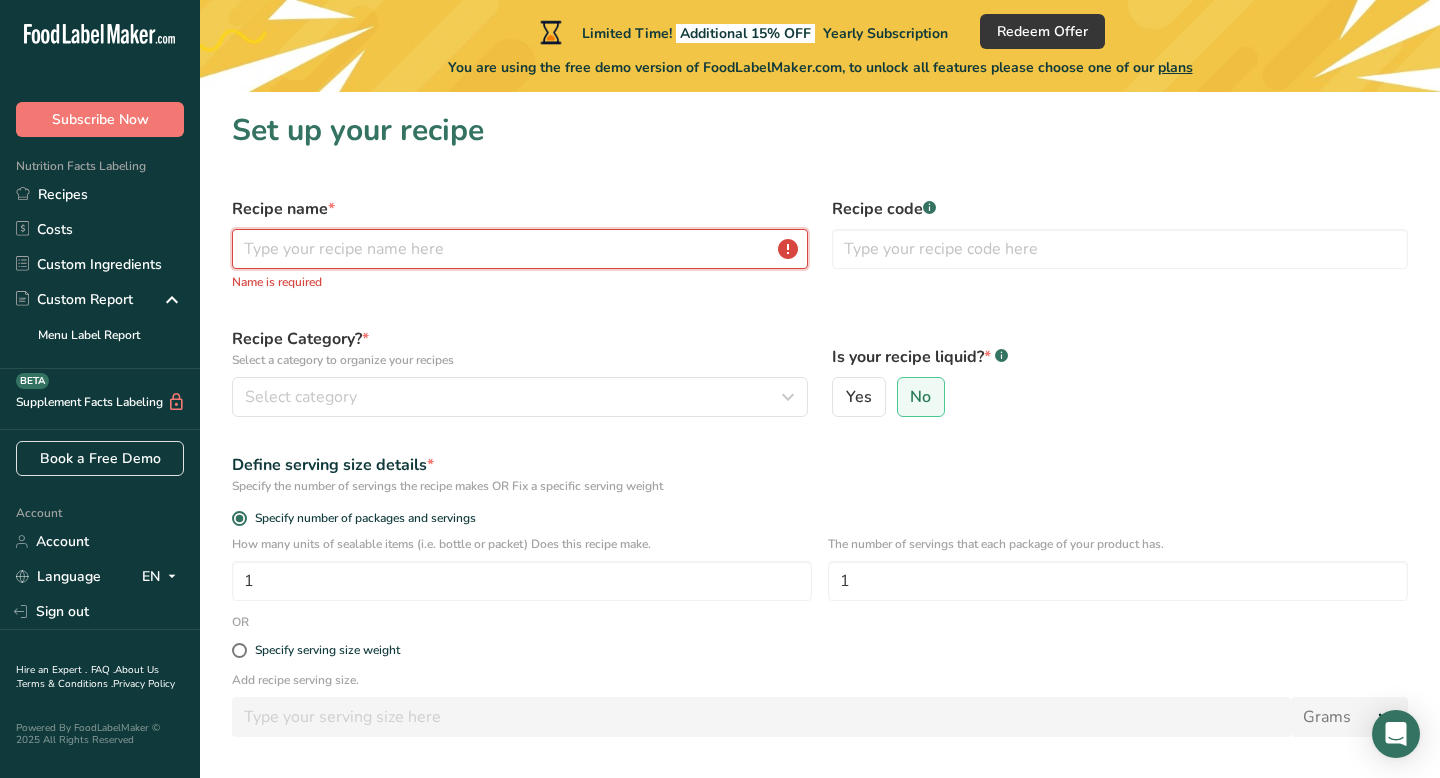 click at bounding box center (520, 249) 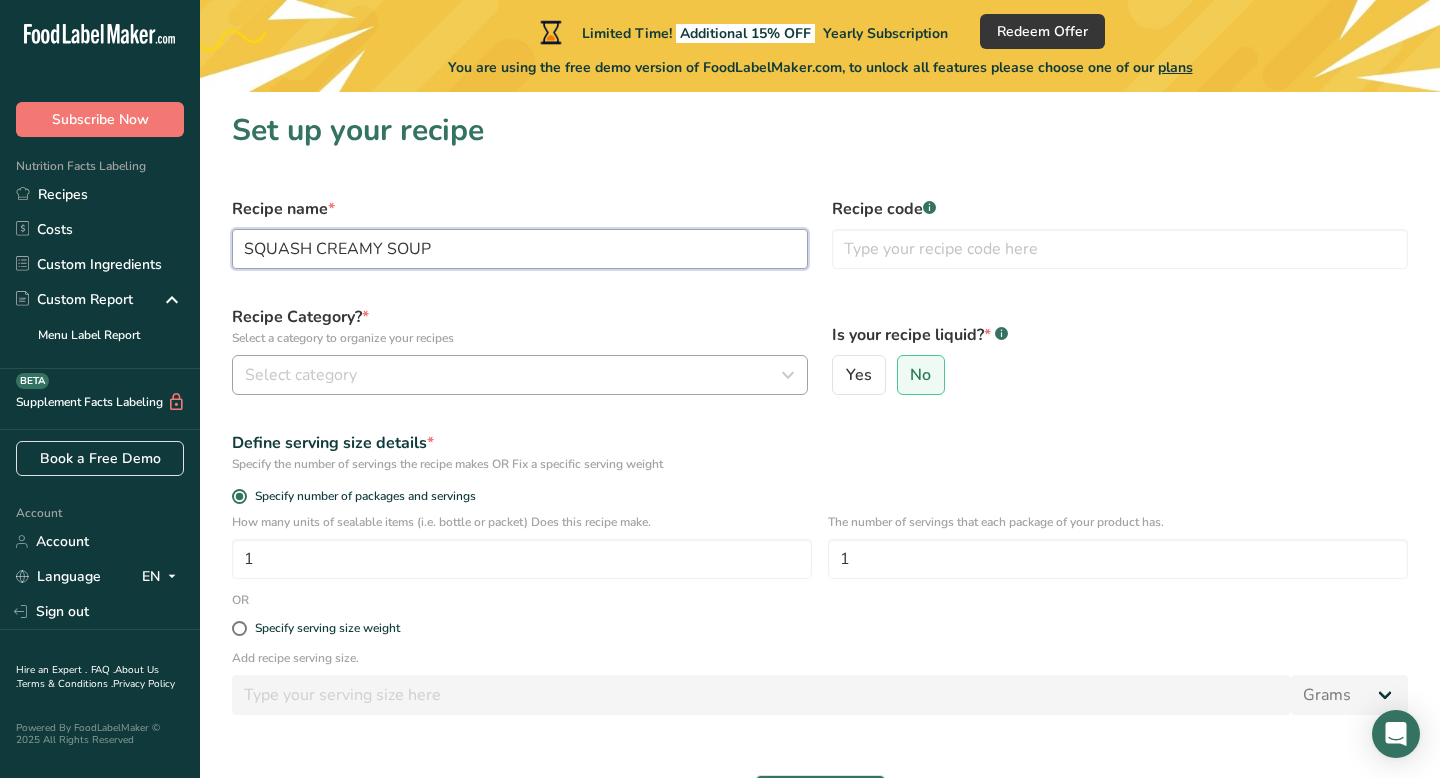 type on "SQUASH CREAMY SOUP" 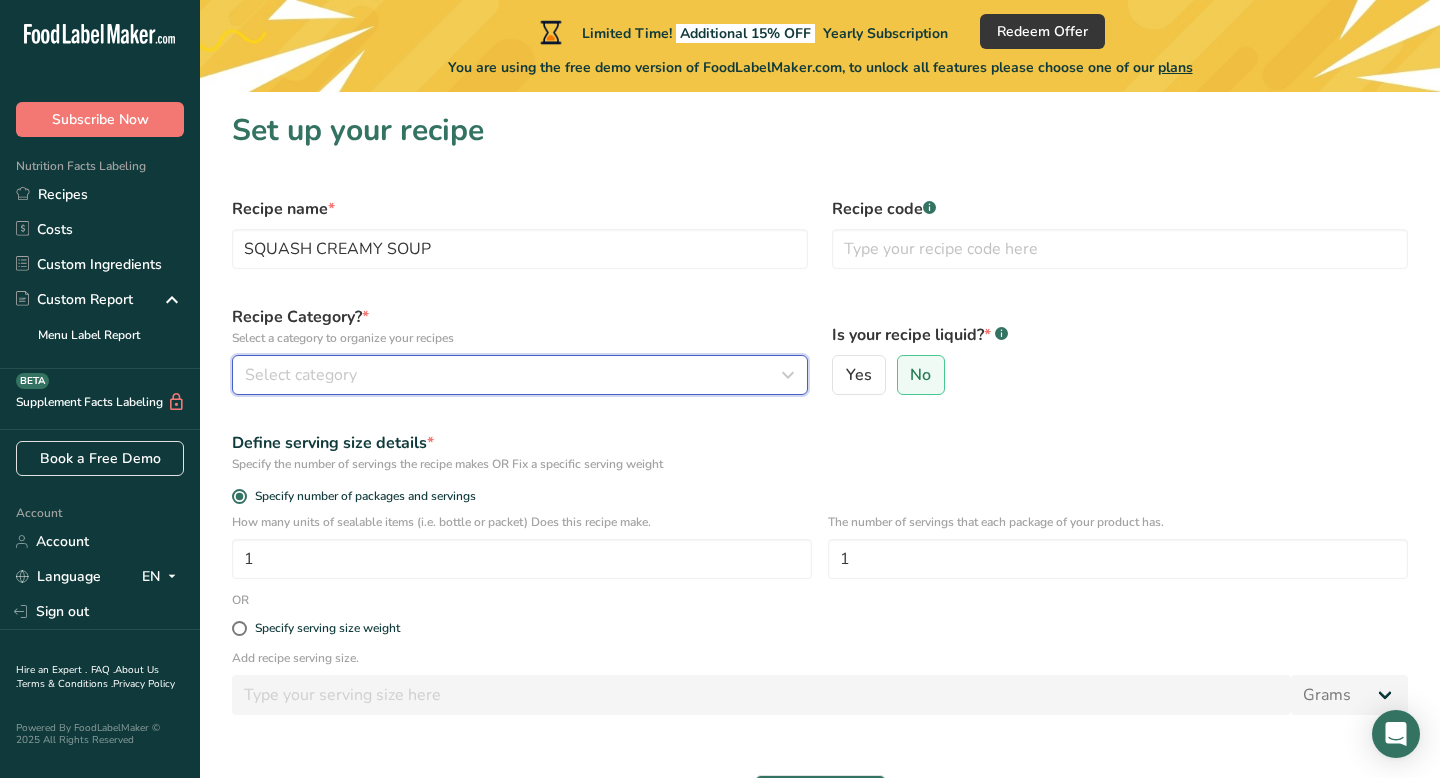 click on "Select category" at bounding box center [514, 375] 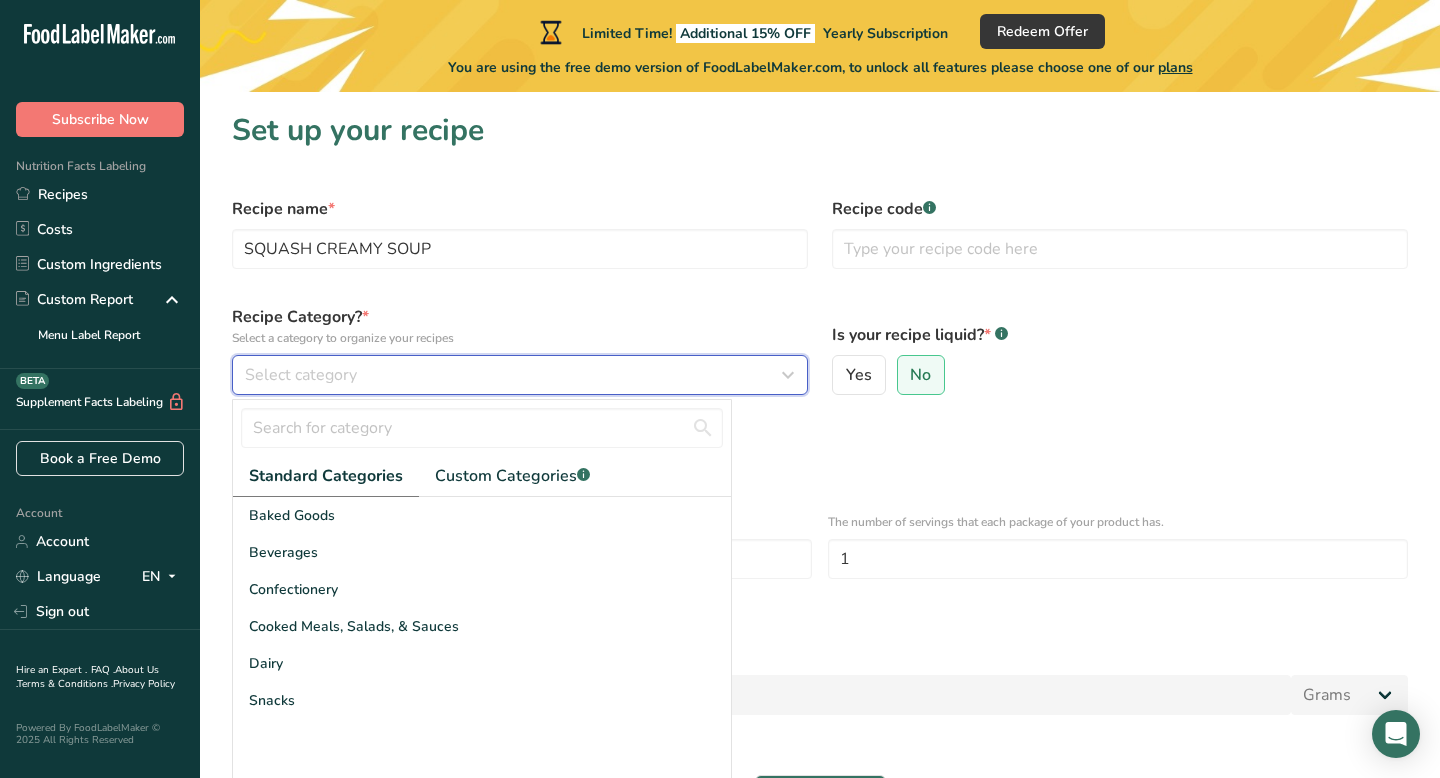 type 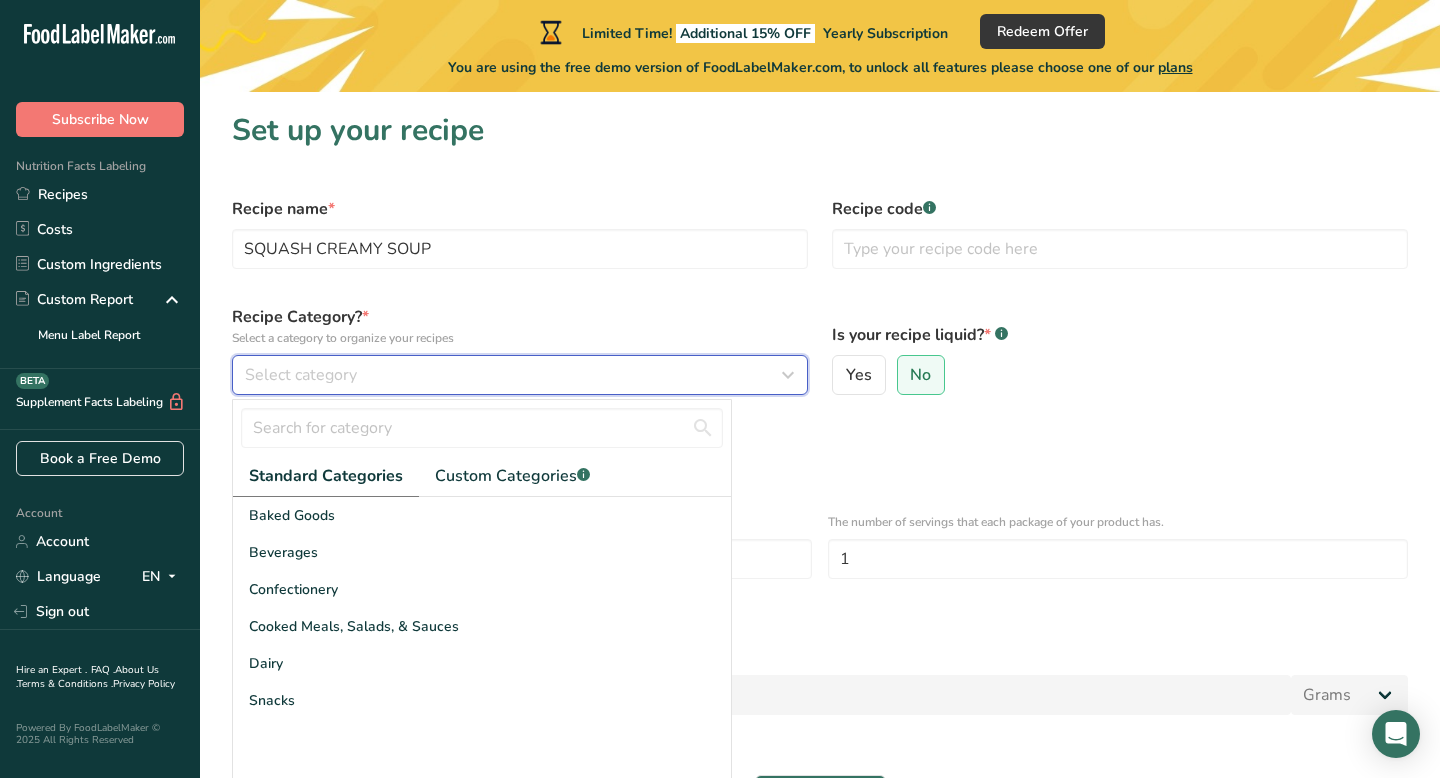 click on "Select category" at bounding box center [514, 375] 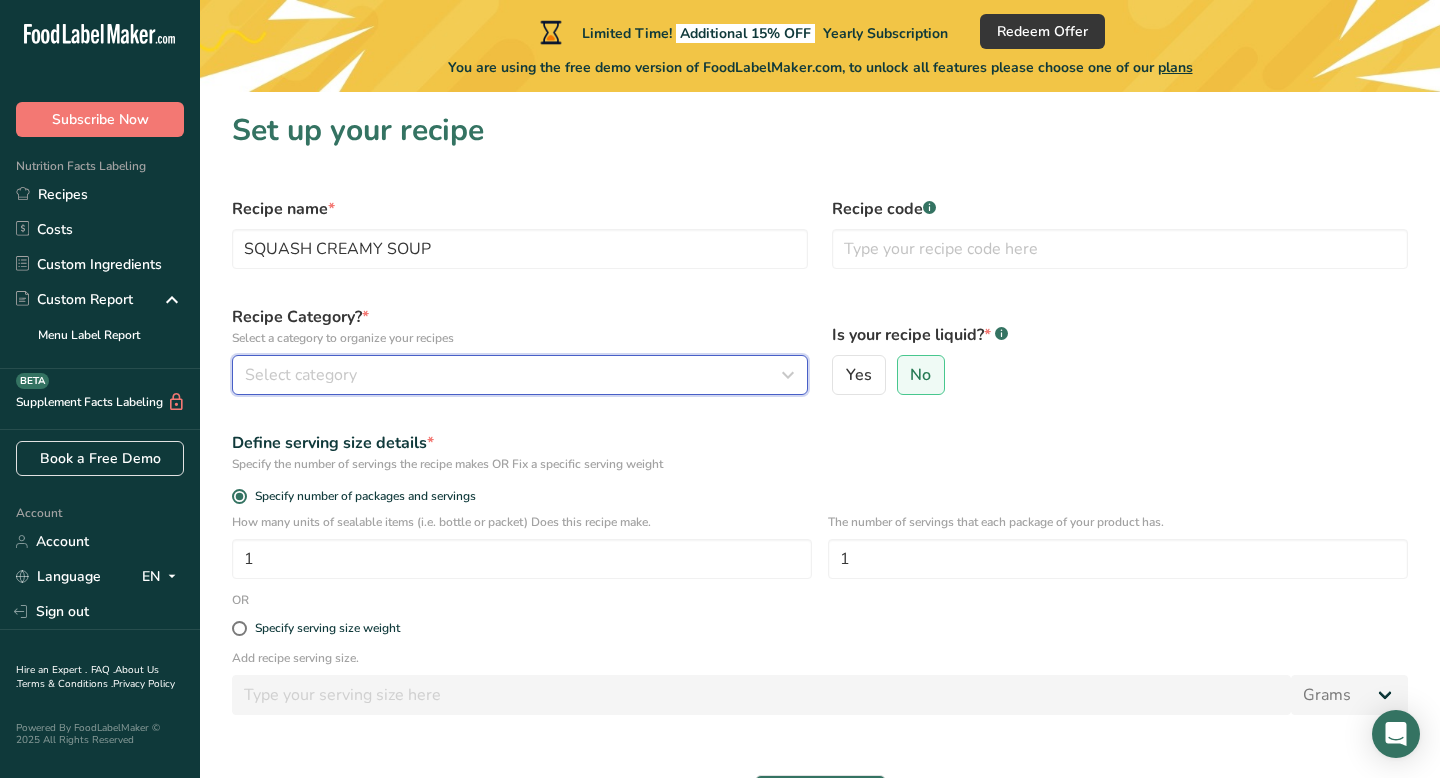 click on "Select category" at bounding box center [514, 375] 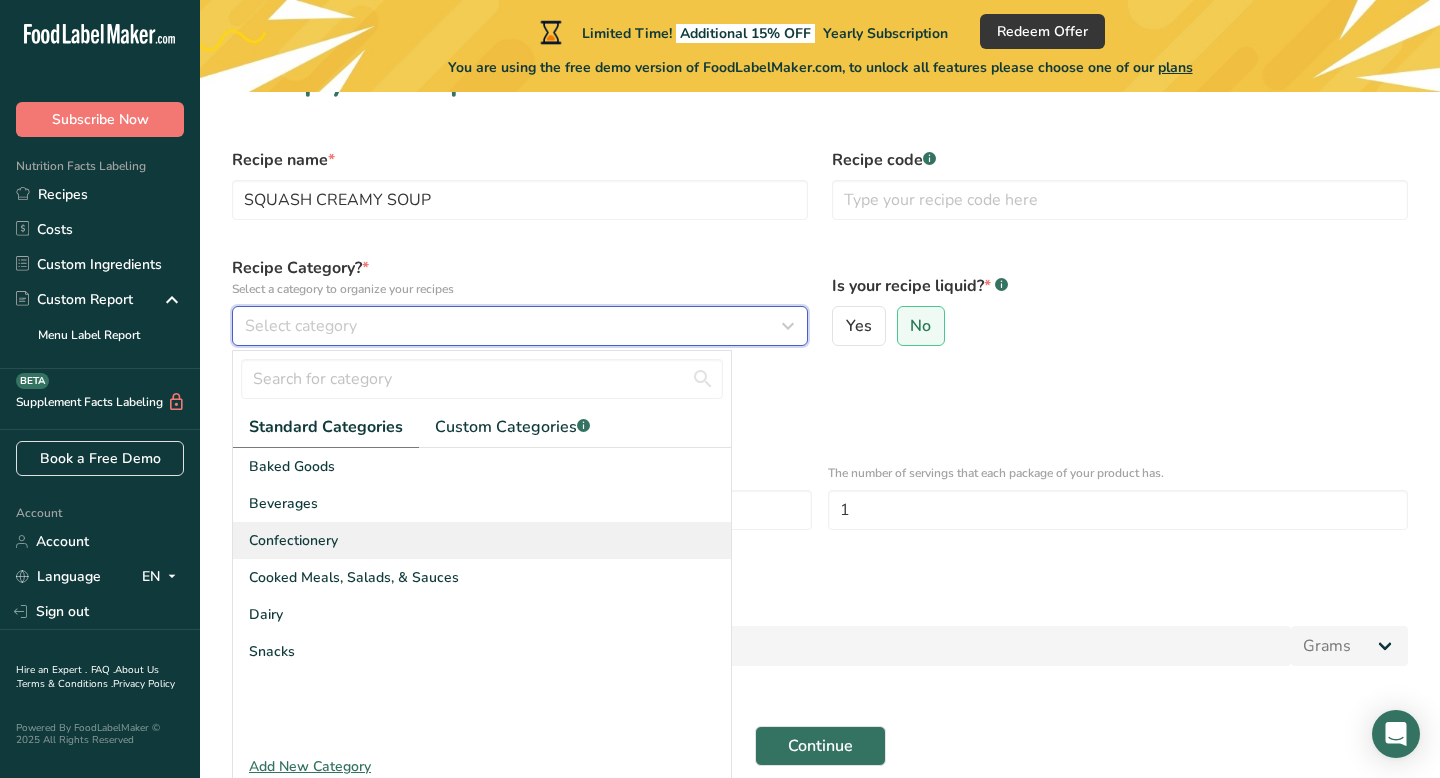 scroll, scrollTop: 63, scrollLeft: 0, axis: vertical 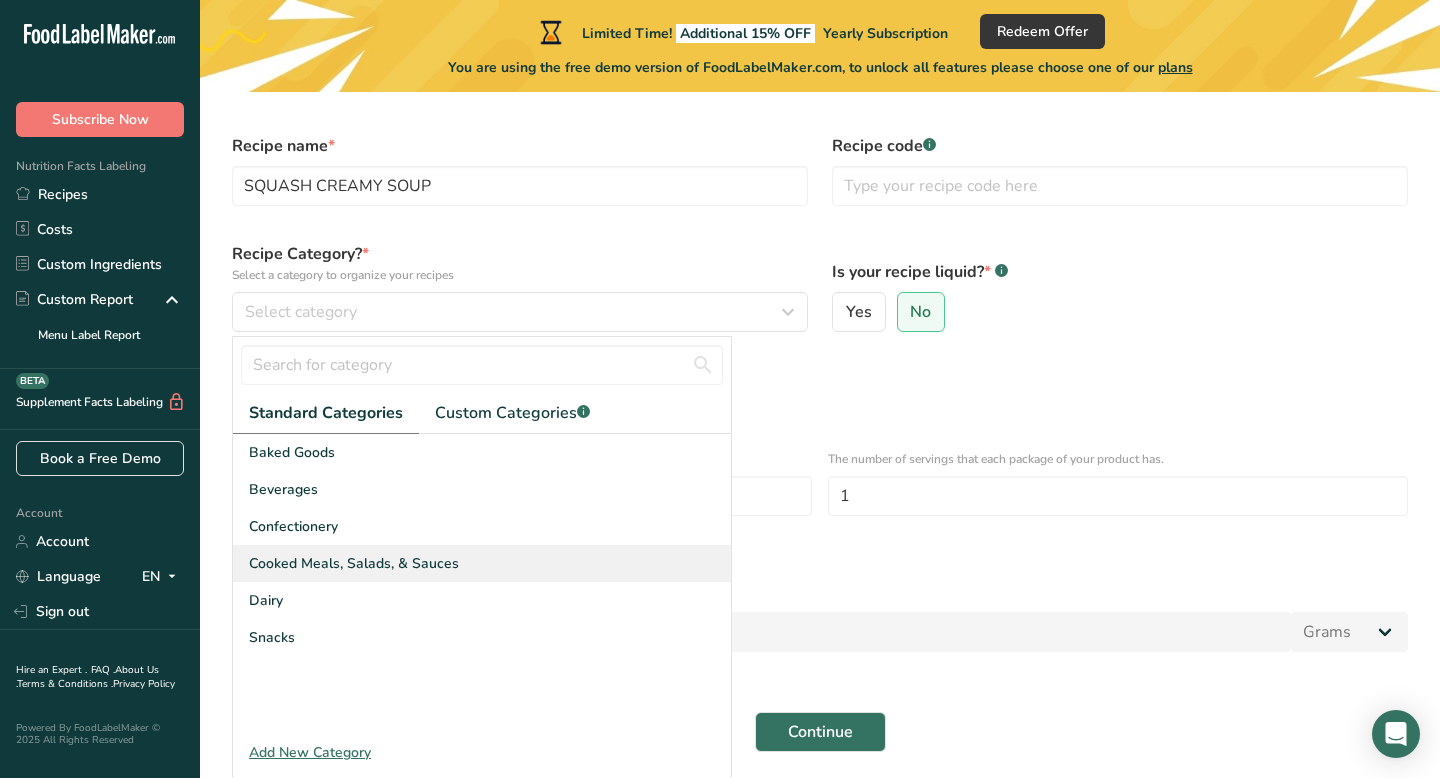 click on "Cooked Meals, Salads, & Sauces" at bounding box center [354, 563] 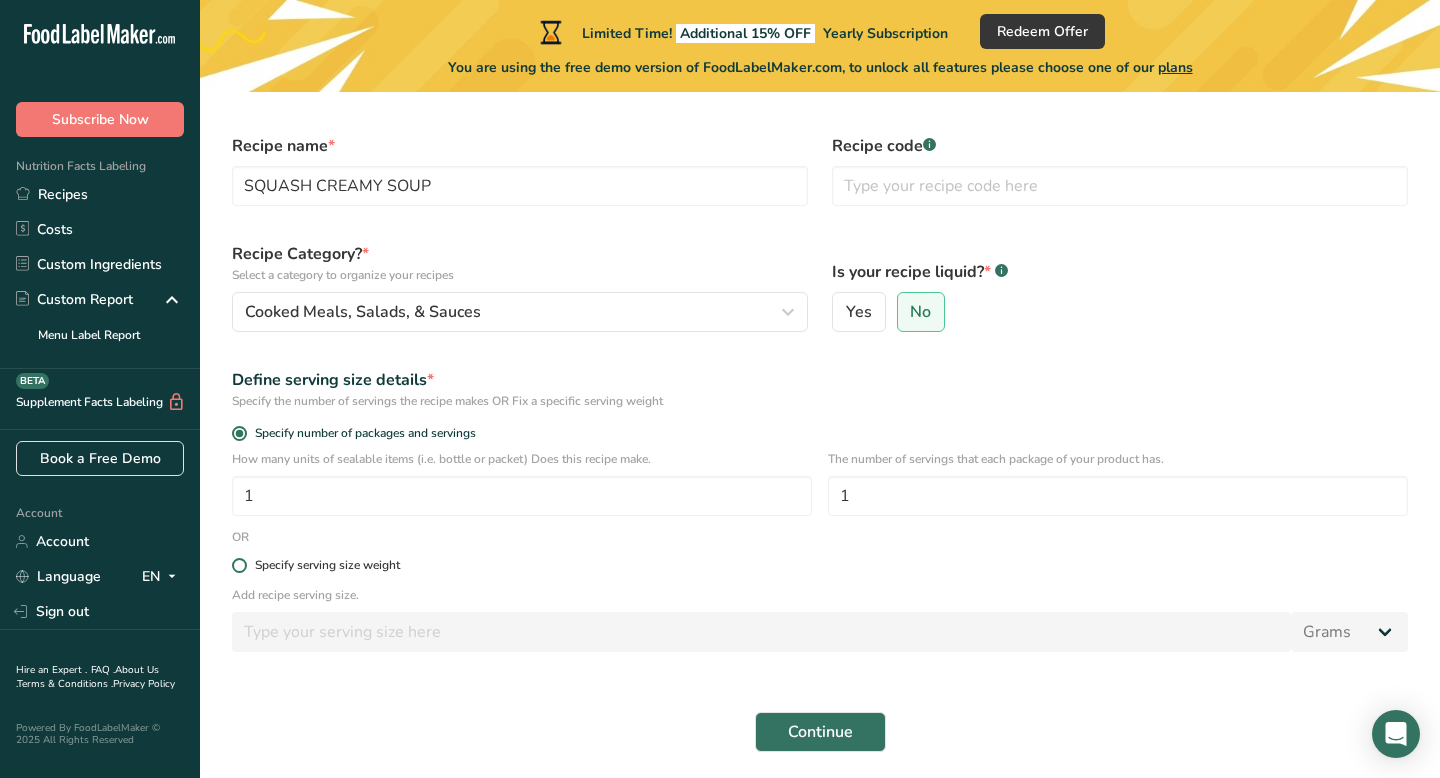 scroll, scrollTop: 133, scrollLeft: 0, axis: vertical 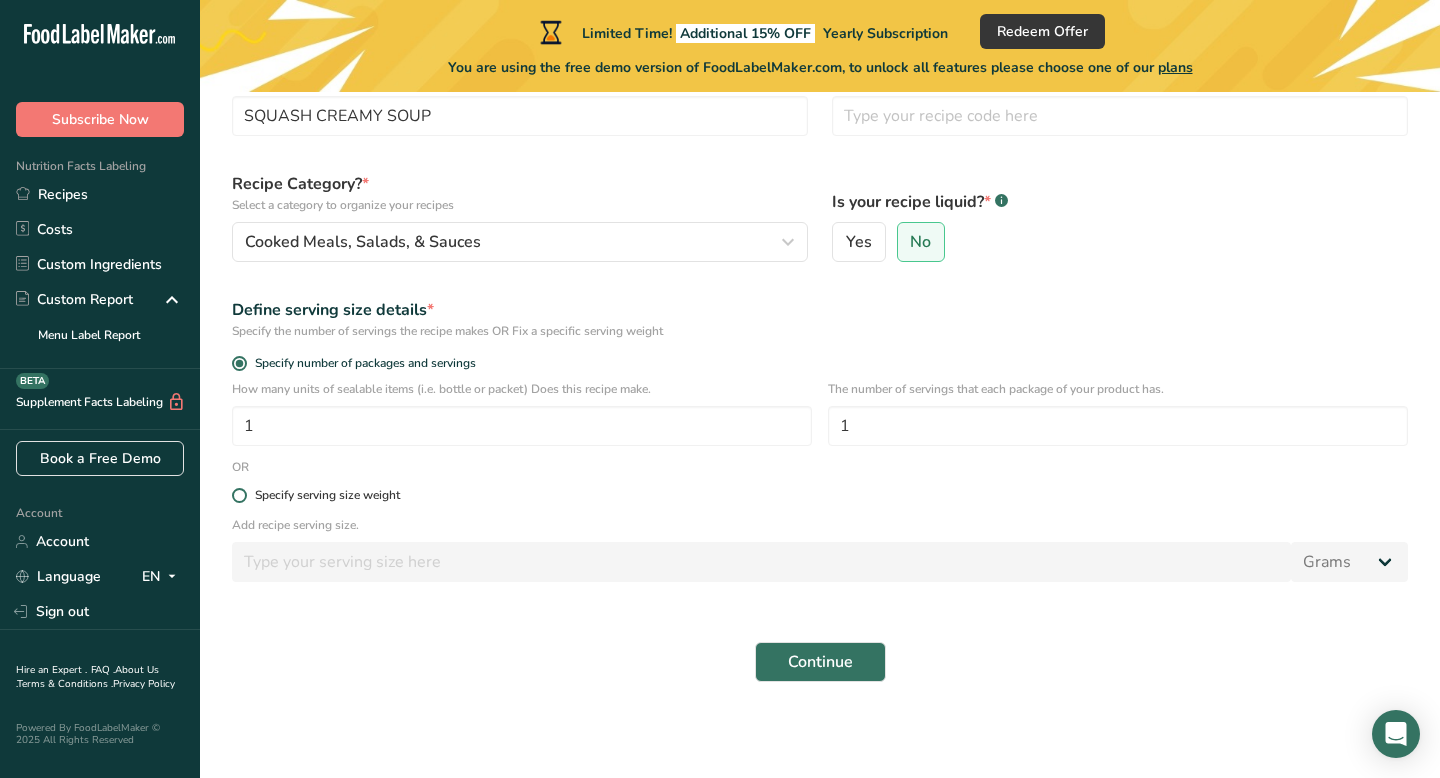click at bounding box center (239, 495) 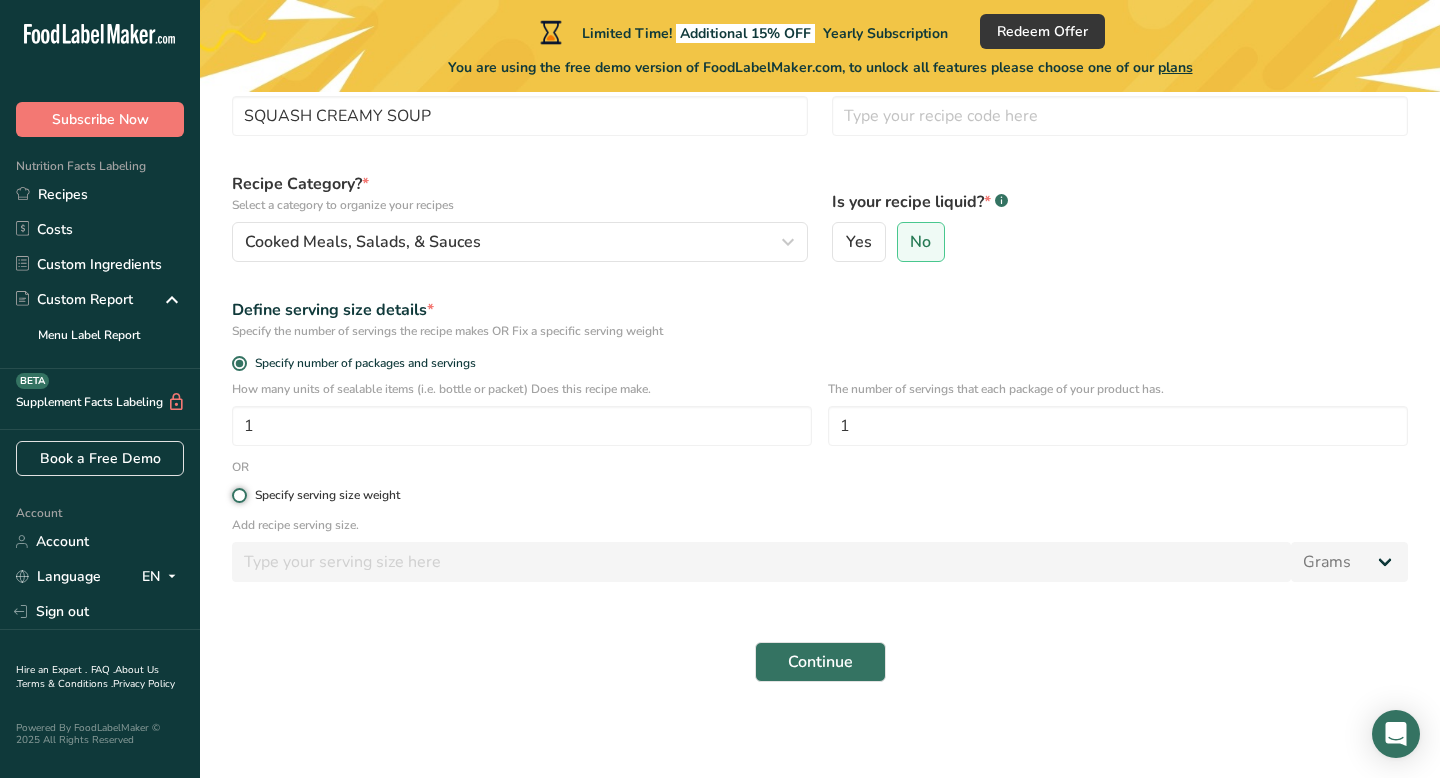 click on "Specify serving size weight" at bounding box center [238, 495] 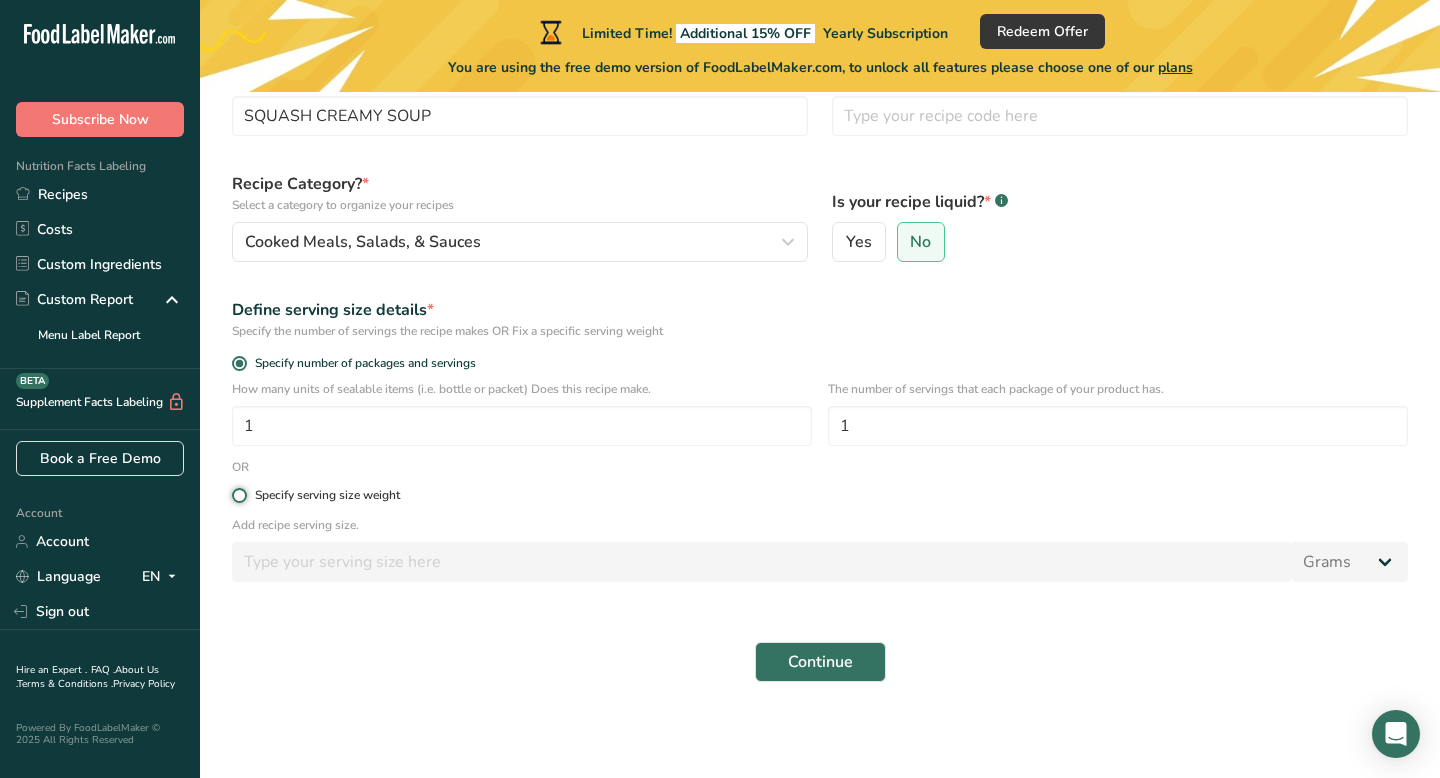 radio on "true" 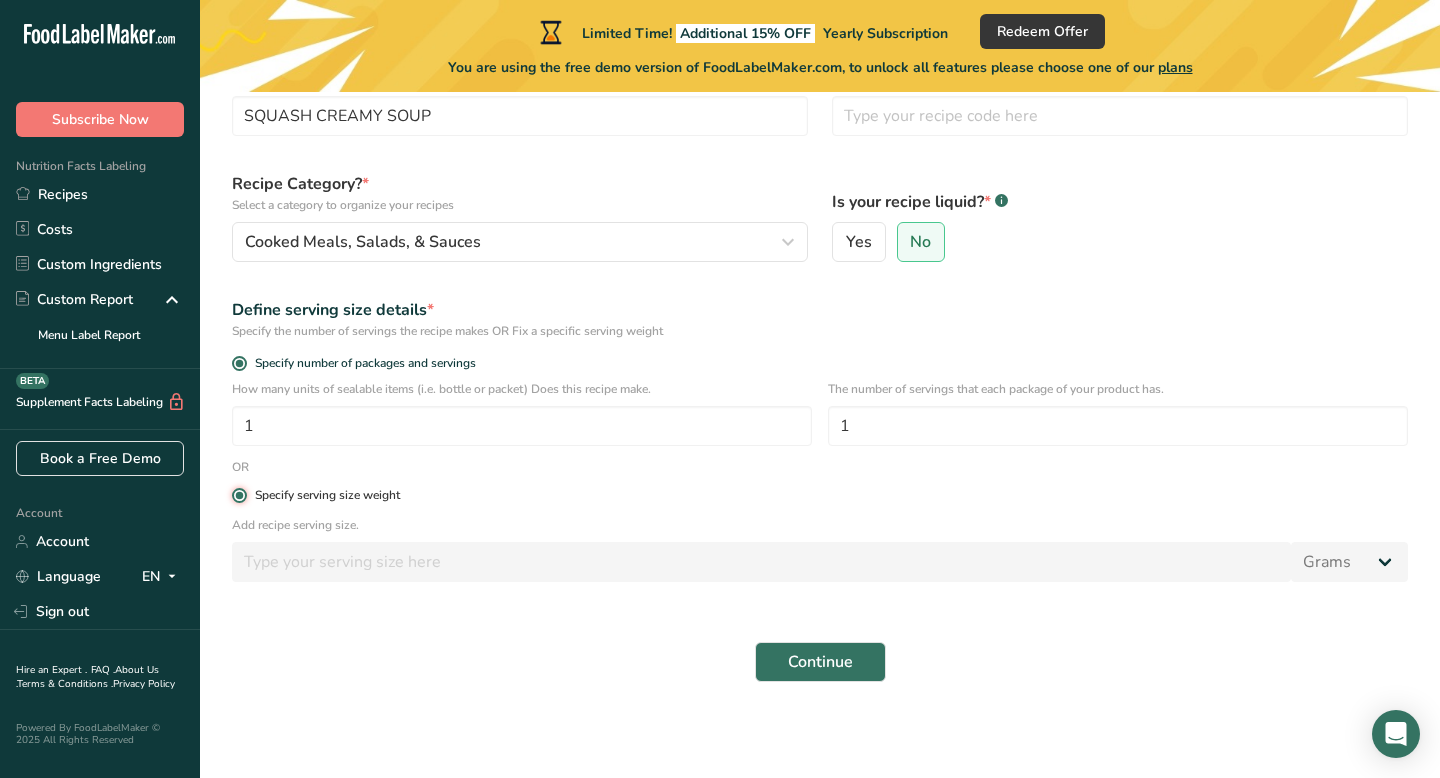 radio on "false" 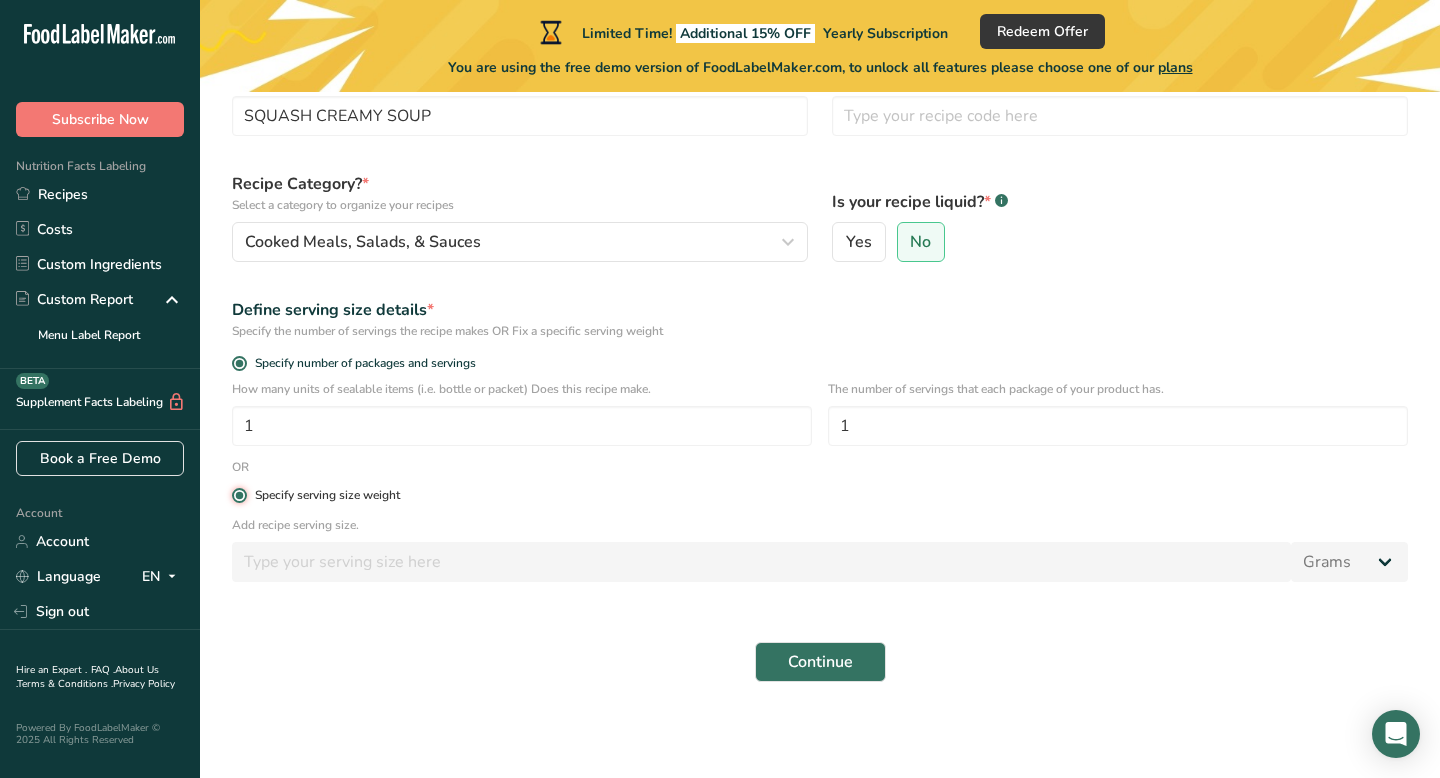 type 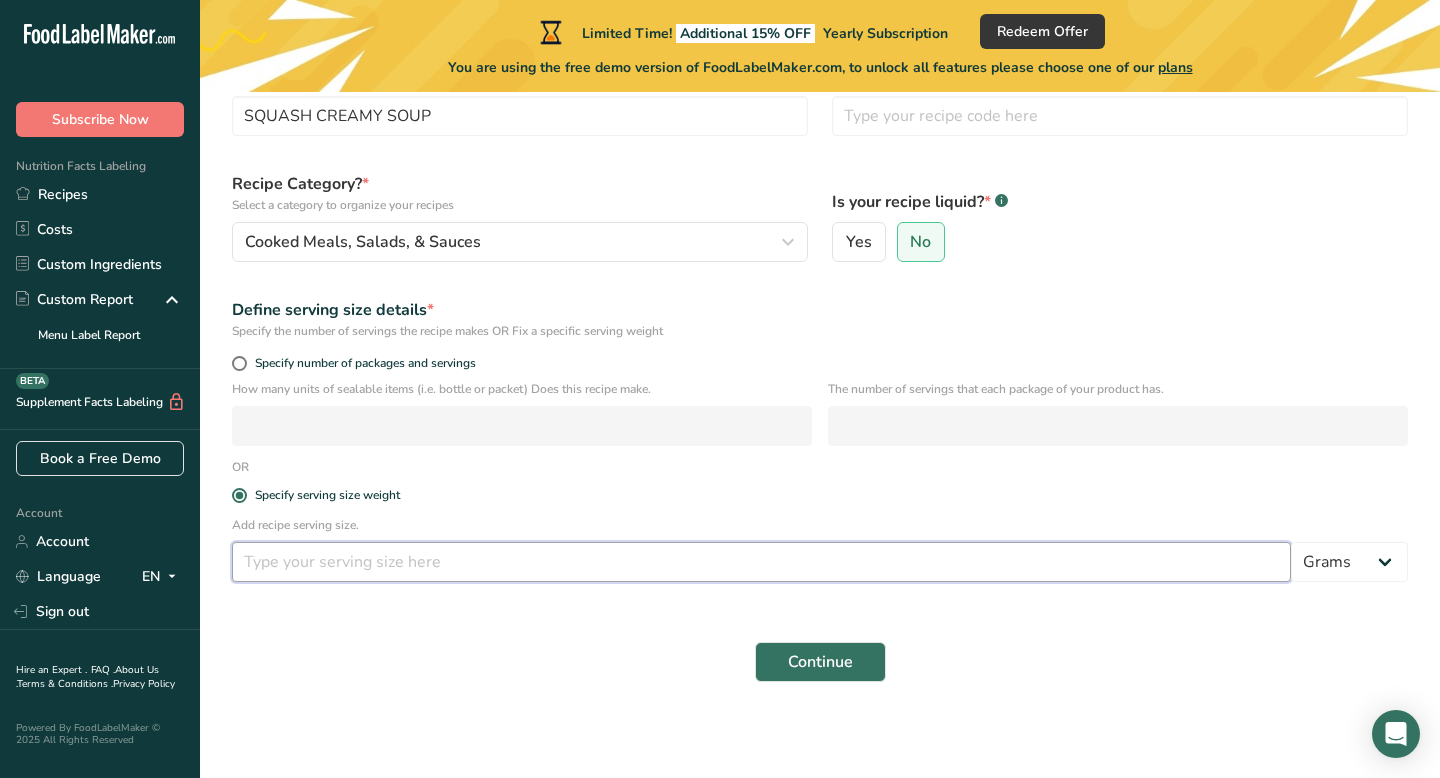 click at bounding box center (761, 562) 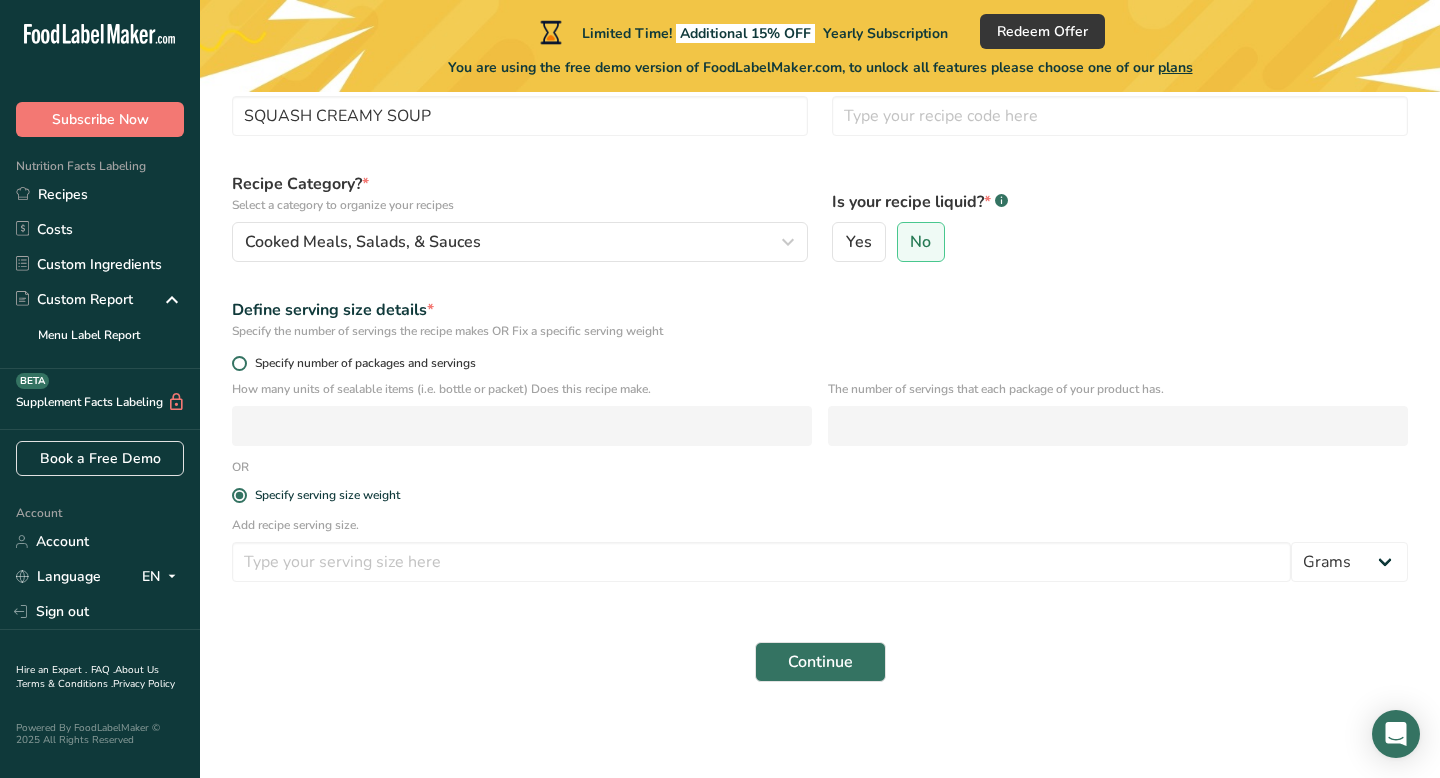 click on "Specify number of packages and servings" at bounding box center [361, 363] 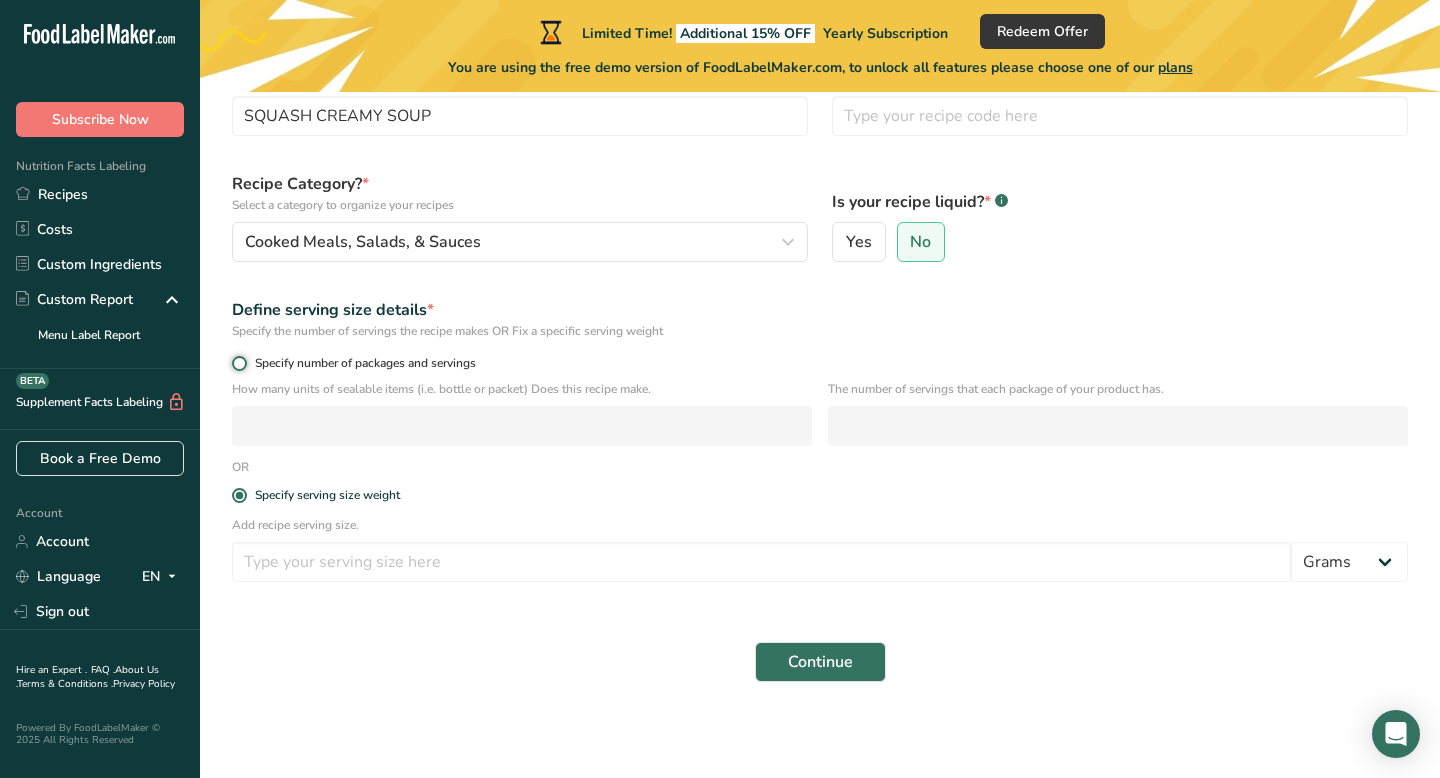 click on "Specify number of packages and servings" at bounding box center [238, 363] 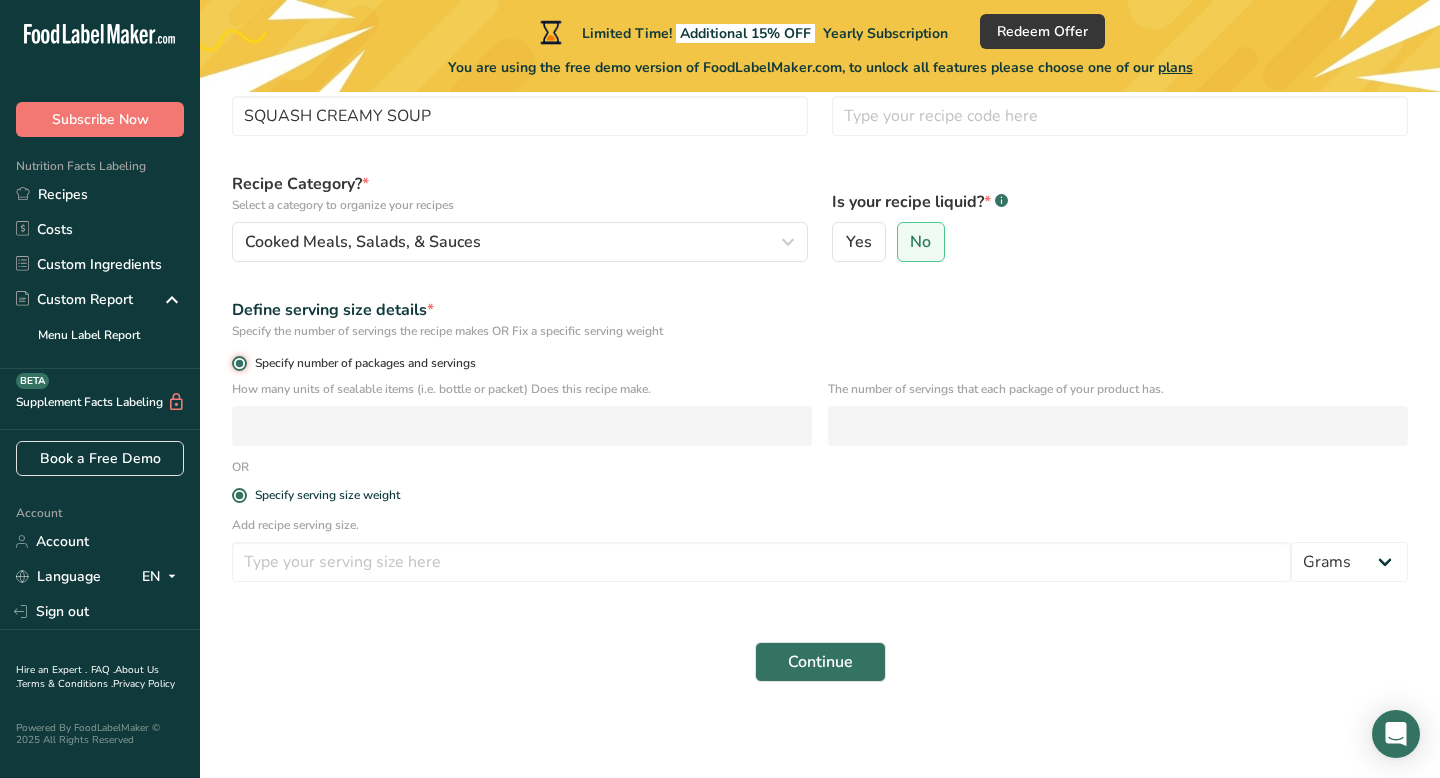radio on "false" 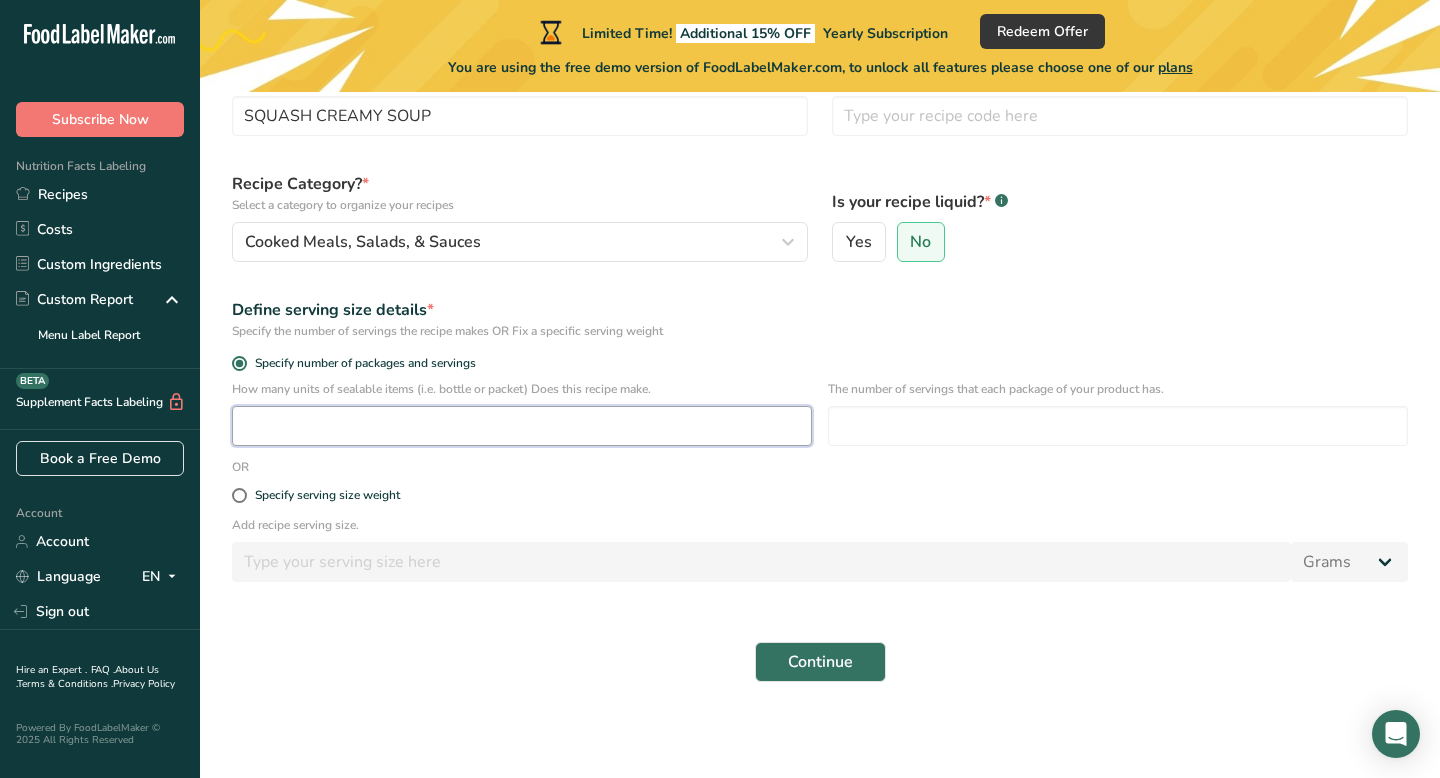 click at bounding box center [522, 426] 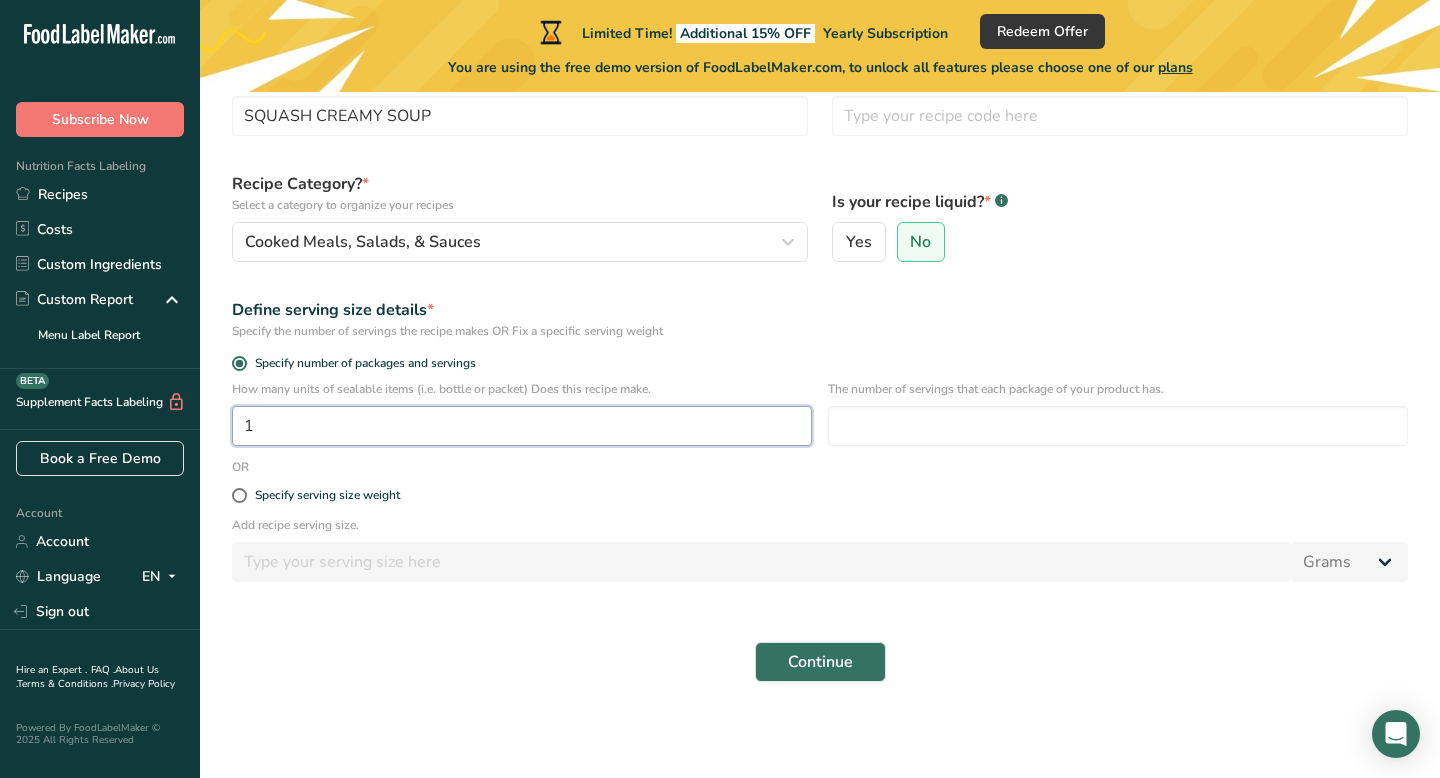 type on "1" 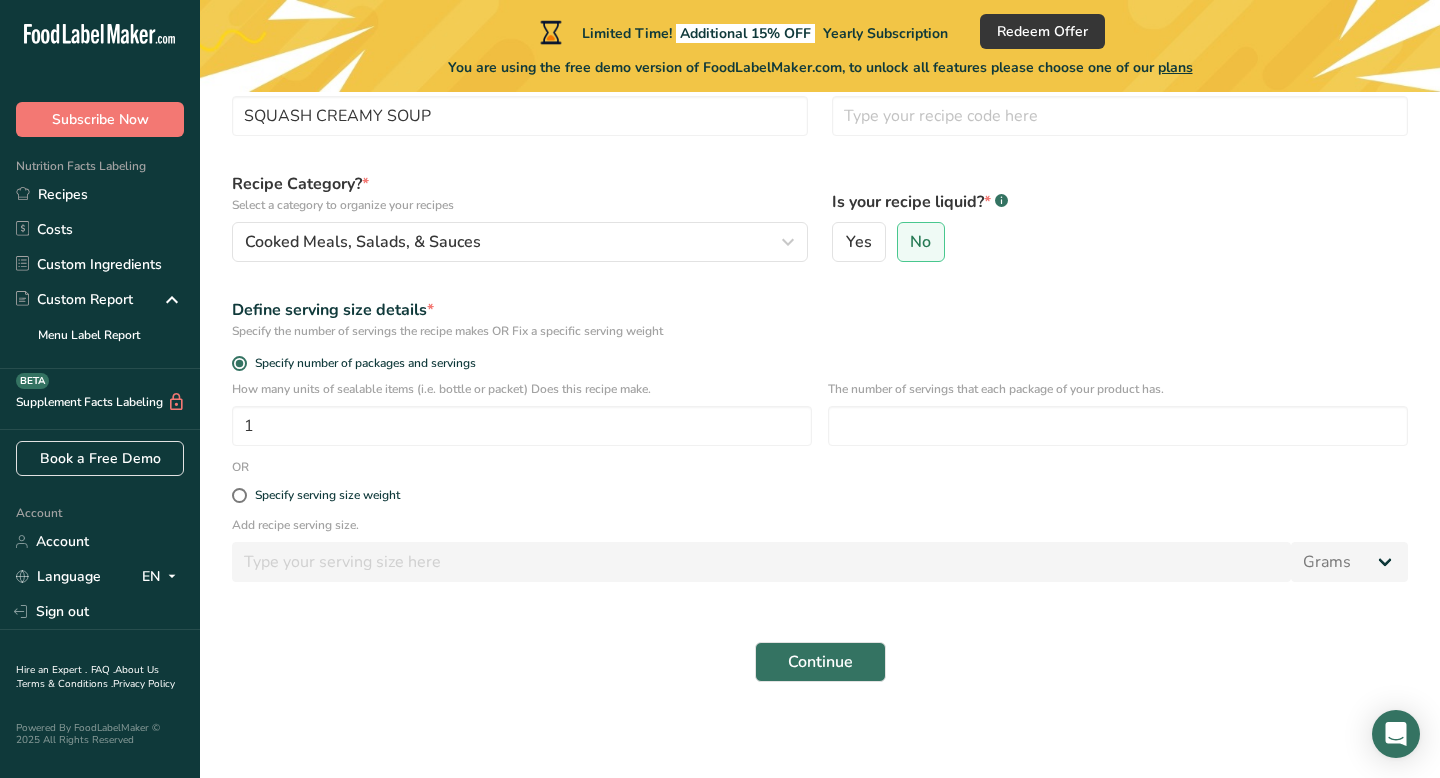 click on "Specify serving size weight" at bounding box center [820, 496] 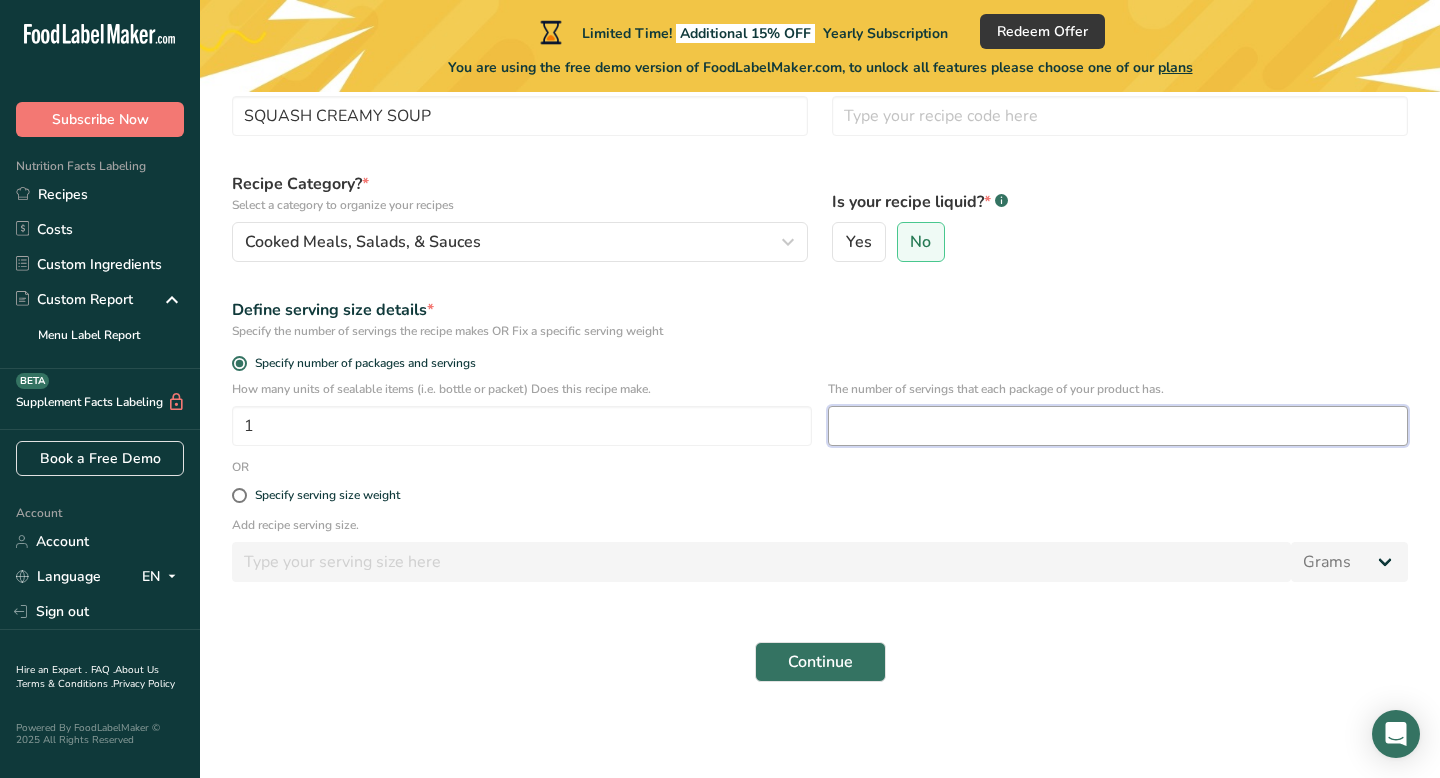 click at bounding box center [1118, 426] 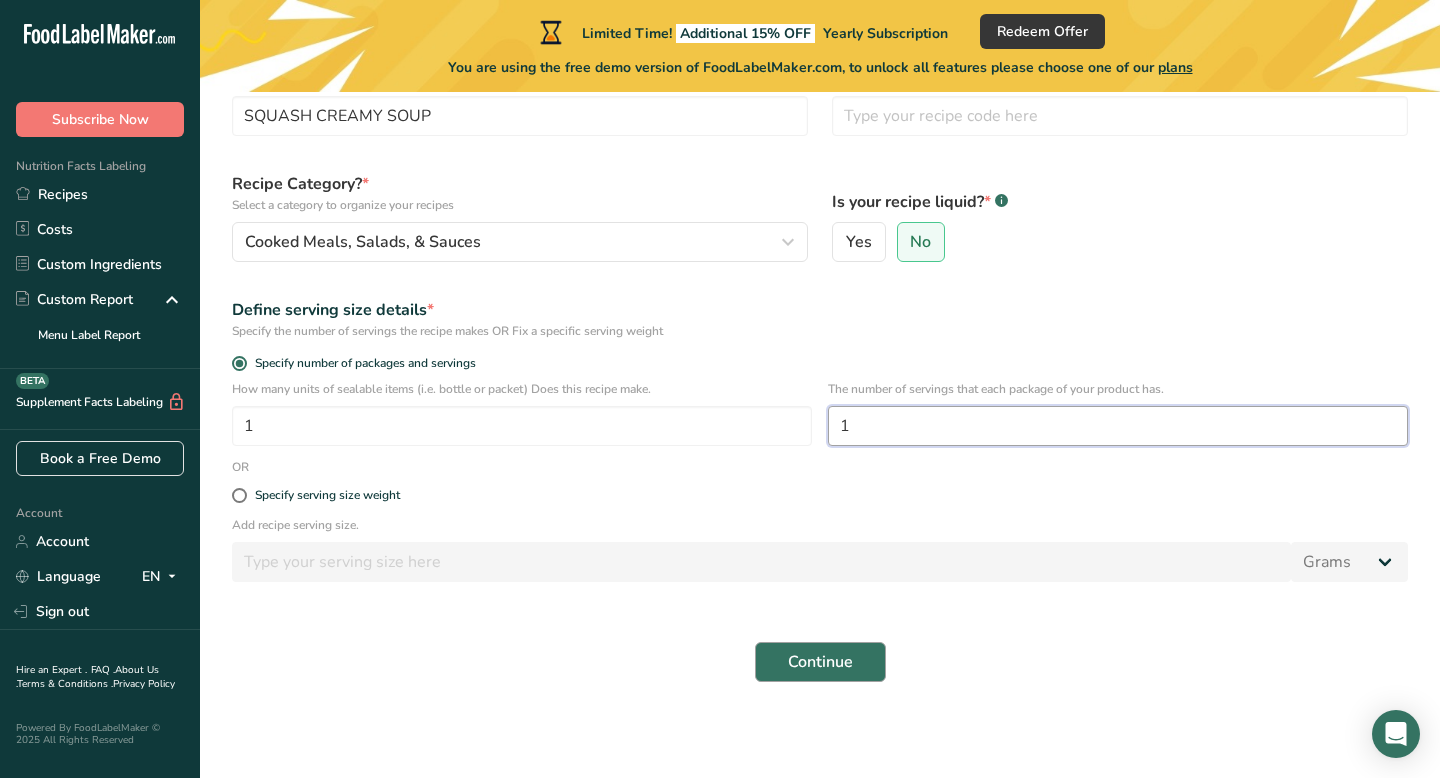 type on "1" 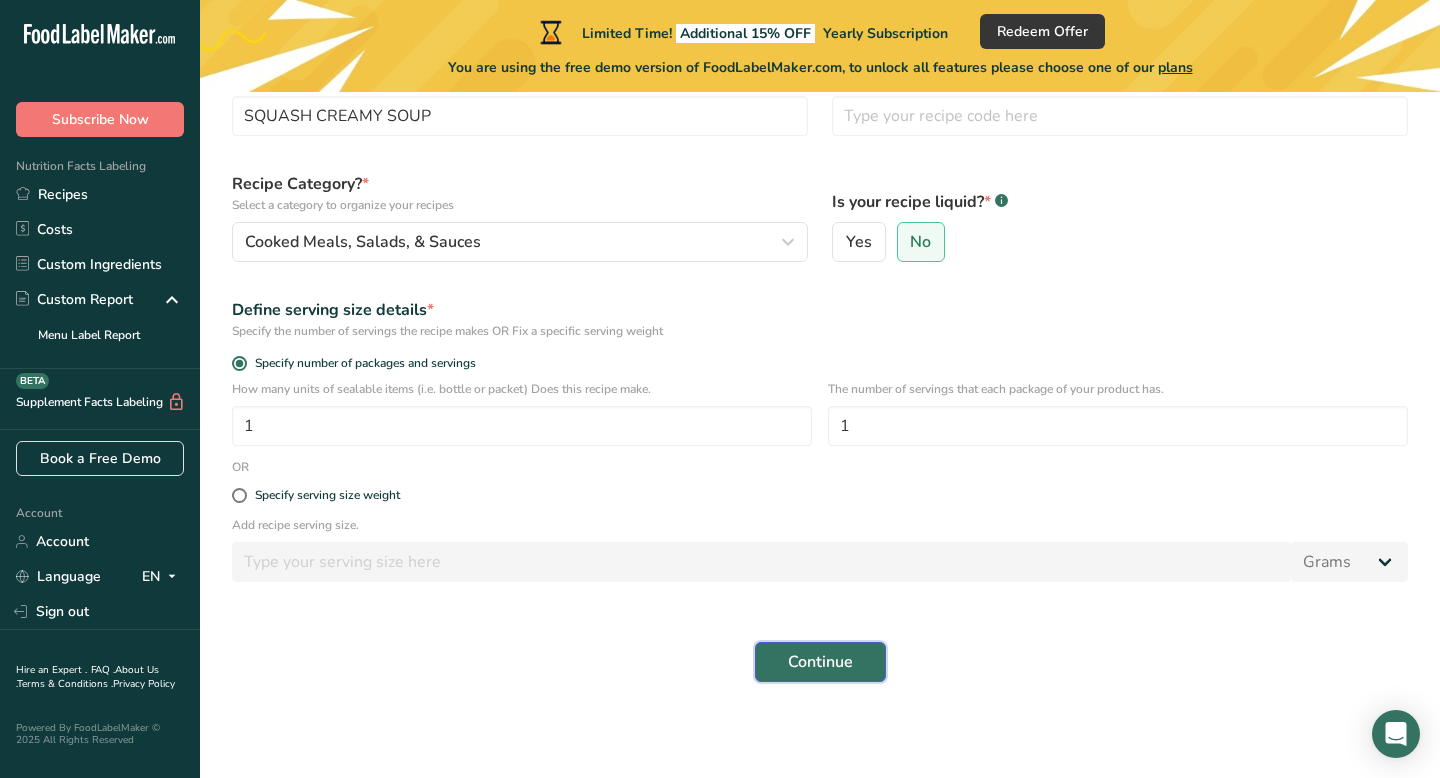 click on "Continue" at bounding box center (820, 662) 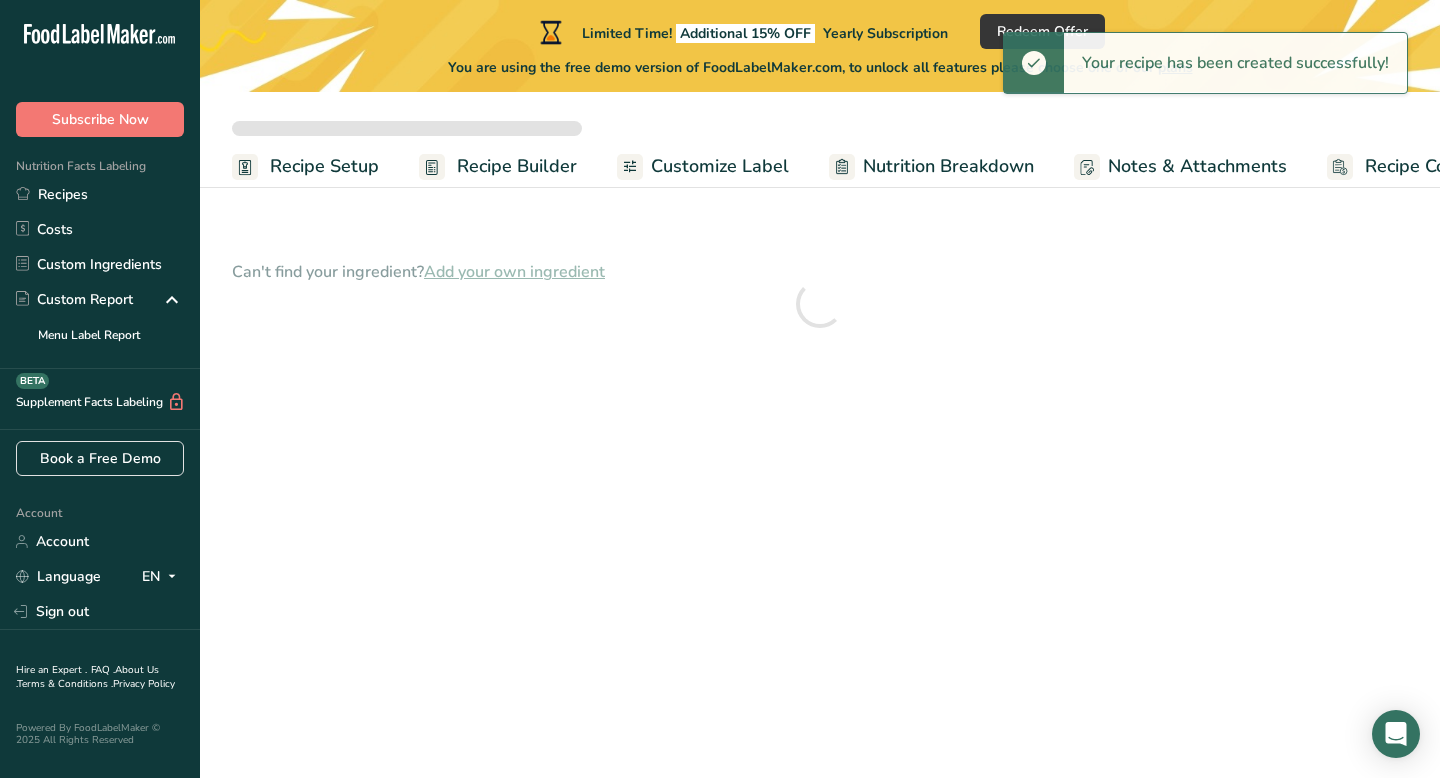 scroll, scrollTop: 0, scrollLeft: 0, axis: both 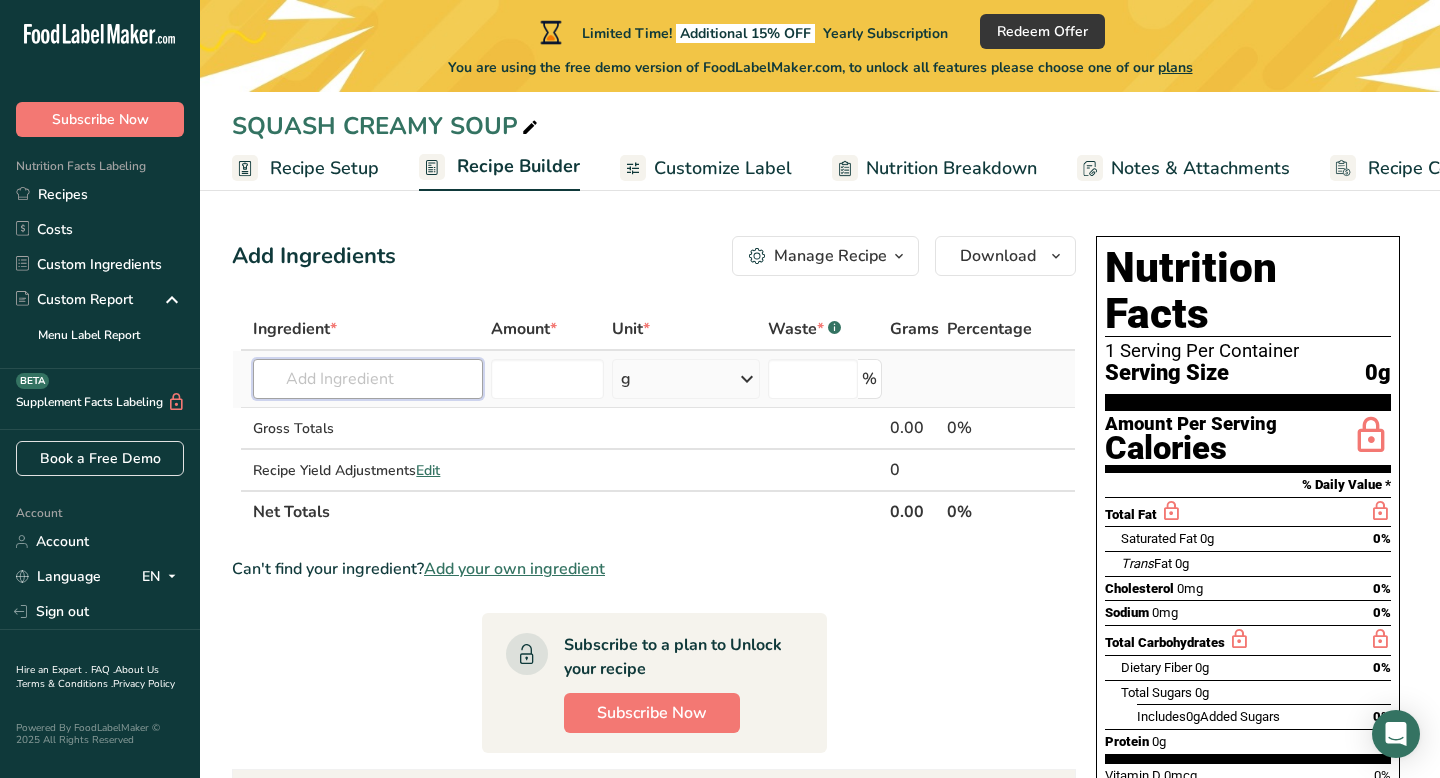 click at bounding box center (368, 379) 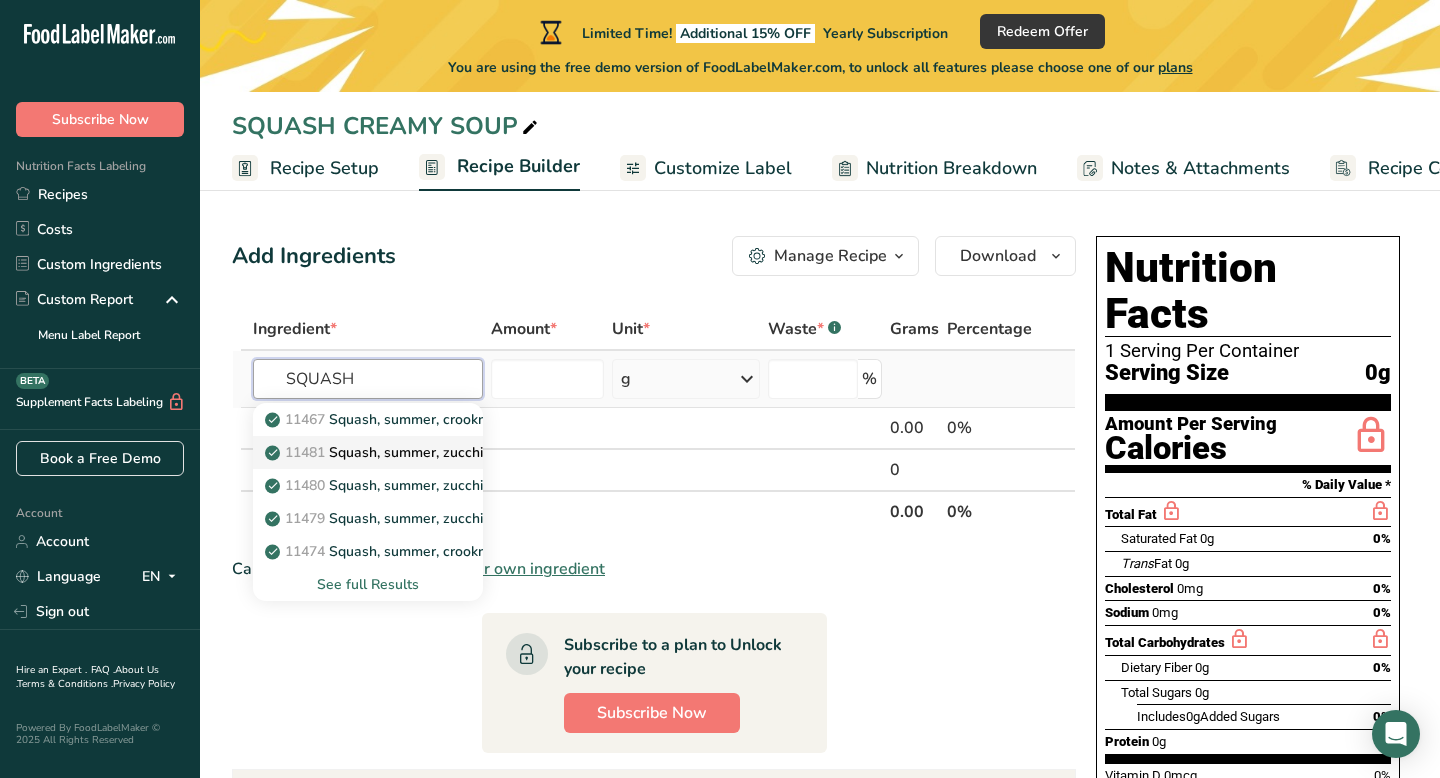 type on "SQUASH" 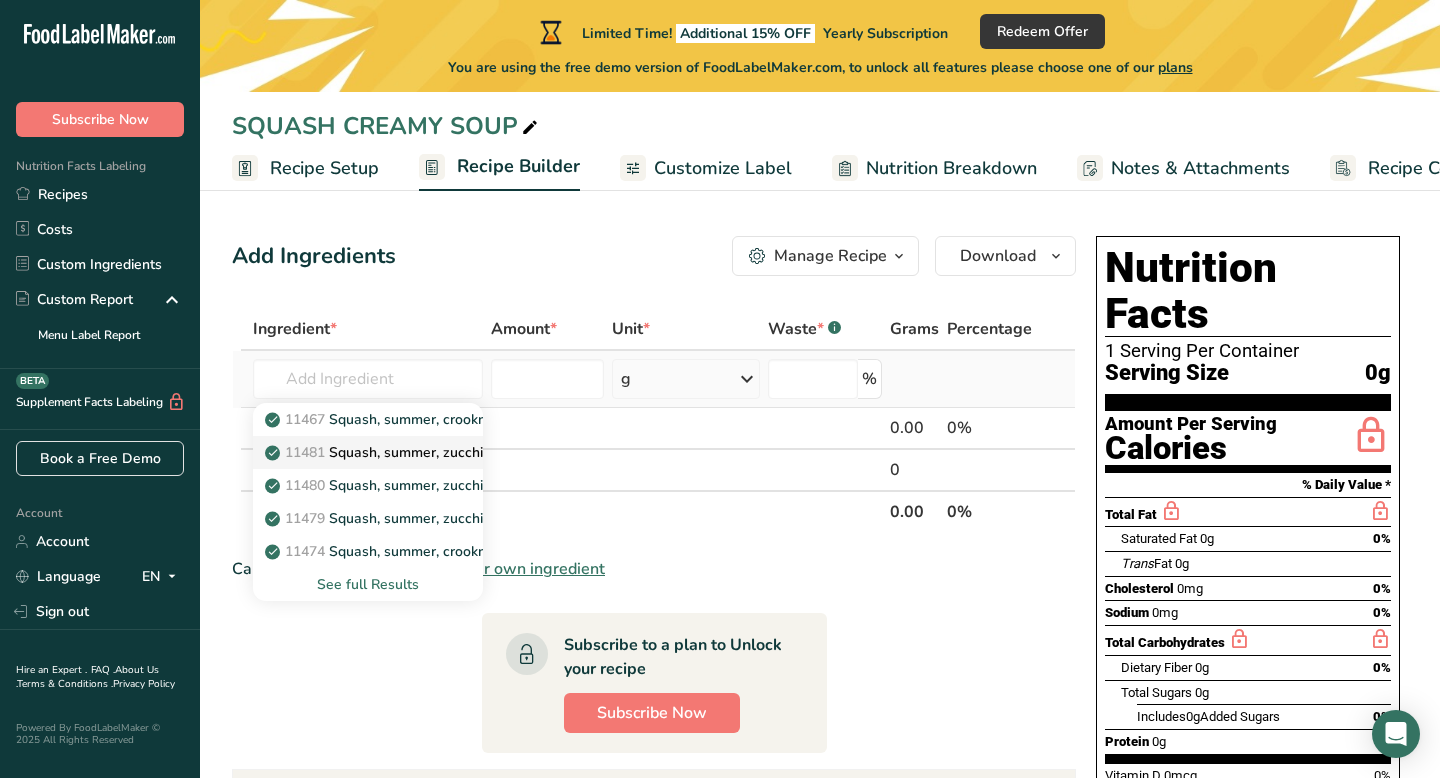 click on "11481
Squash, summer, zucchini, italian style, canned" at bounding box center (449, 452) 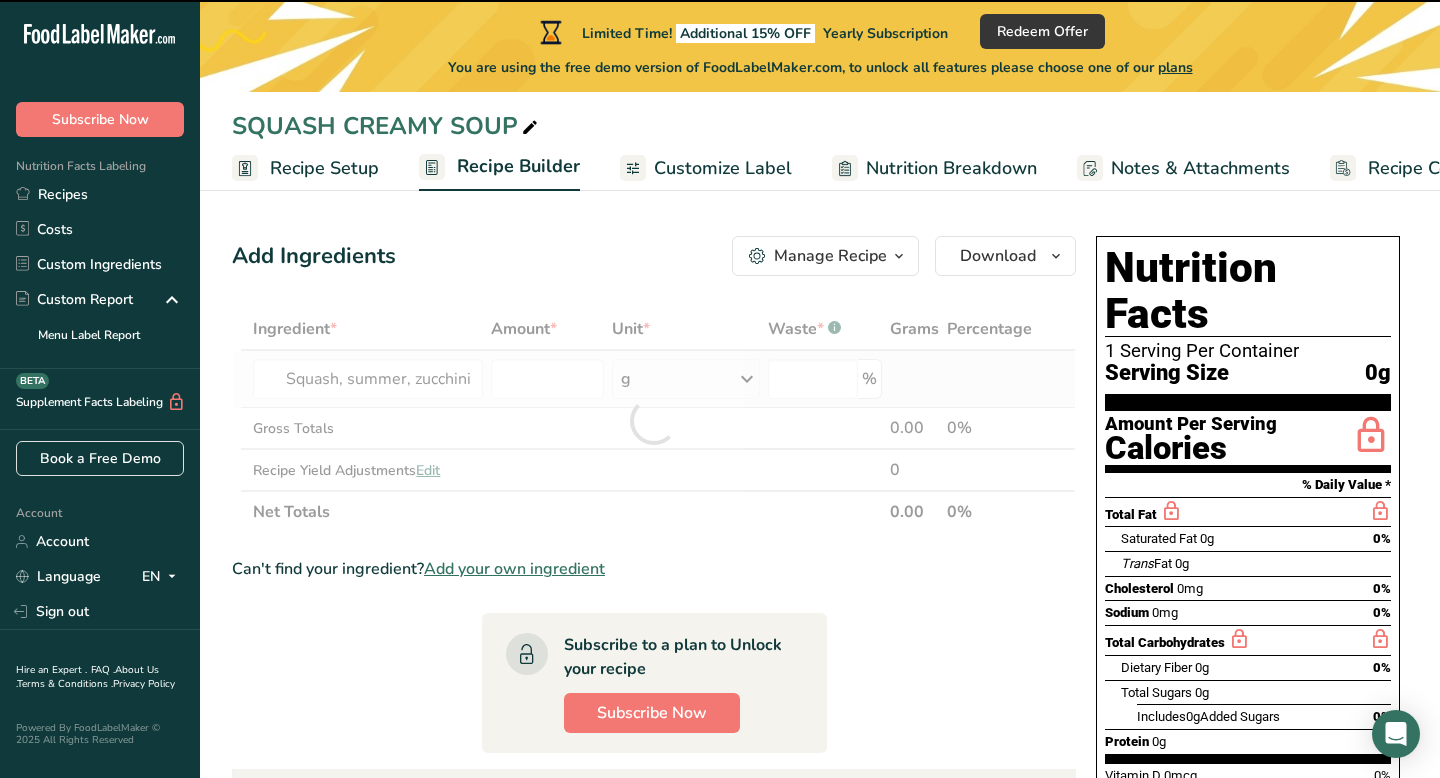 type on "0" 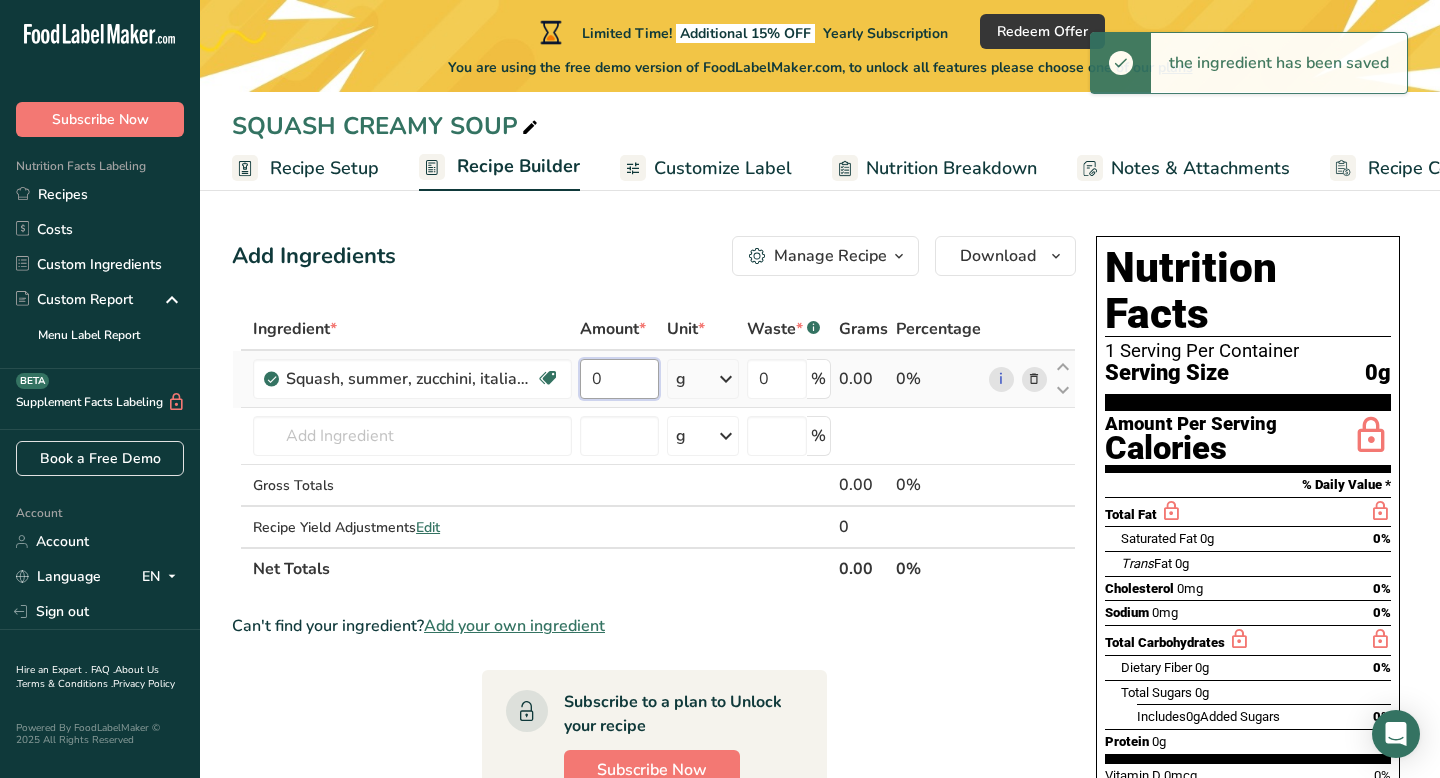 click on "0" at bounding box center (619, 379) 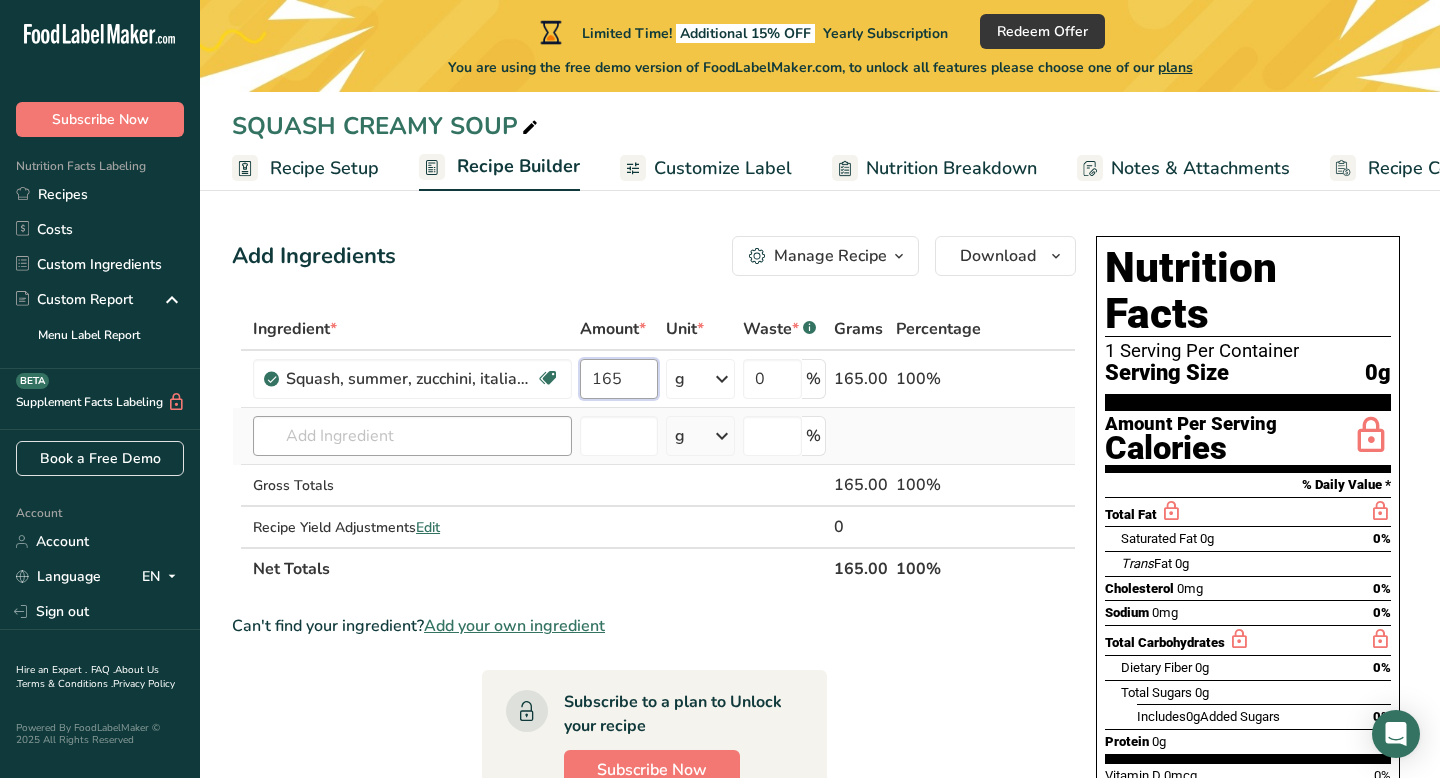 type on "165" 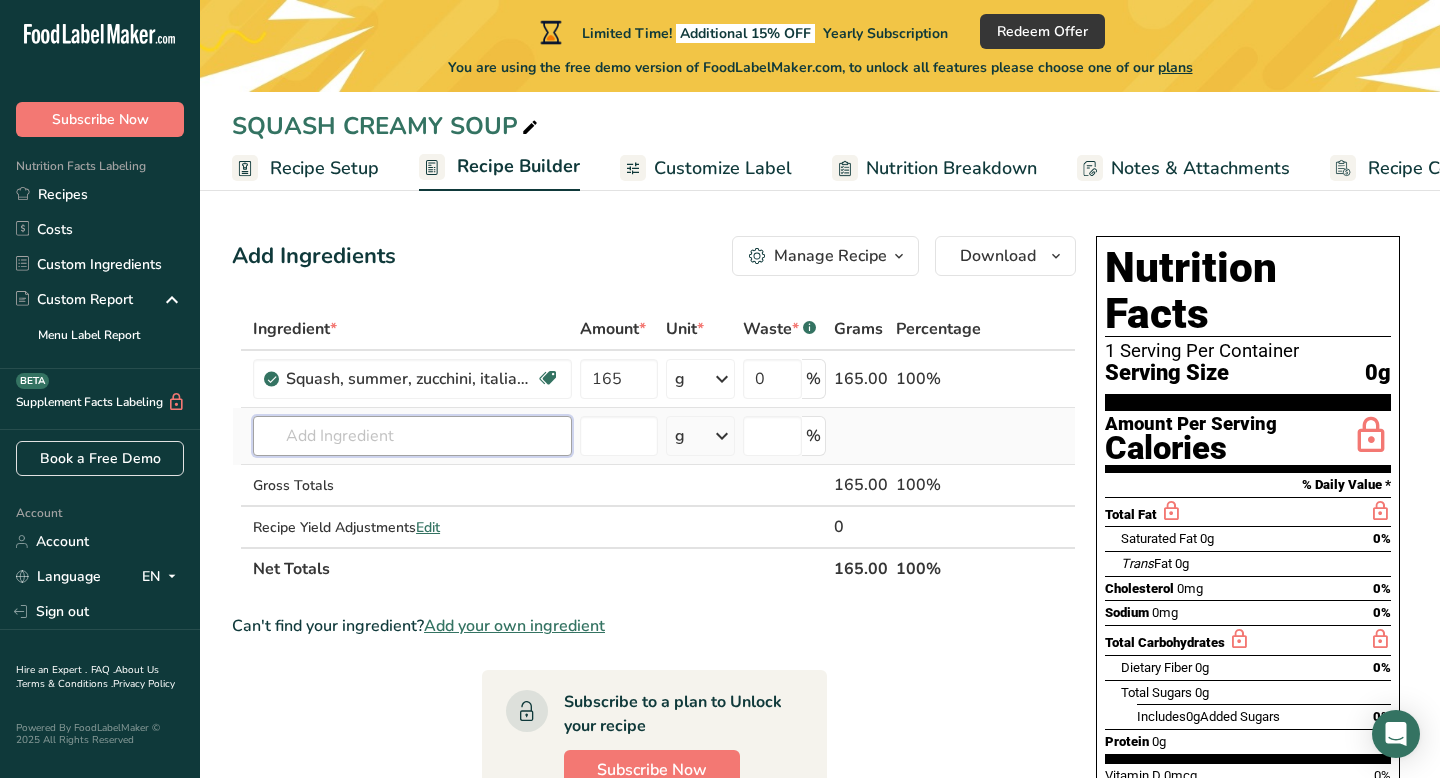 click on "Ingredient *
Amount *
Unit *
Waste *   .a-a{fill:#347362;}.b-a{fill:#fff;}          Grams
Percentage
Squash, summer, zucchini, italian style, canned
Dairy free
Gluten free
Vegan
Vegetarian
Soy free
165
g
Portions
1 cup
Weight Units
g
kg
mg
See more
Volume Units
l
Volume units require a density conversion. If you know your ingredient's density enter it below. Otherwise, click on "RIA" our AI Regulatory bot - she will be able to help you
lb/ft3
g/cm3
Confirm
mL
lb/ft3" at bounding box center [654, 449] 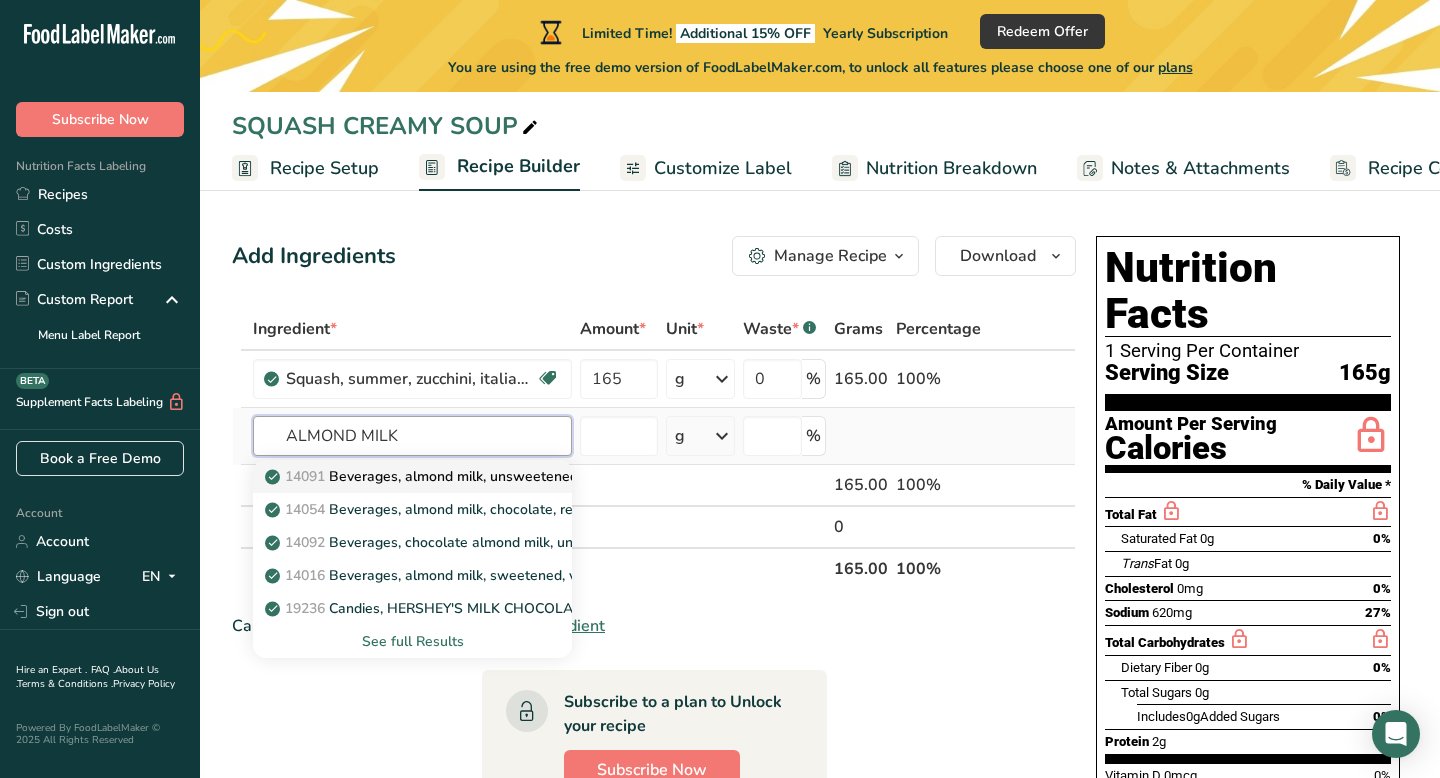 type on "ALMOND MILK" 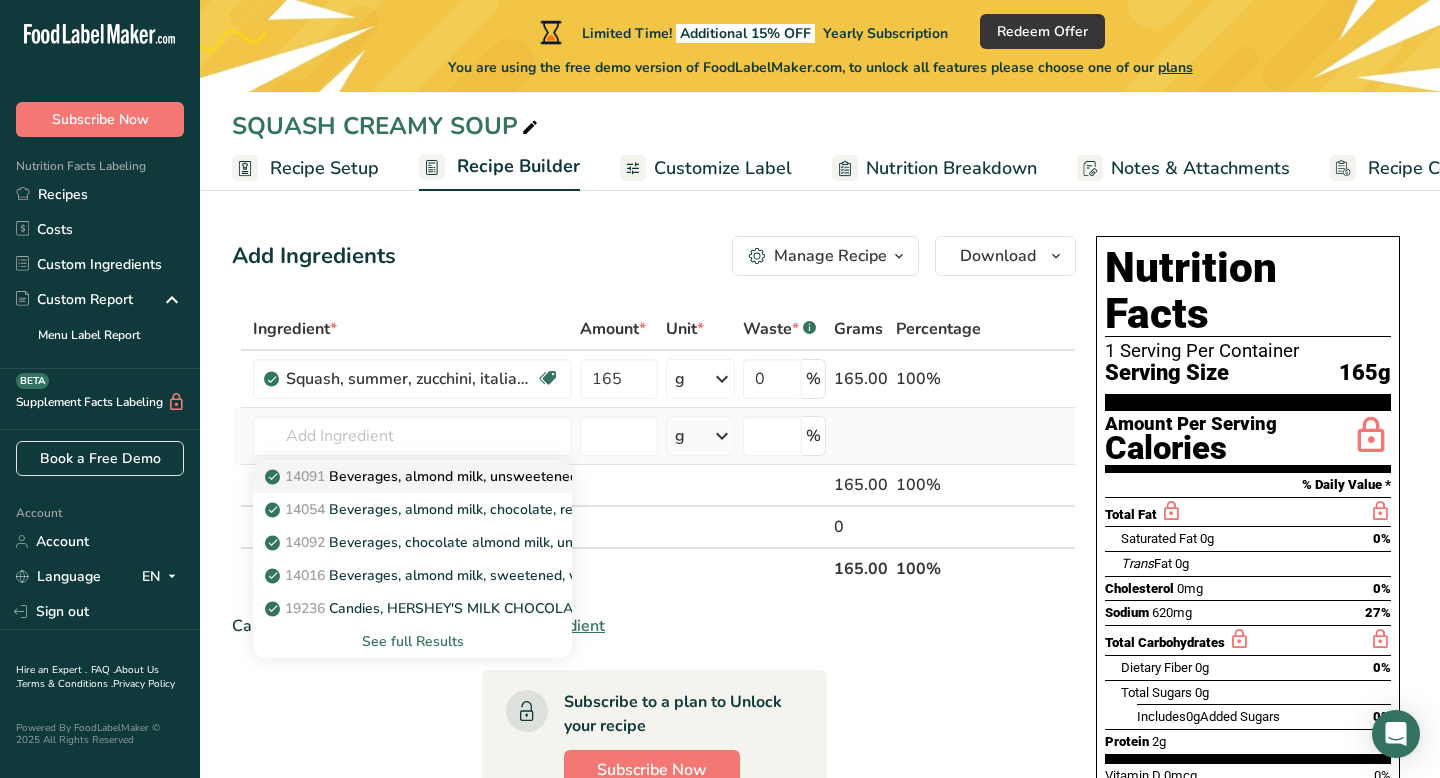 click on "14091
Beverages, almond milk, unsweetened, shelf stable" at bounding box center (465, 476) 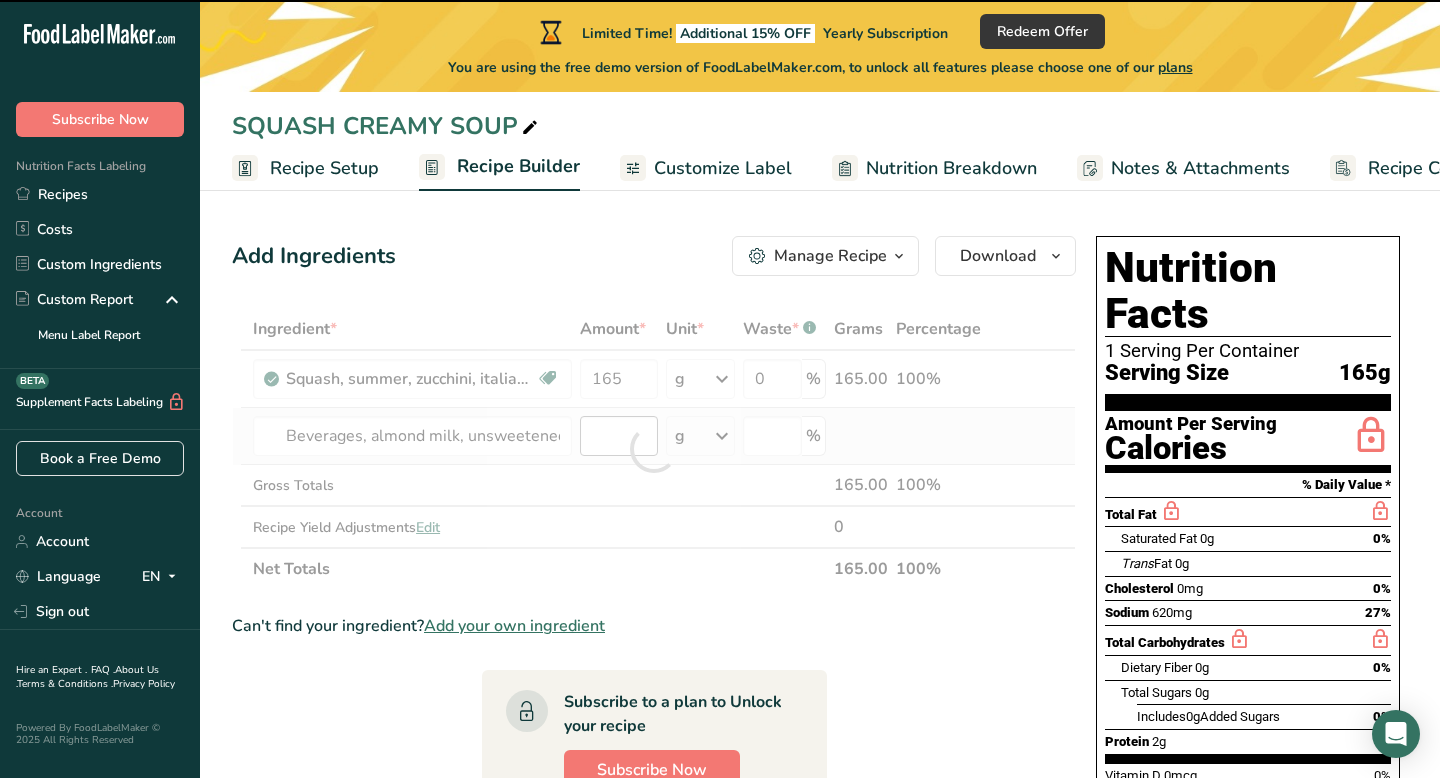 type on "0" 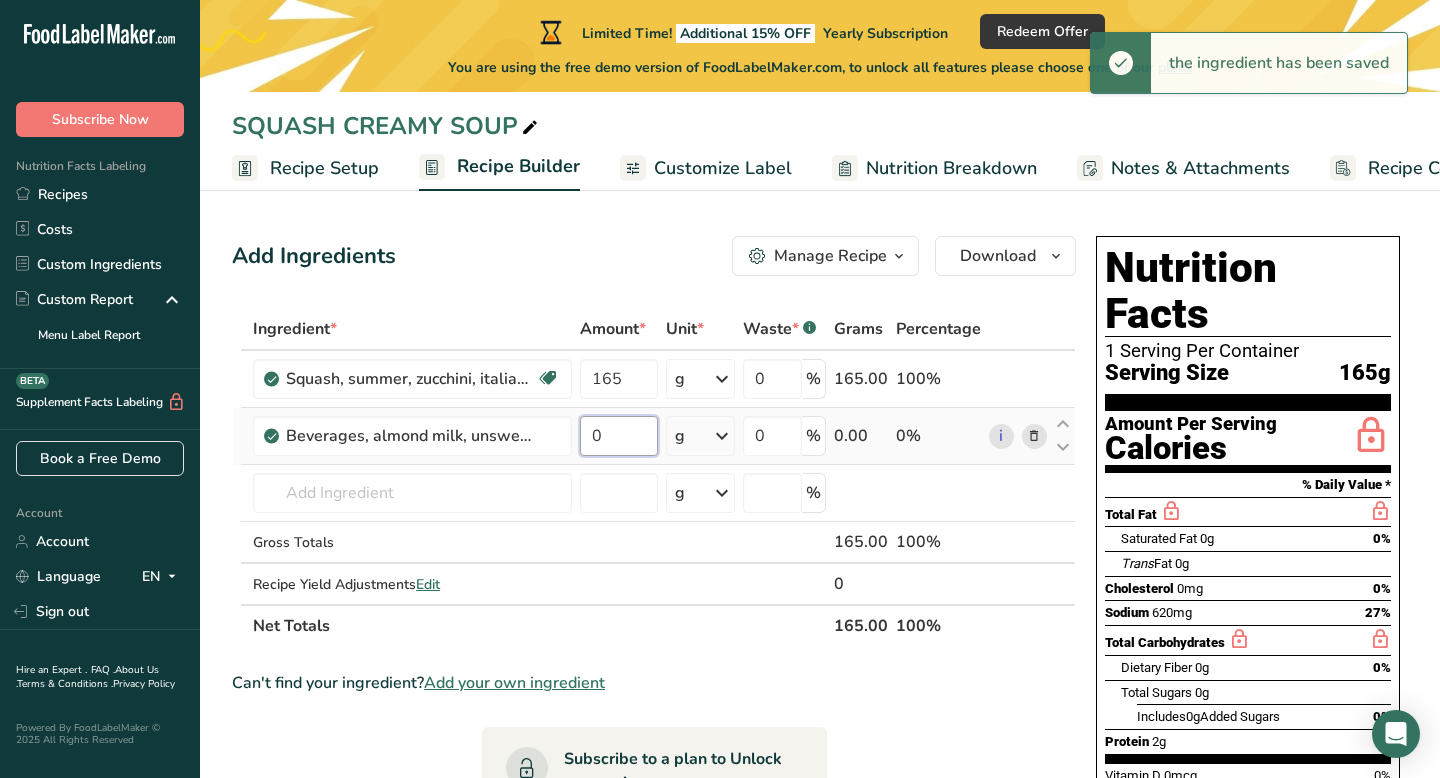 click on "0" at bounding box center (618, 436) 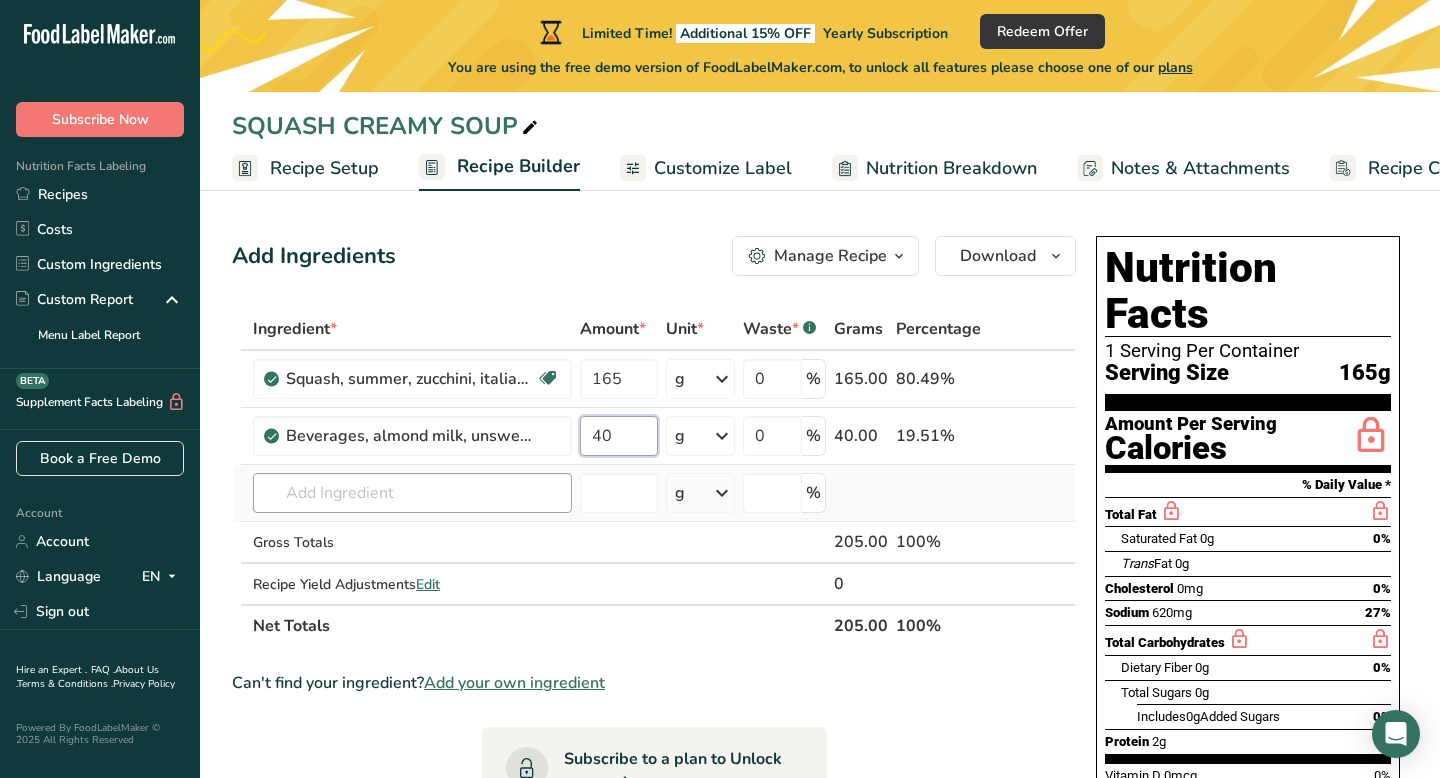 type on "40" 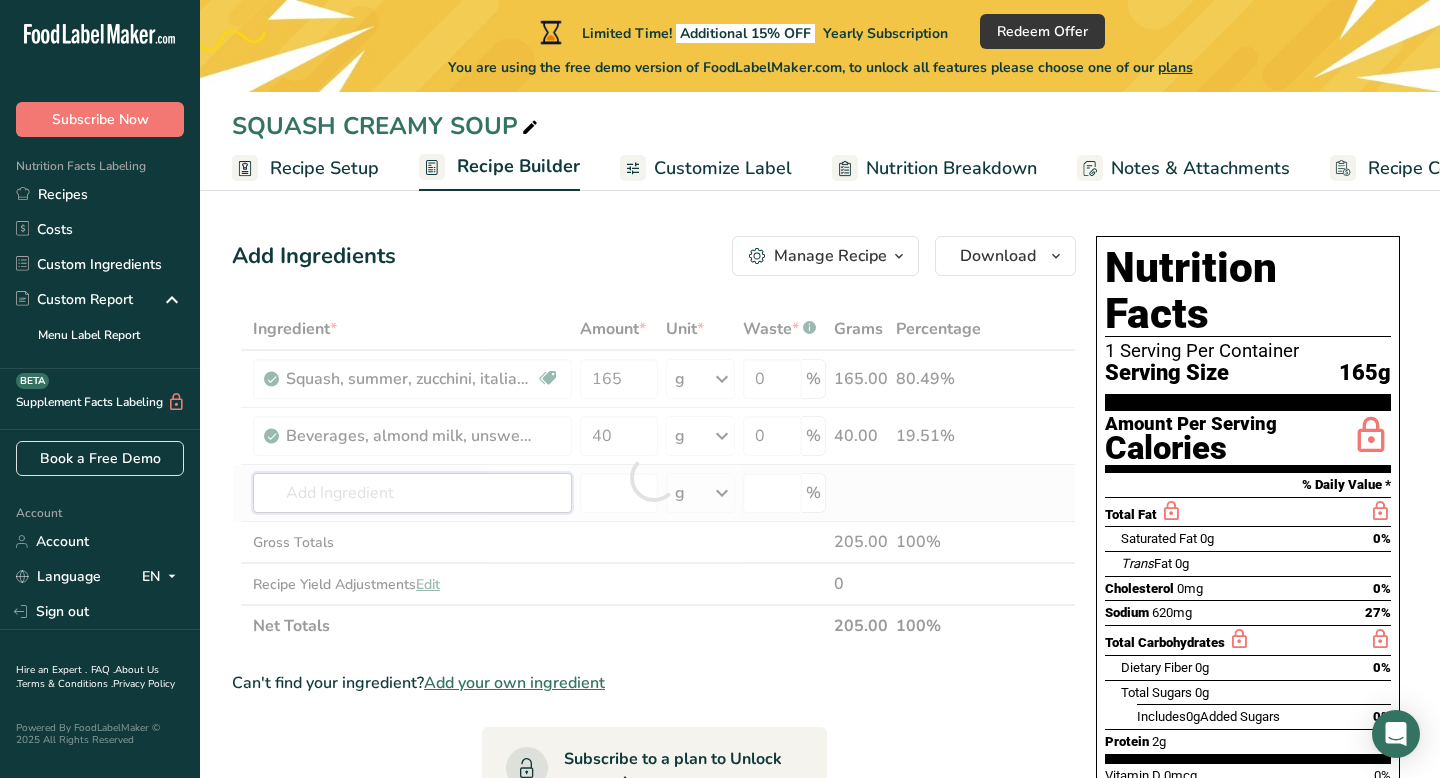 click on "Ingredient *
Amount *
Unit *
Waste *   .a-a{fill:#347362;}.b-a{fill:#fff;}          Grams
Percentage
Squash, summer, zucchini, italian style, canned
Dairy free
Gluten free
Vegan
Vegetarian
Soy free
165
g
Portions
1 cup
Weight Units
g
kg
mg
See more
Volume Units
l
Volume units require a density conversion. If you know your ingredient's density enter it below. Otherwise, click on "RIA" our AI Regulatory bot - she will be able to help you
lb/ft3
g/cm3
Confirm
mL
lb/ft3" at bounding box center (654, 477) 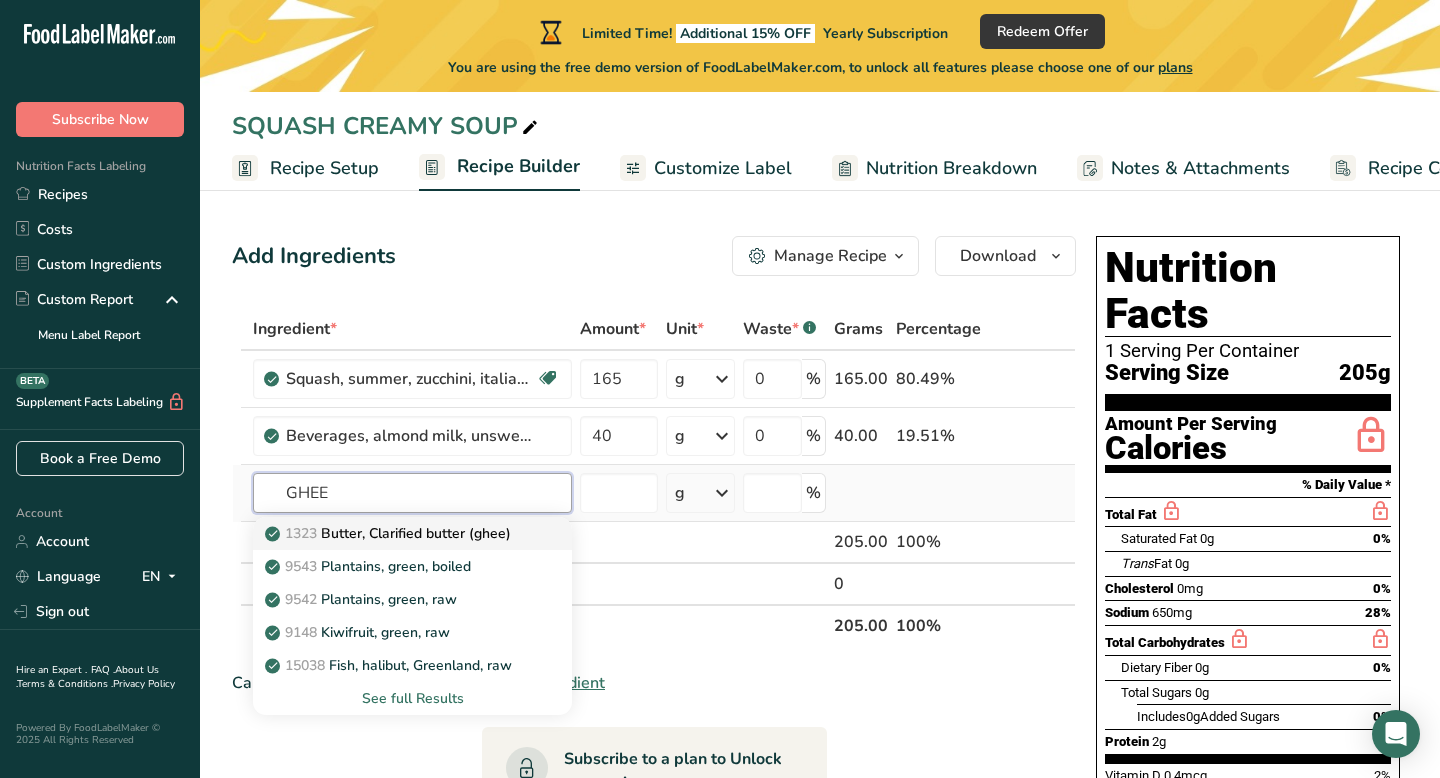 type on "GHEE" 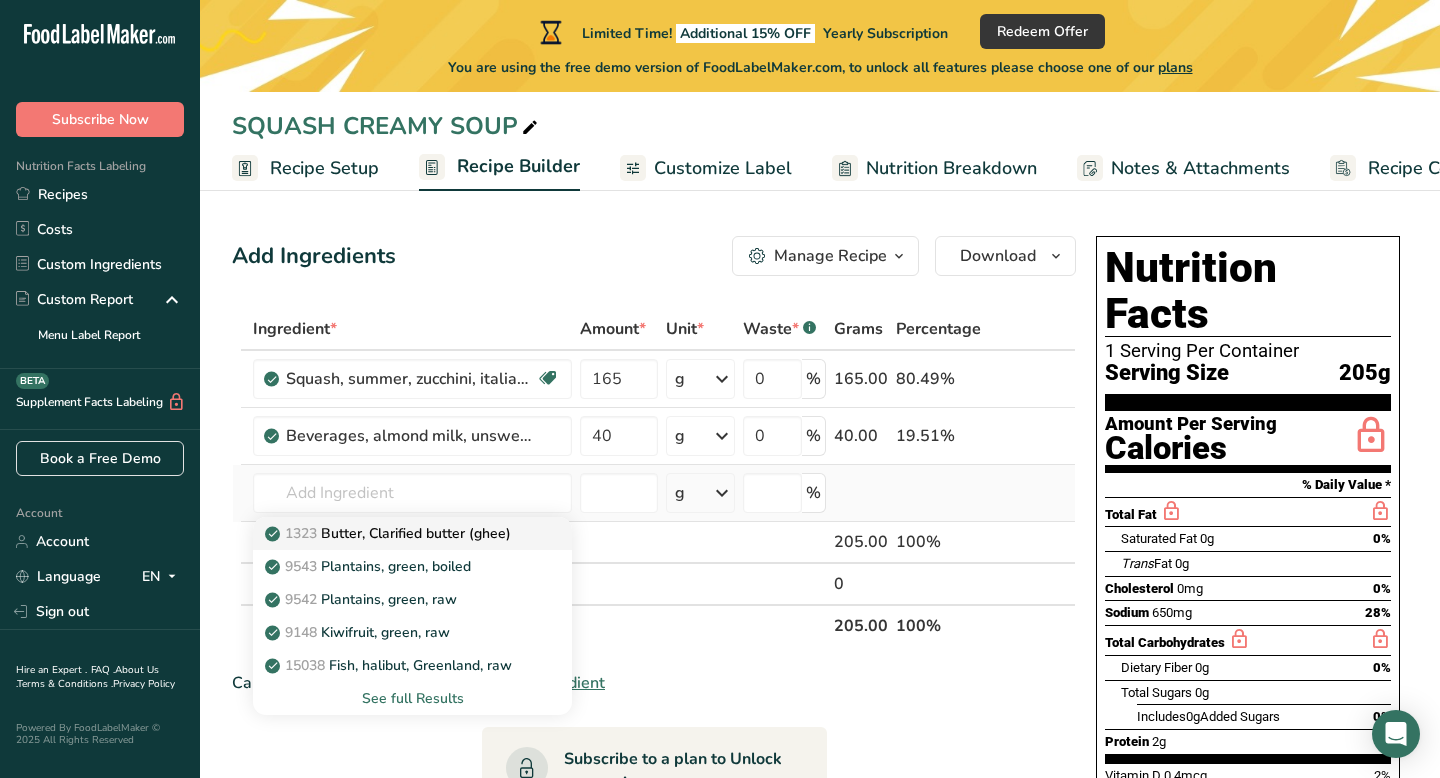 click on "1323
Butter, Clarified butter (ghee)" at bounding box center [390, 533] 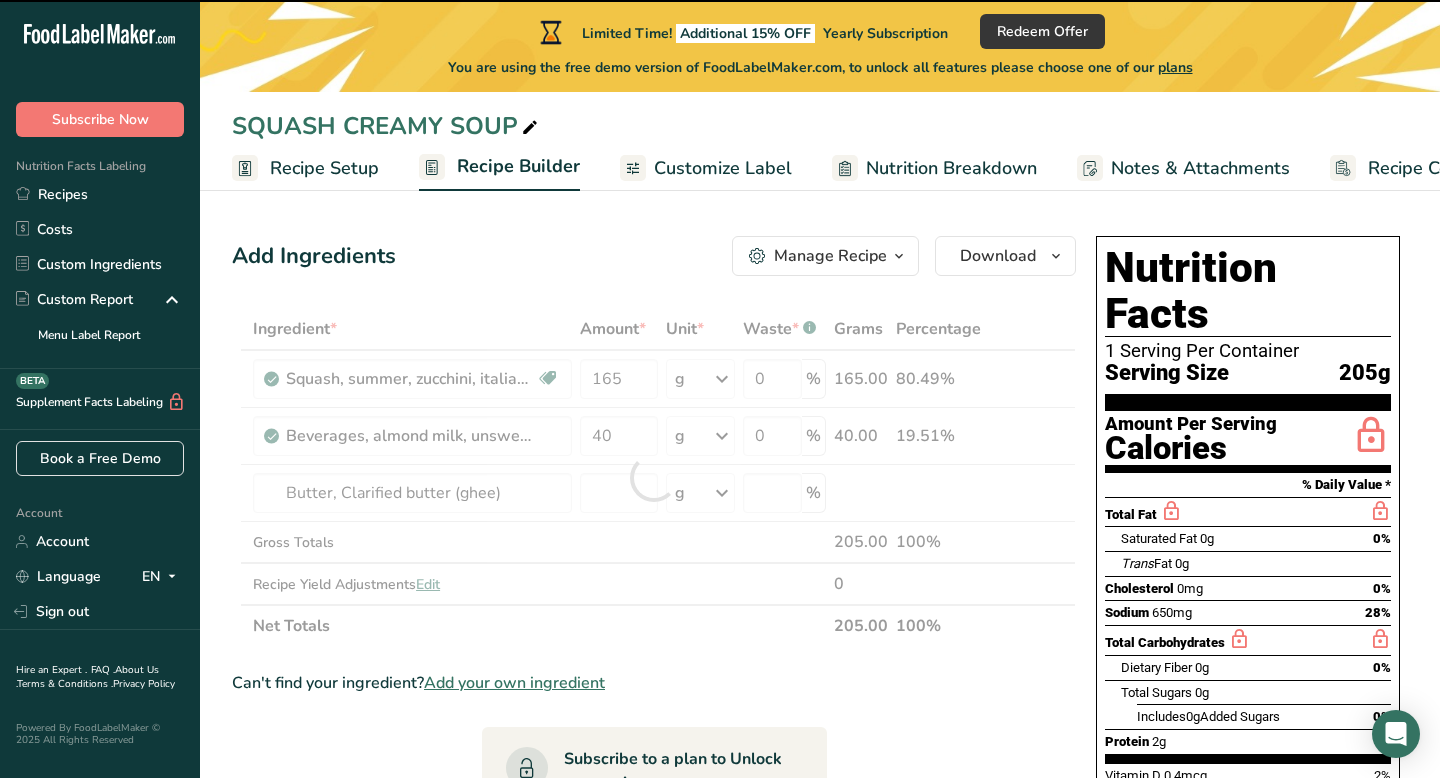 type on "0" 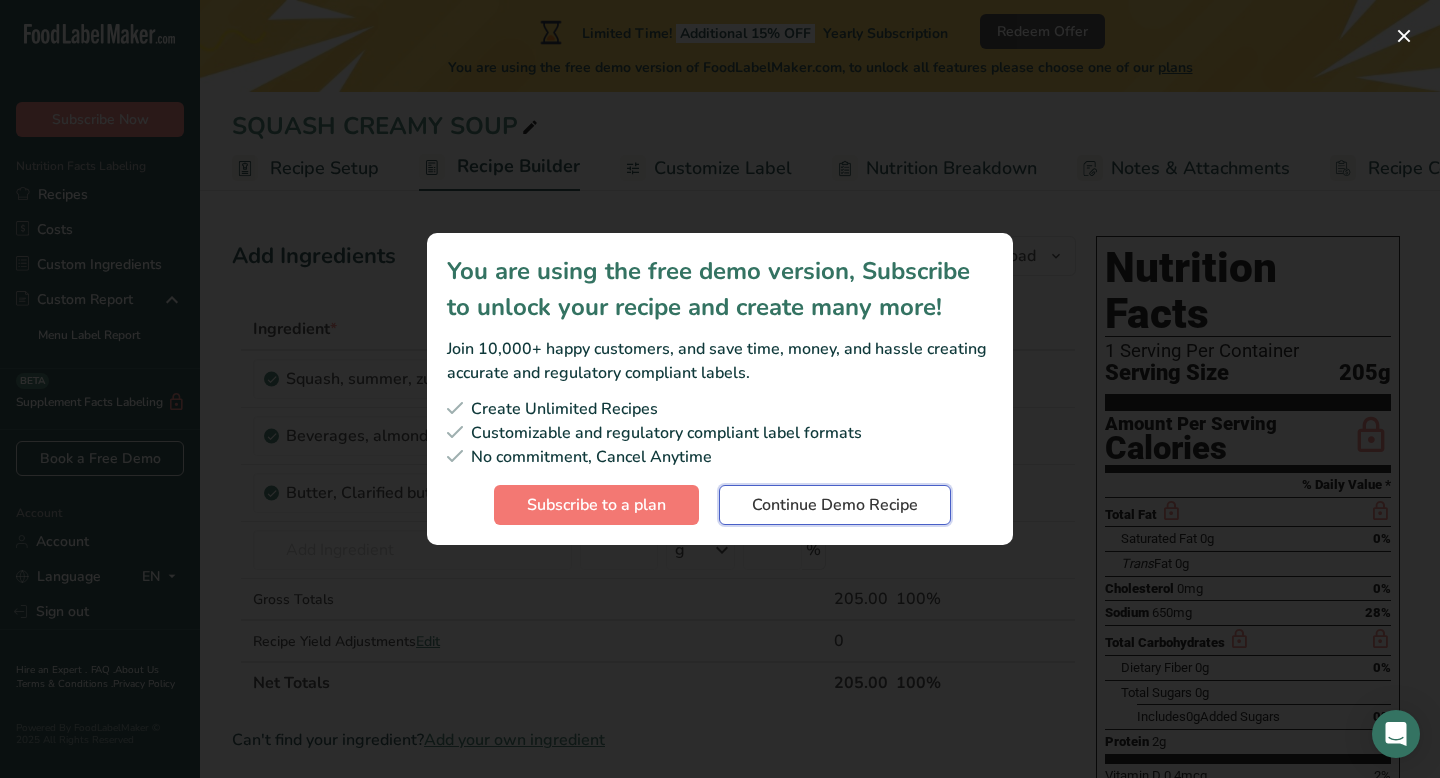 click on "Continue Demo Recipe" at bounding box center [835, 505] 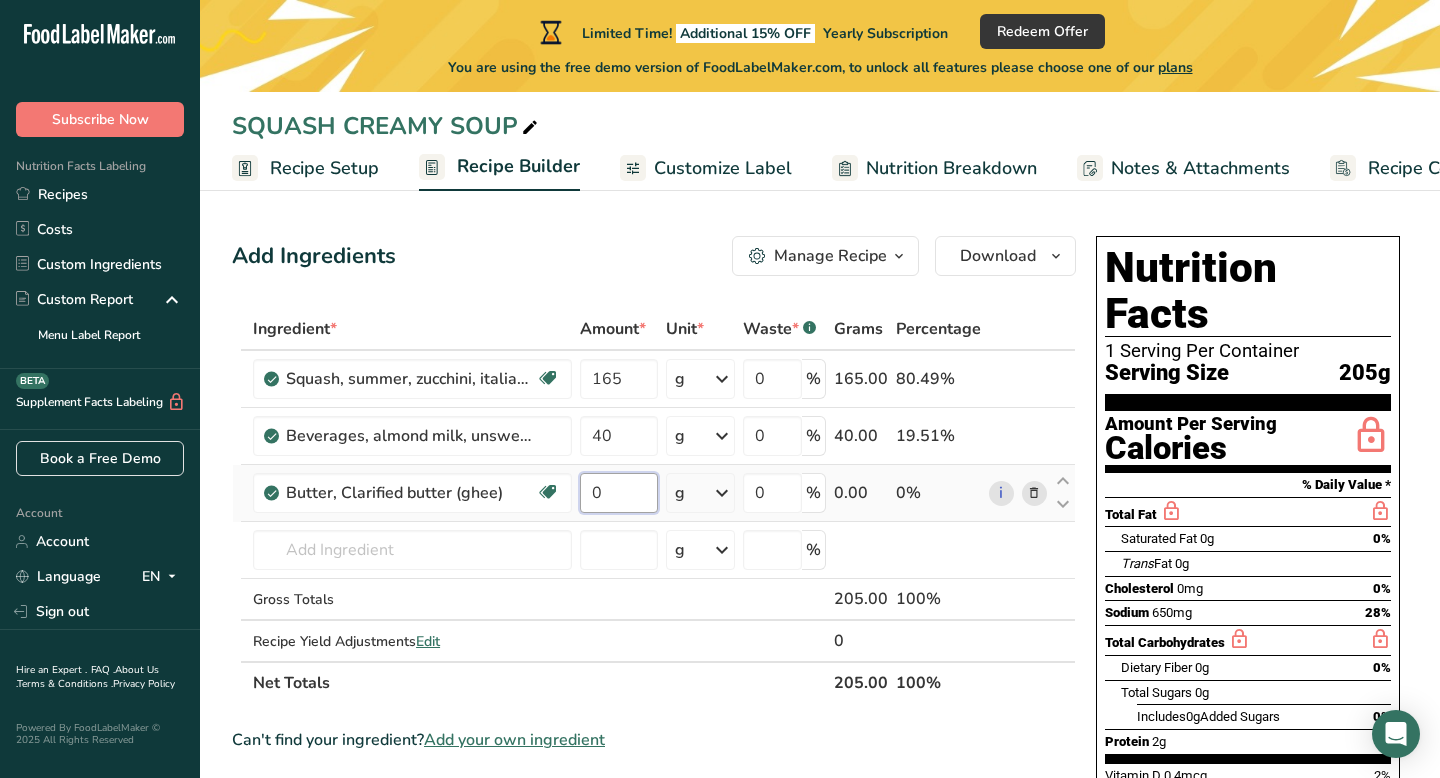 click on "0" at bounding box center [618, 493] 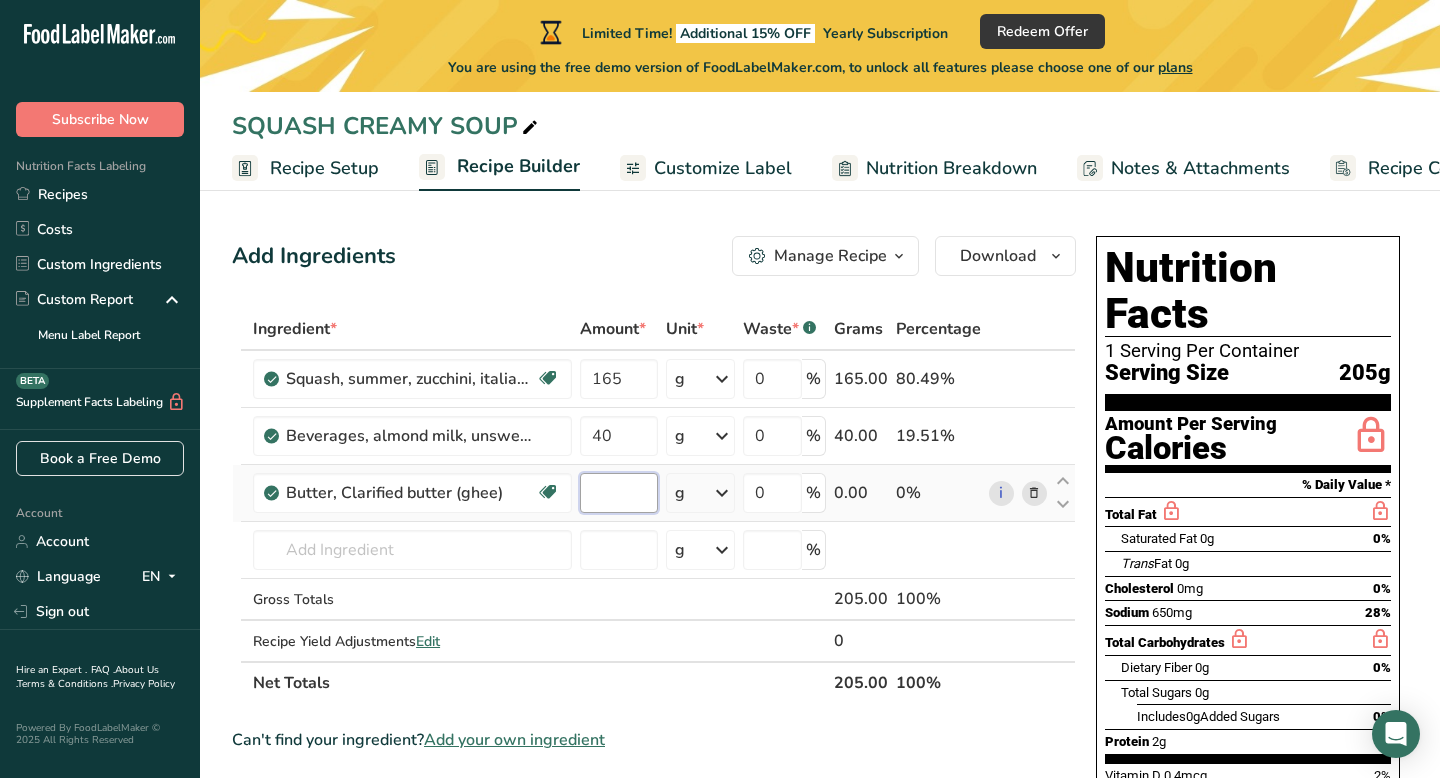 type on "1" 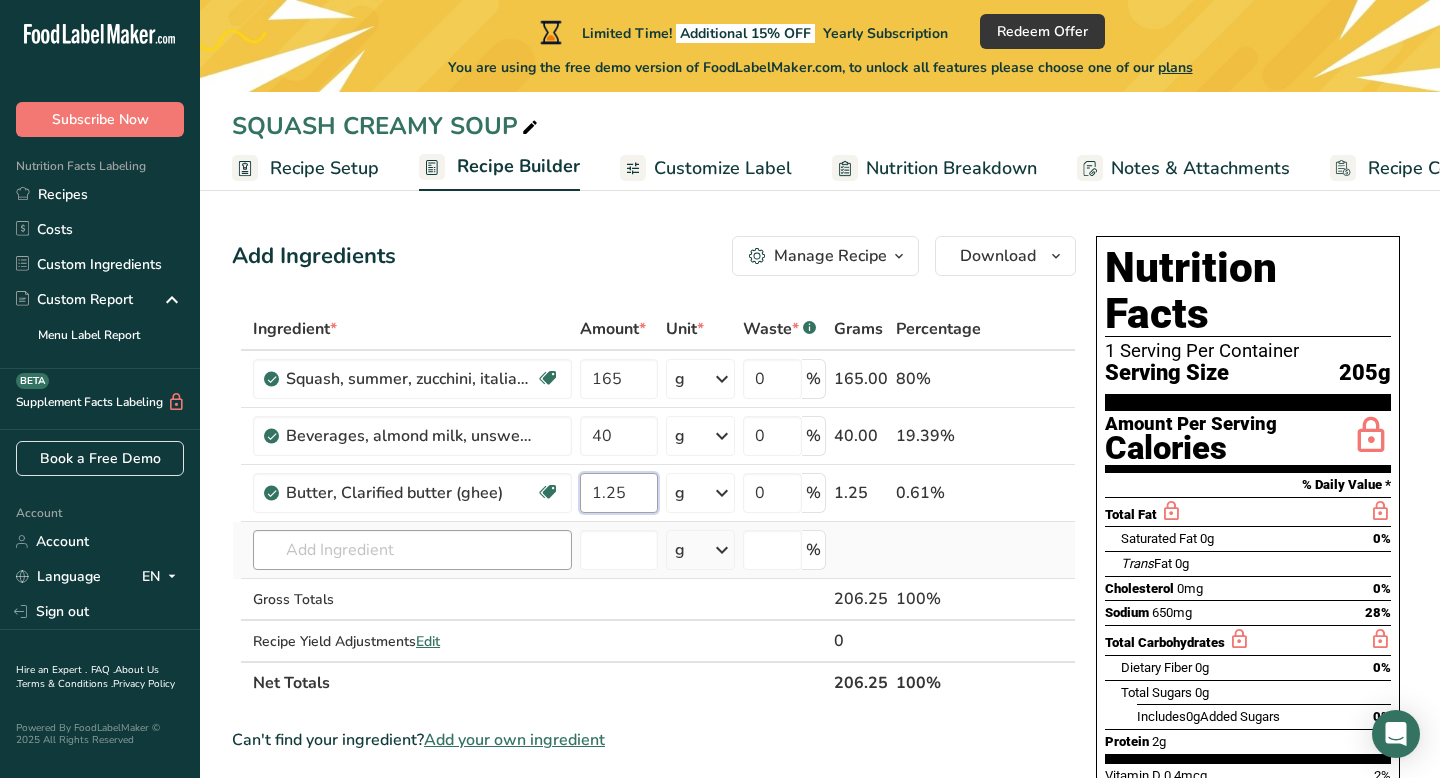 type on "1.25" 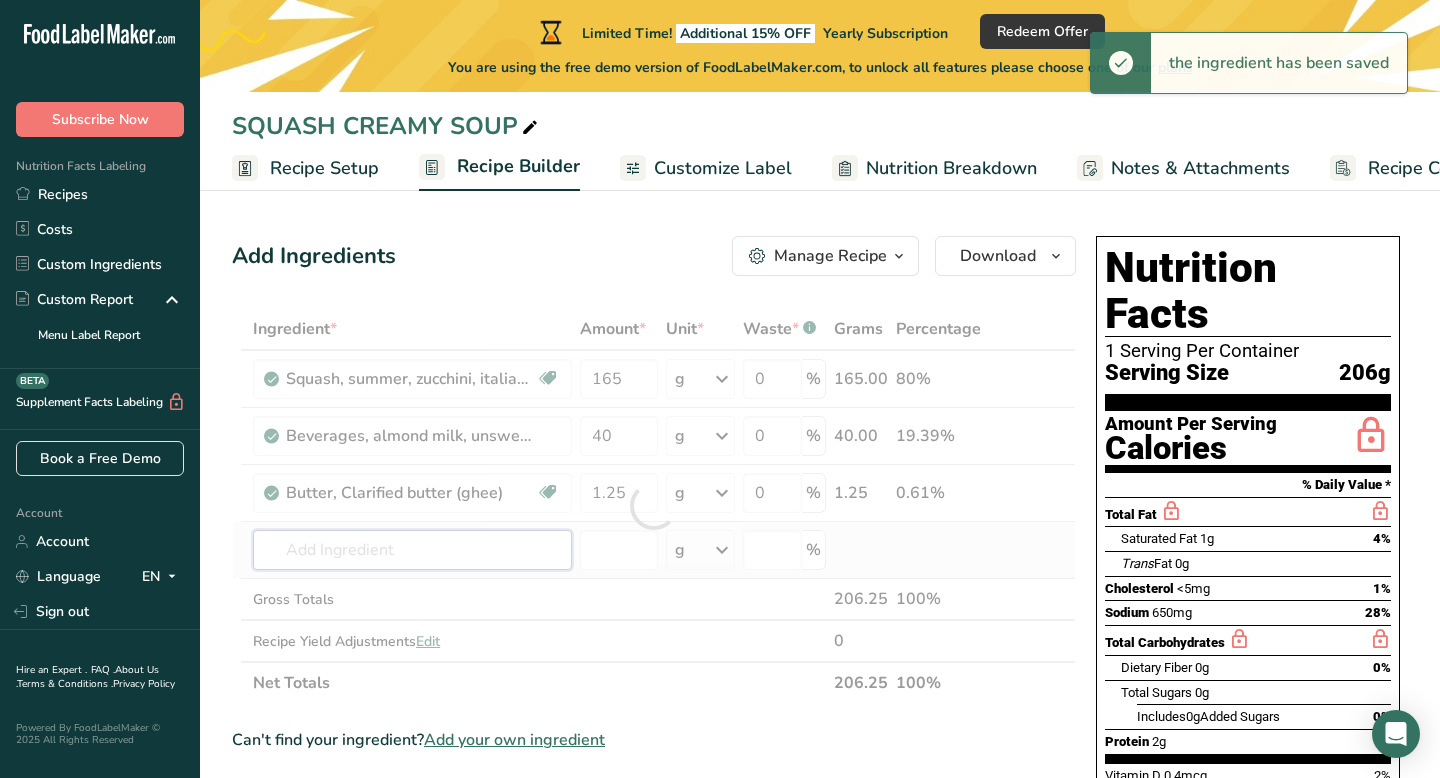 click on "Ingredient *
Amount *
Unit *
Waste *   .a-a{fill:#347362;}.b-a{fill:#fff;}          Grams
Percentage
Squash, summer, zucchini, italian style, canned
Dairy free
Gluten free
Vegan
Vegetarian
Soy free
165
g
Portions
1 cup
Weight Units
g
kg
mg
See more
Volume Units
l
Volume units require a density conversion. If you know your ingredient's density enter it below. Otherwise, click on "RIA" our AI Regulatory bot - she will be able to help you
lb/ft3
g/cm3
Confirm
mL
lb/ft3" at bounding box center (654, 506) 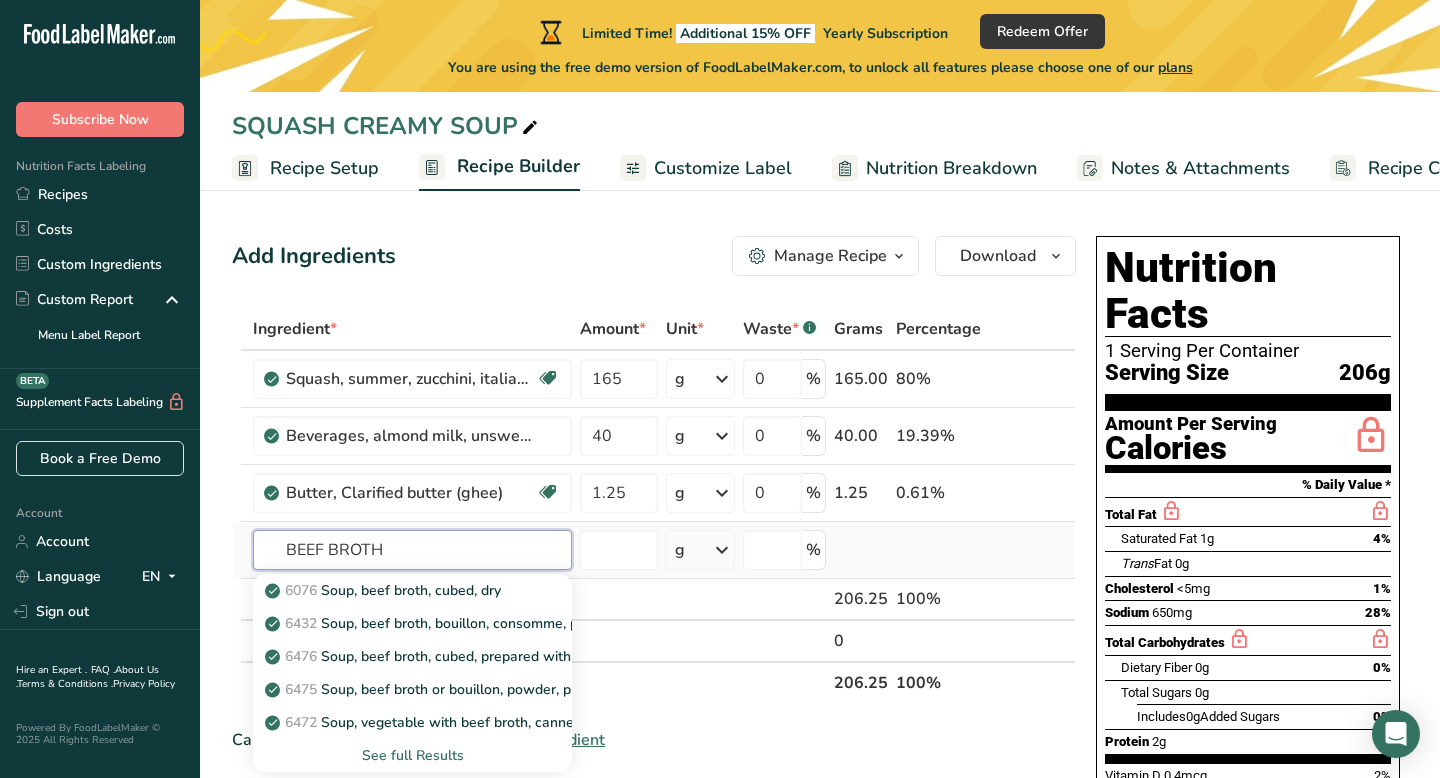 click on "BEEF BROTH" at bounding box center [412, 550] 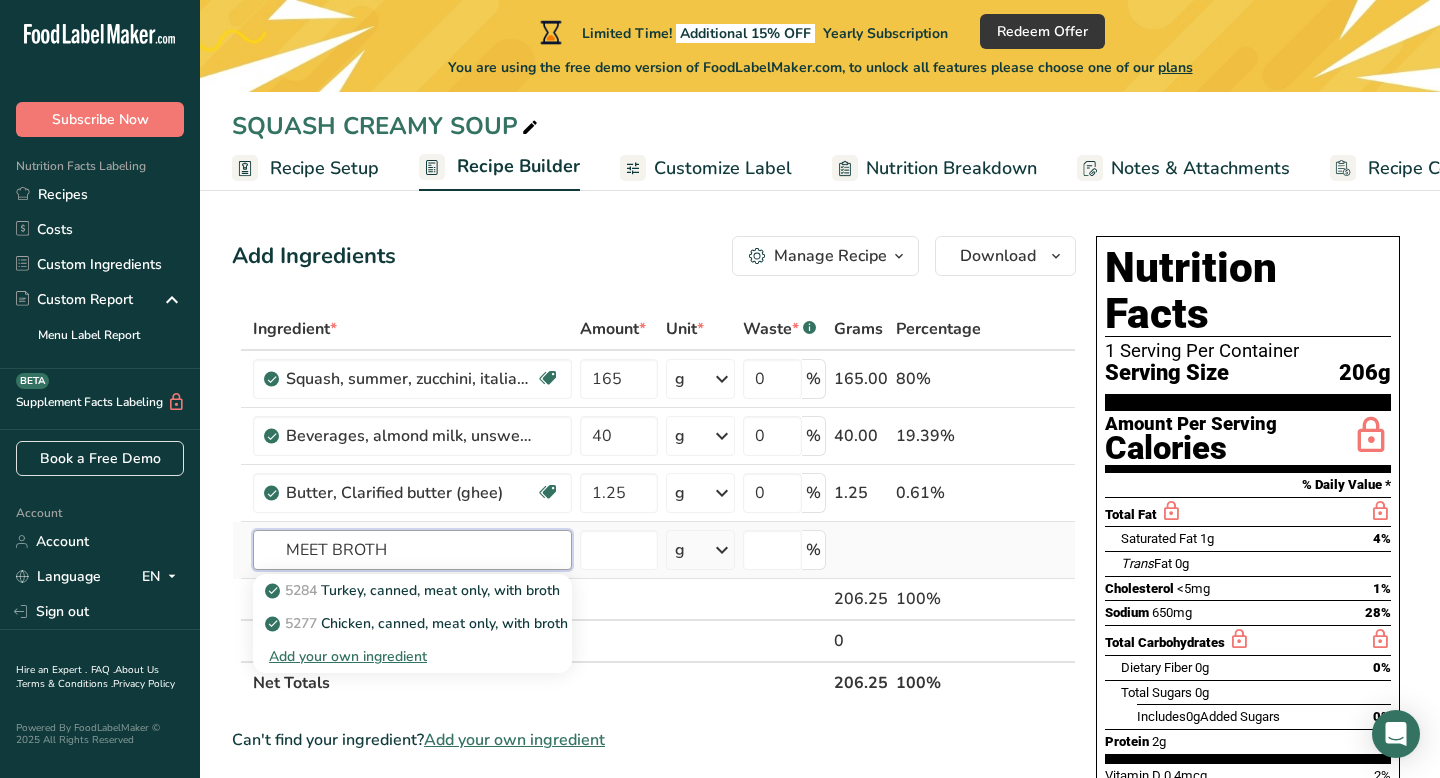 click on "MEET BROTH" at bounding box center (412, 550) 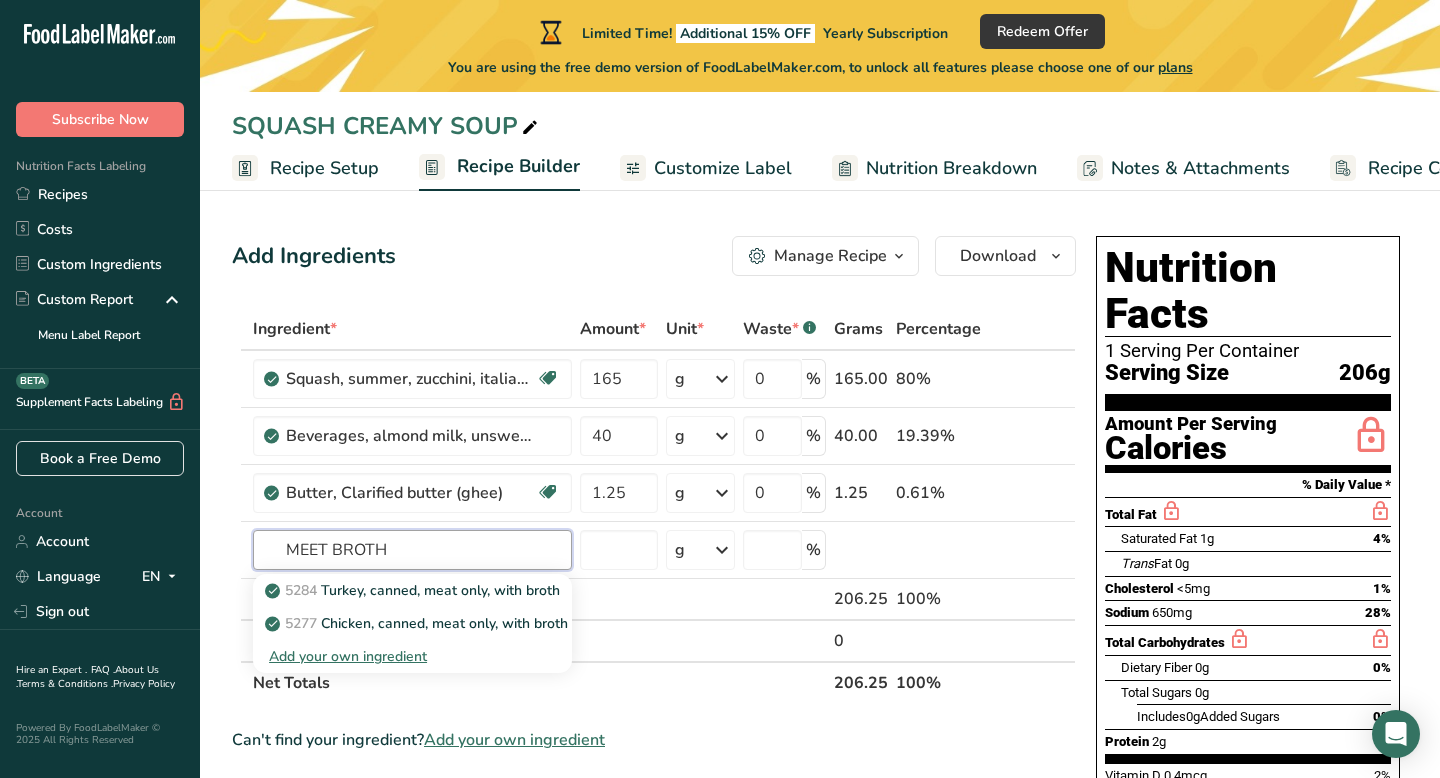 type on "MEET BROTH" 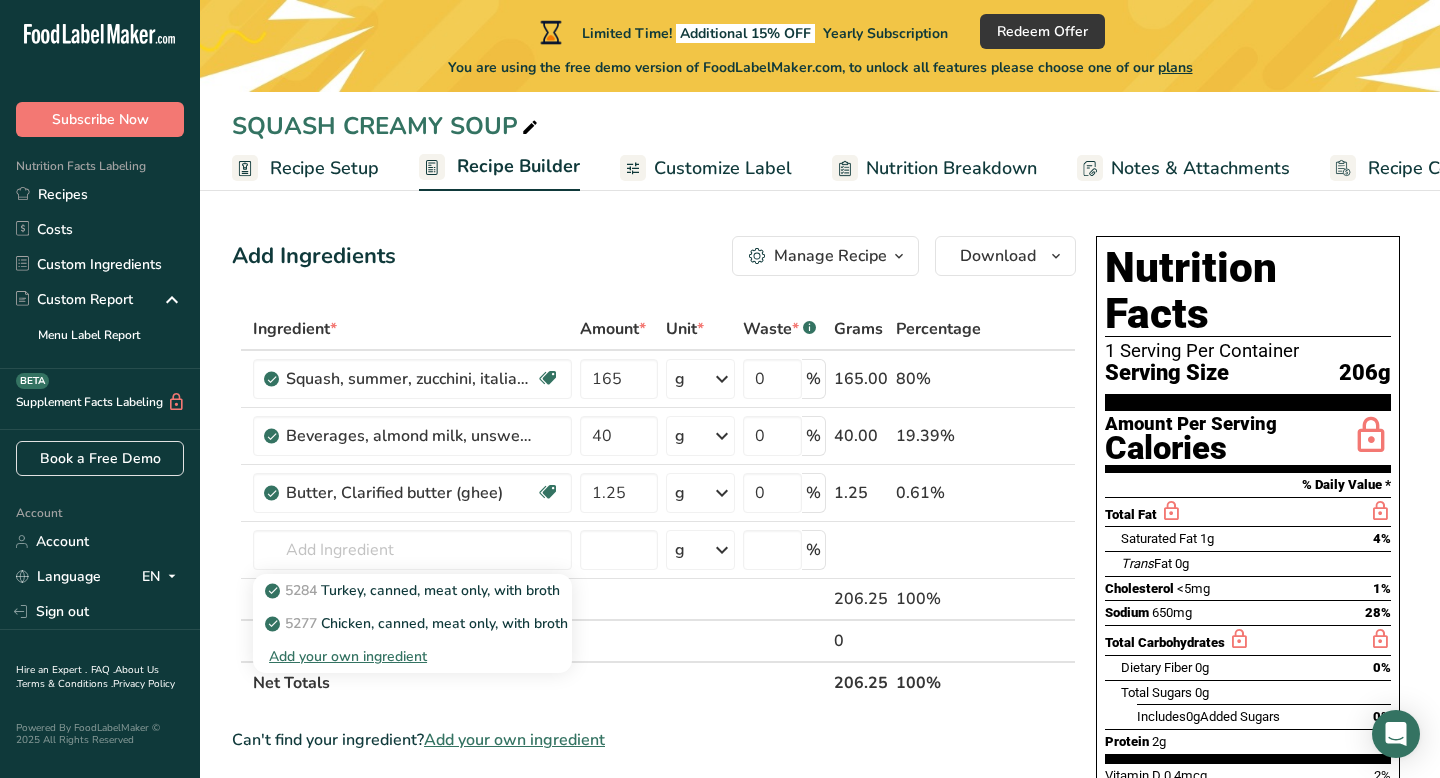 click on "Net Totals" at bounding box center (539, 682) 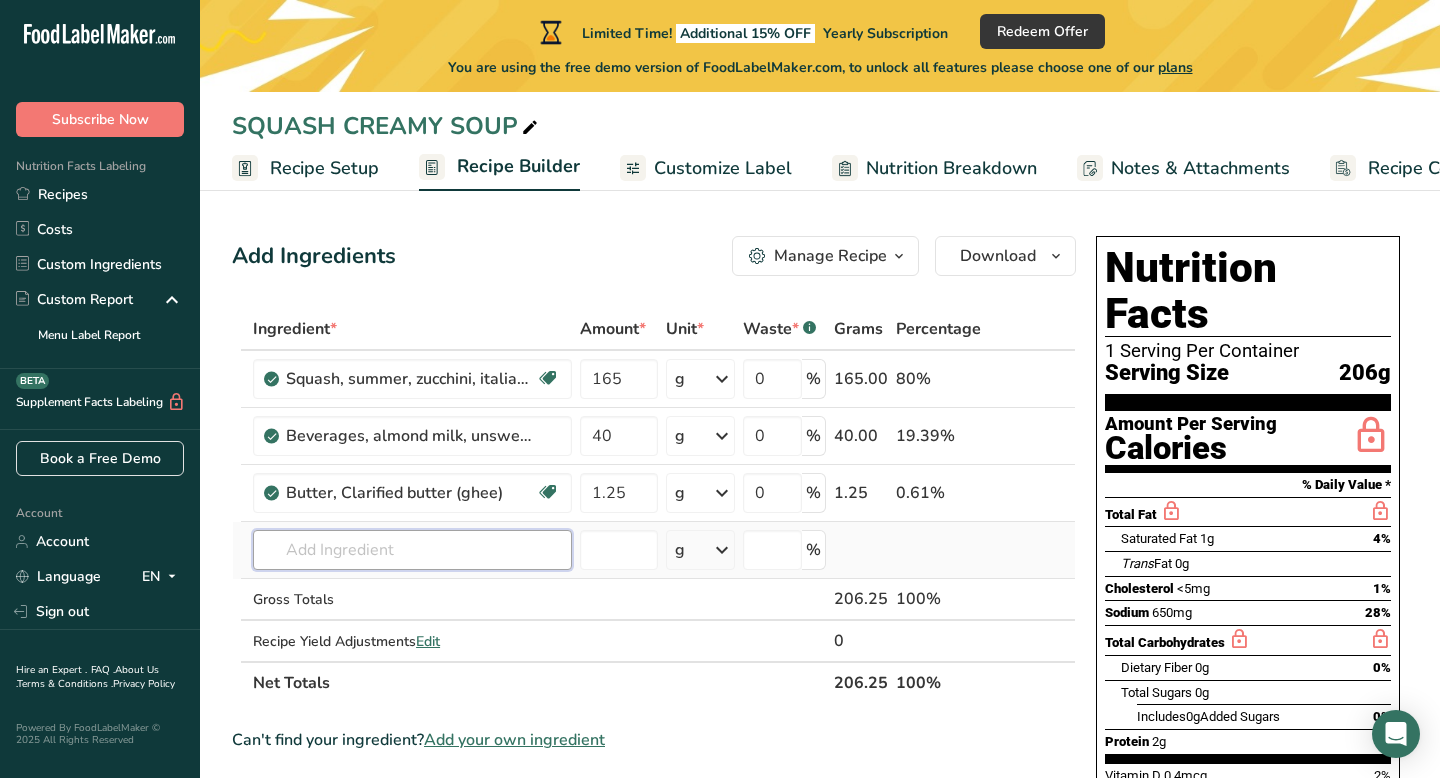 click at bounding box center (412, 550) 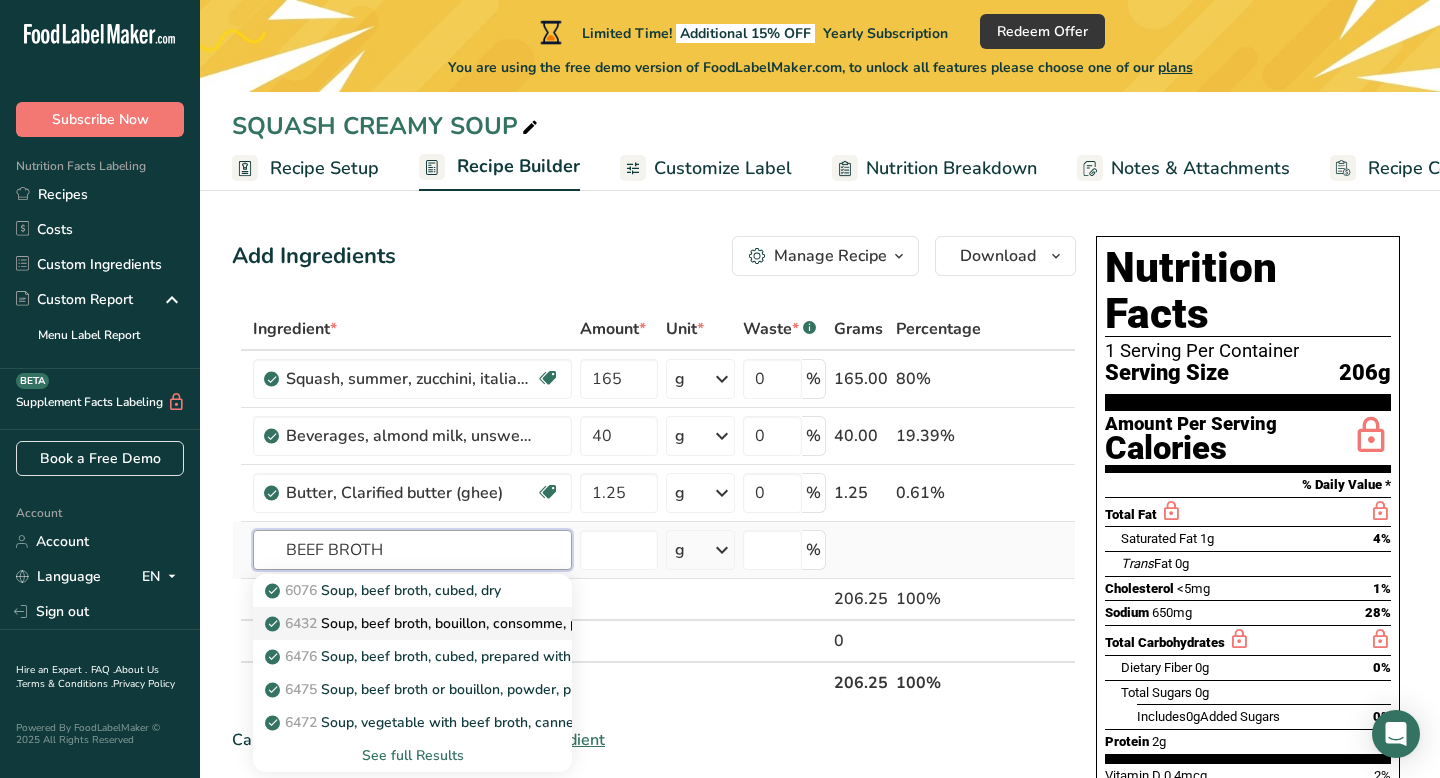 type on "BEEF BROTH" 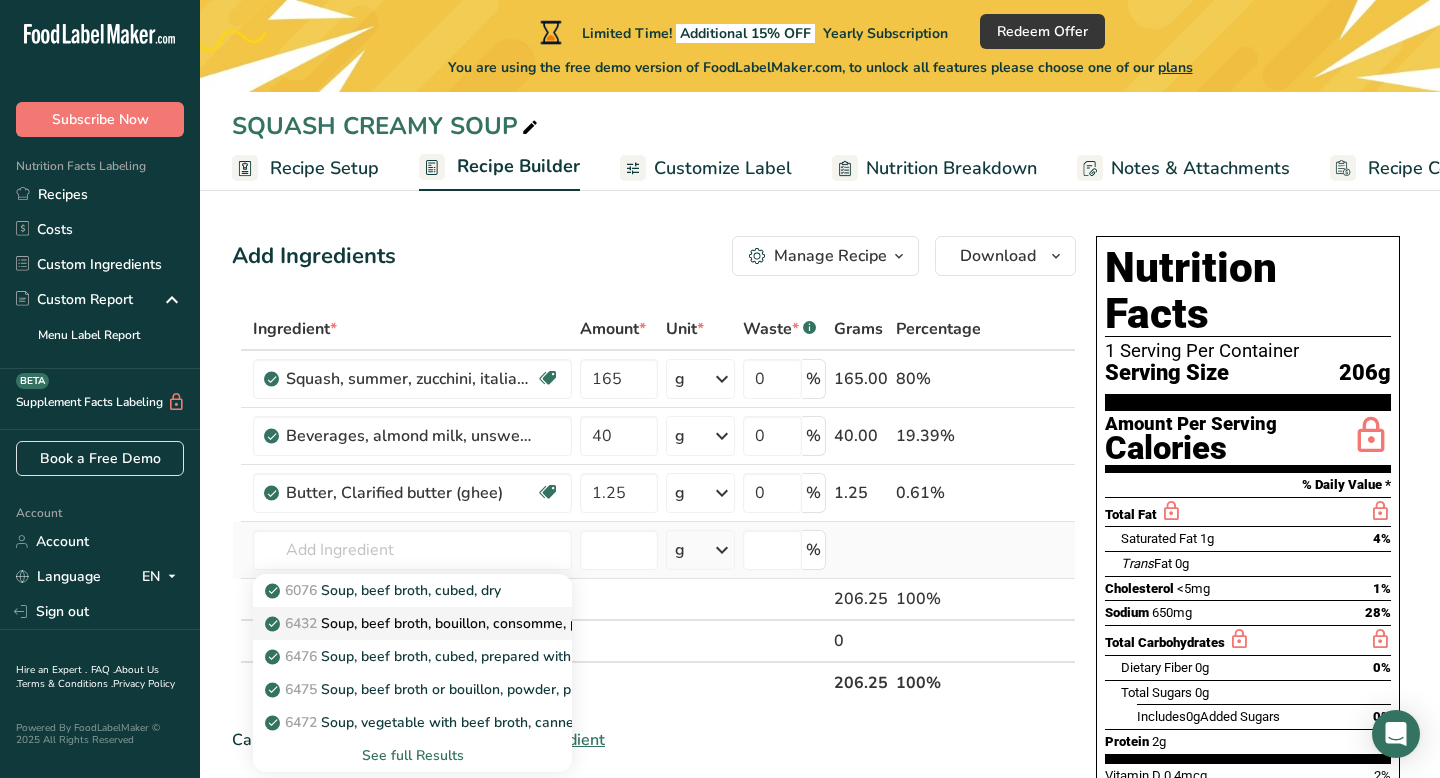 click on "6432
Soup, beef broth, bouillon, consomme, prepared with equal volume water" at bounding box center [531, 623] 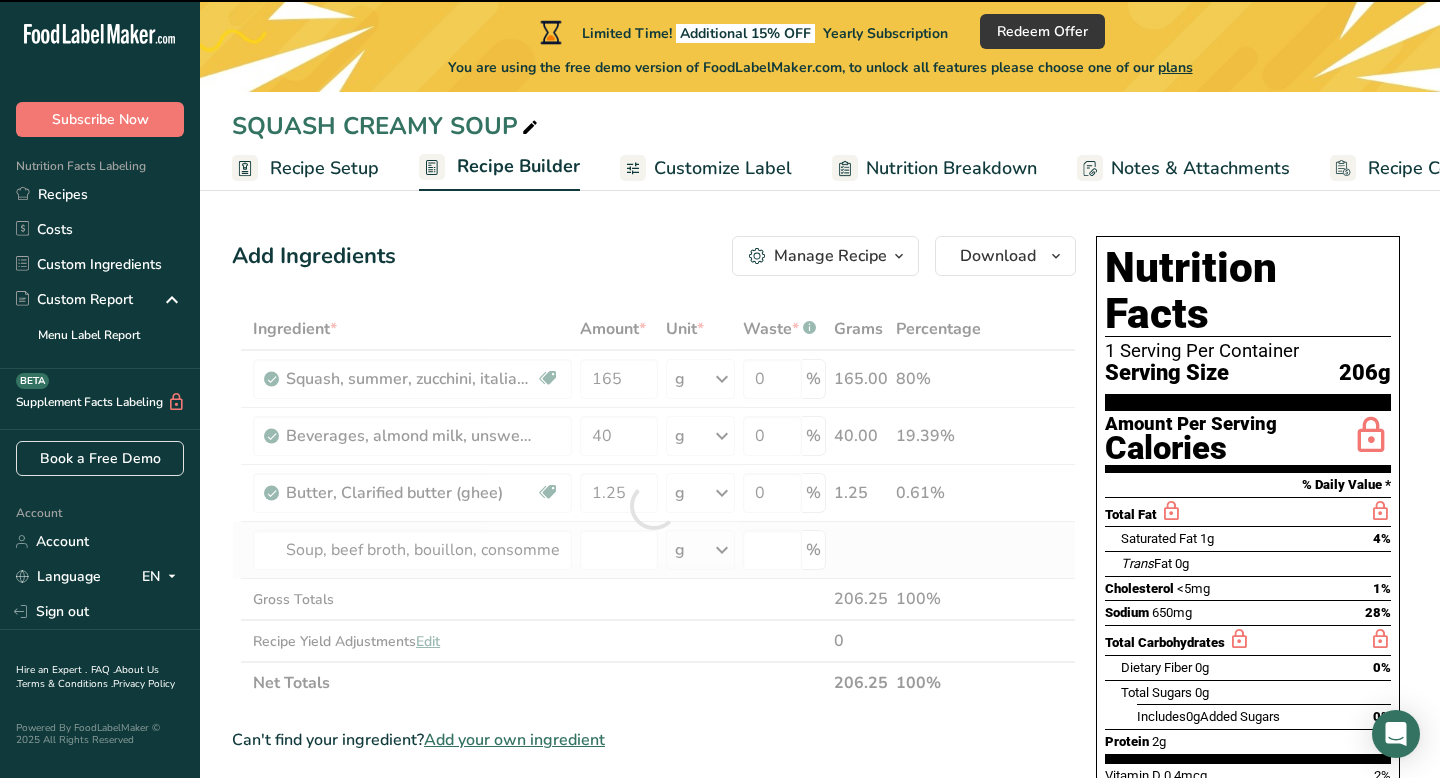 type on "0" 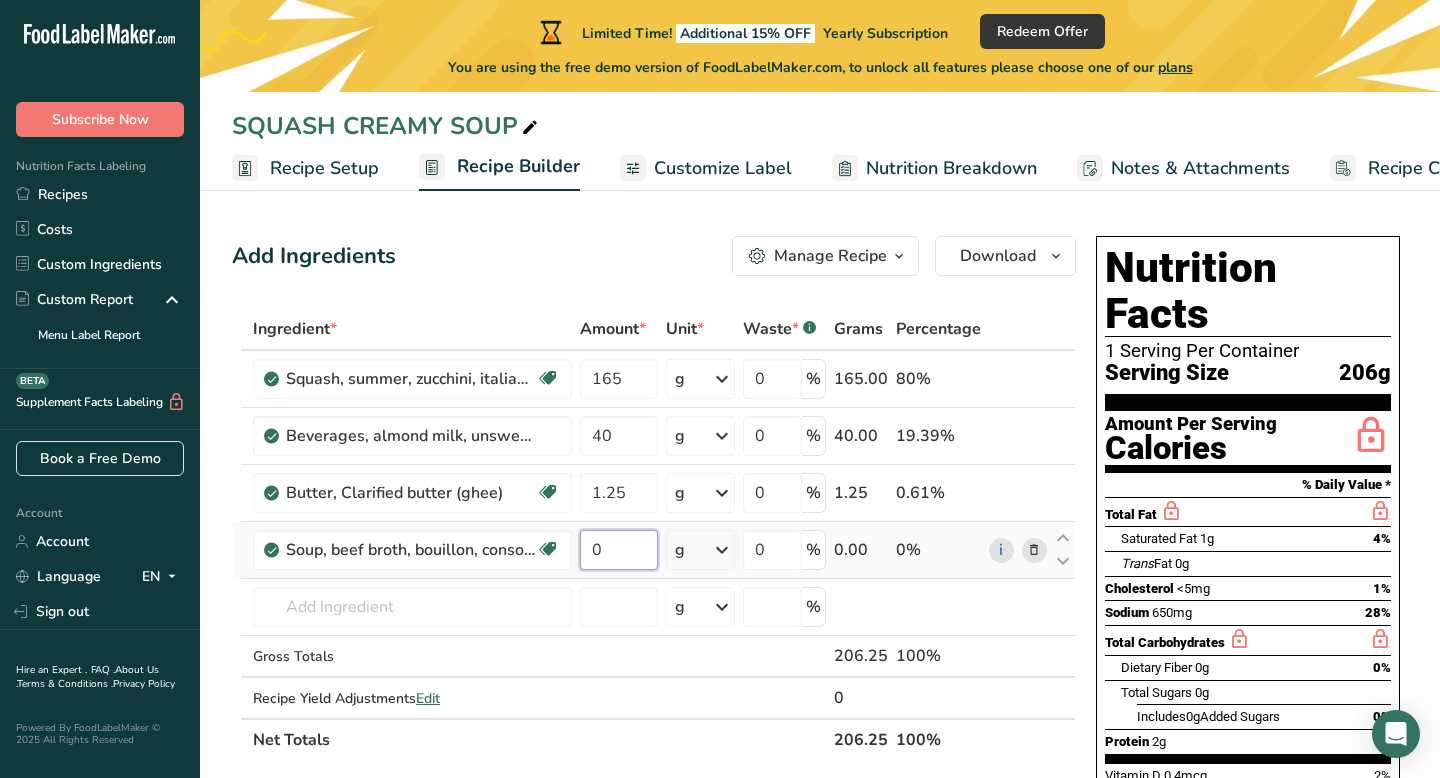 click on "0" at bounding box center (618, 550) 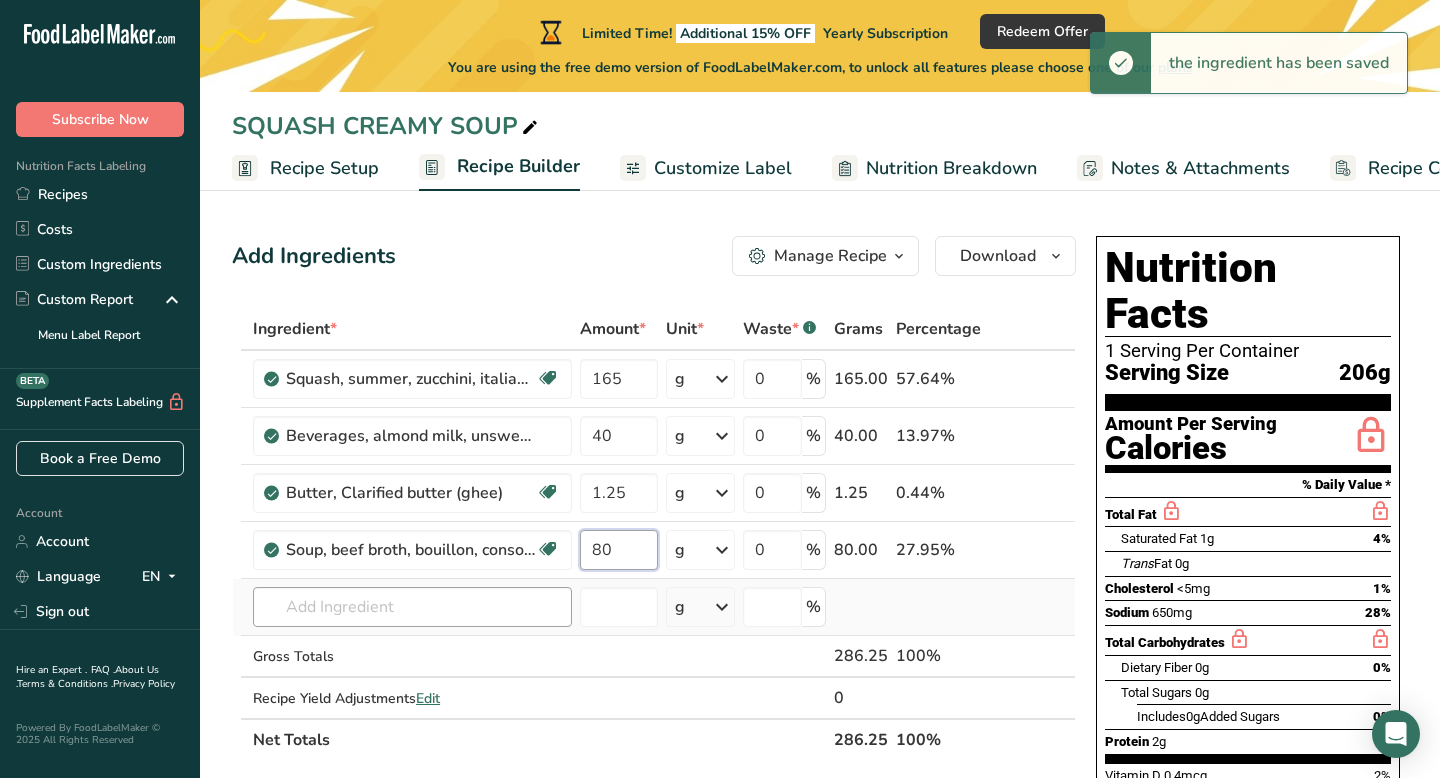 type on "80" 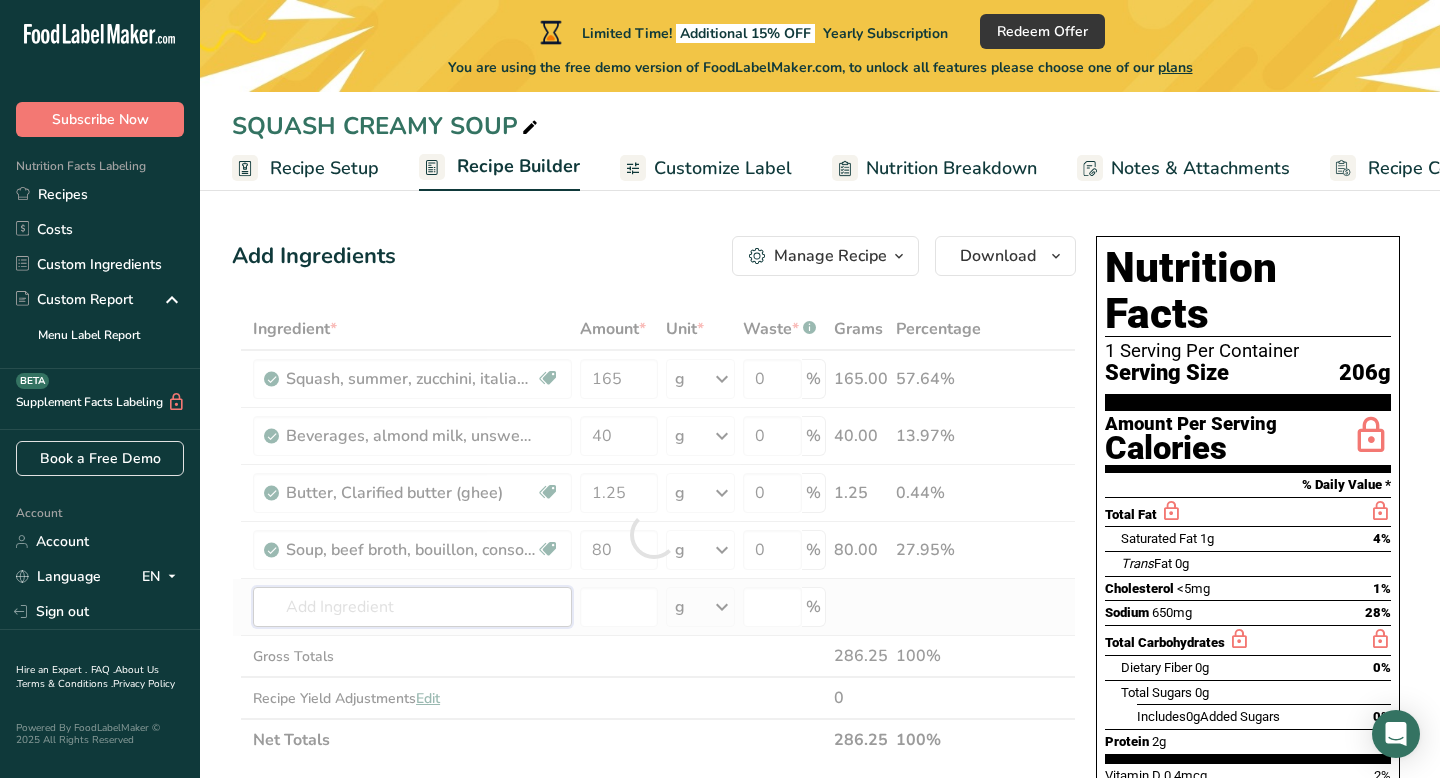 click on "Ingredient *
Amount *
Unit *
Waste *   .a-a{fill:#347362;}.b-a{fill:#fff;}          Grams
Percentage
Squash, summer, zucchini, italian style, canned
Dairy free
Gluten free
Vegan
Vegetarian
Soy free
165
g
Portions
1 cup
Weight Units
g
kg
mg
See more
Volume Units
l
Volume units require a density conversion. If you know your ingredient's density enter it below. Otherwise, click on "RIA" our AI Regulatory bot - she will be able to help you
lb/ft3
g/cm3
Confirm
mL
lb/ft3" at bounding box center (654, 534) 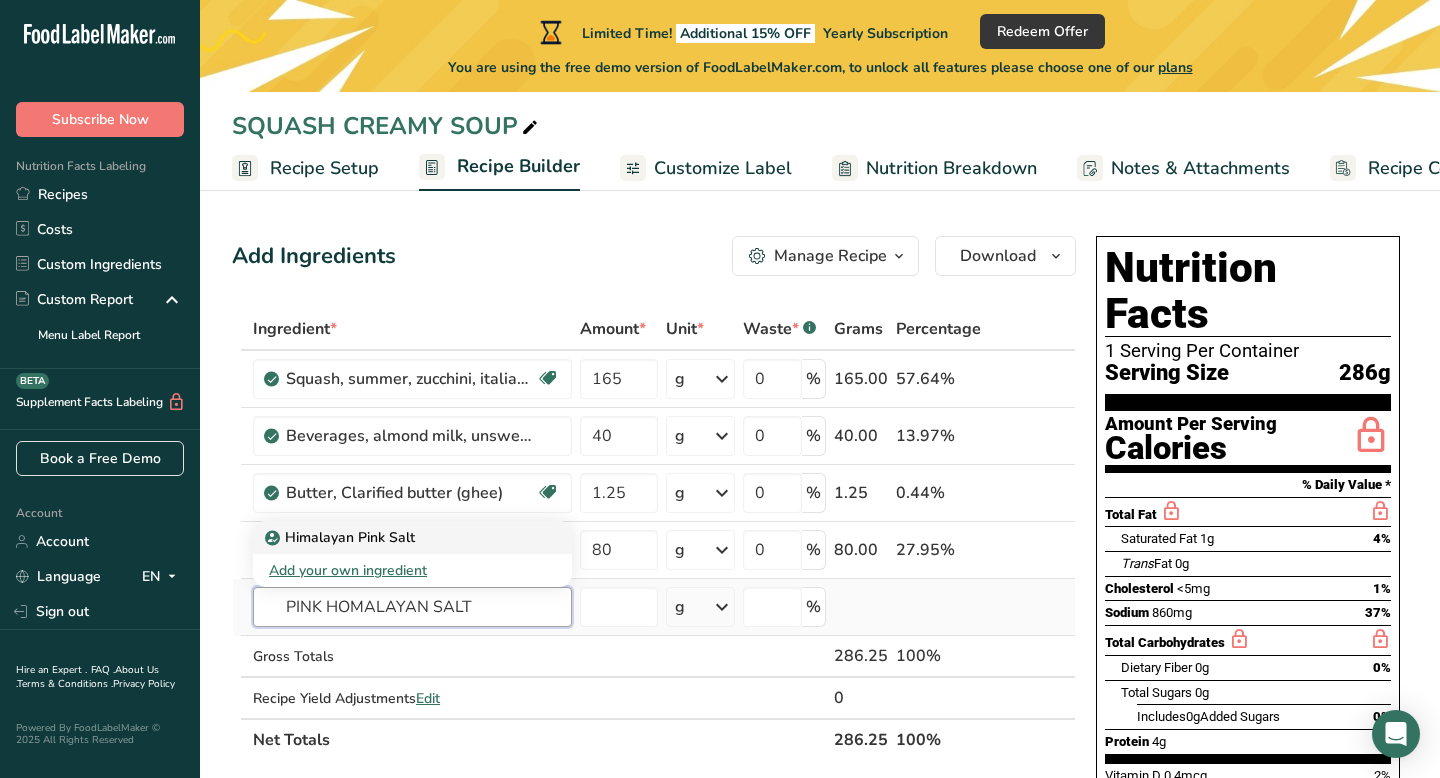 type on "PINK HOMALAYAN SALT" 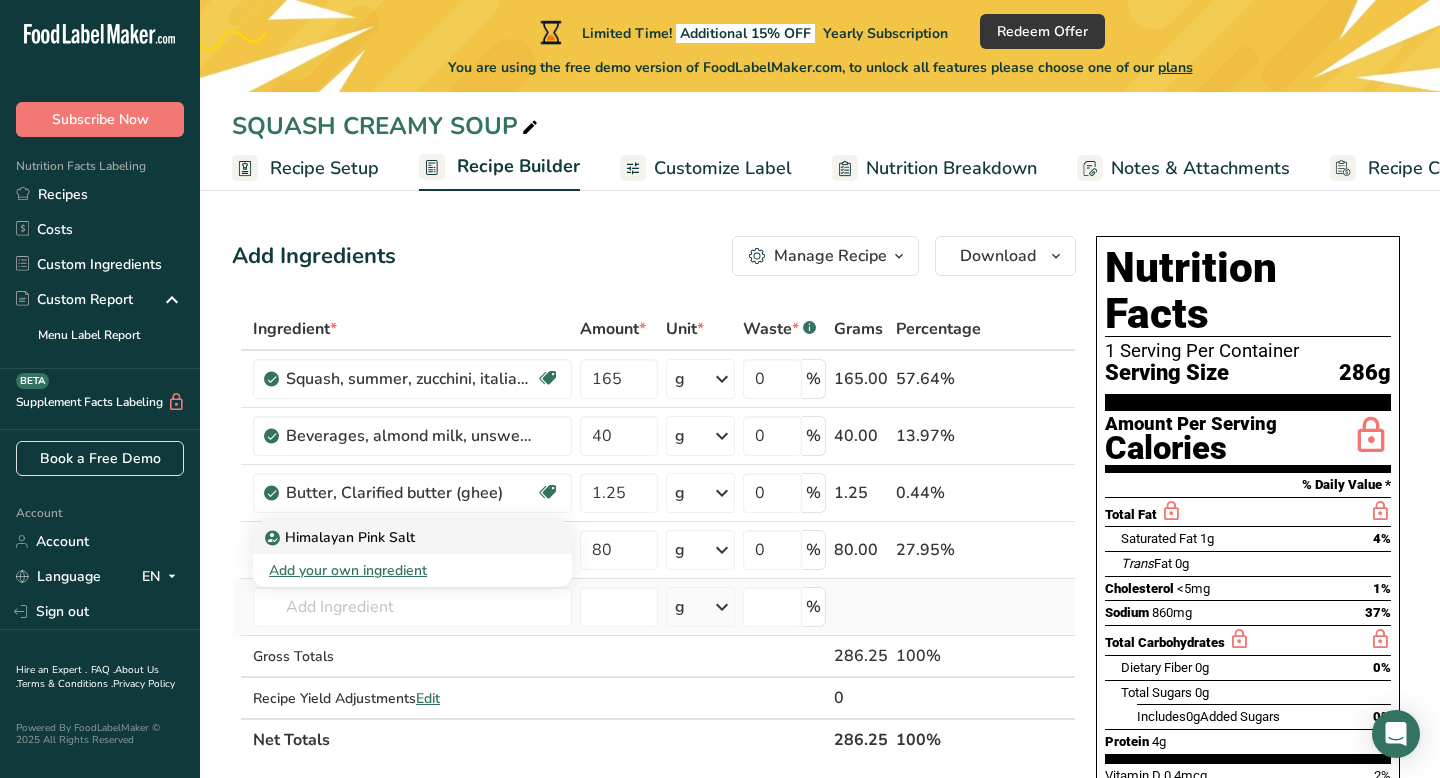 click on "Himalayan Pink Salt" at bounding box center [342, 537] 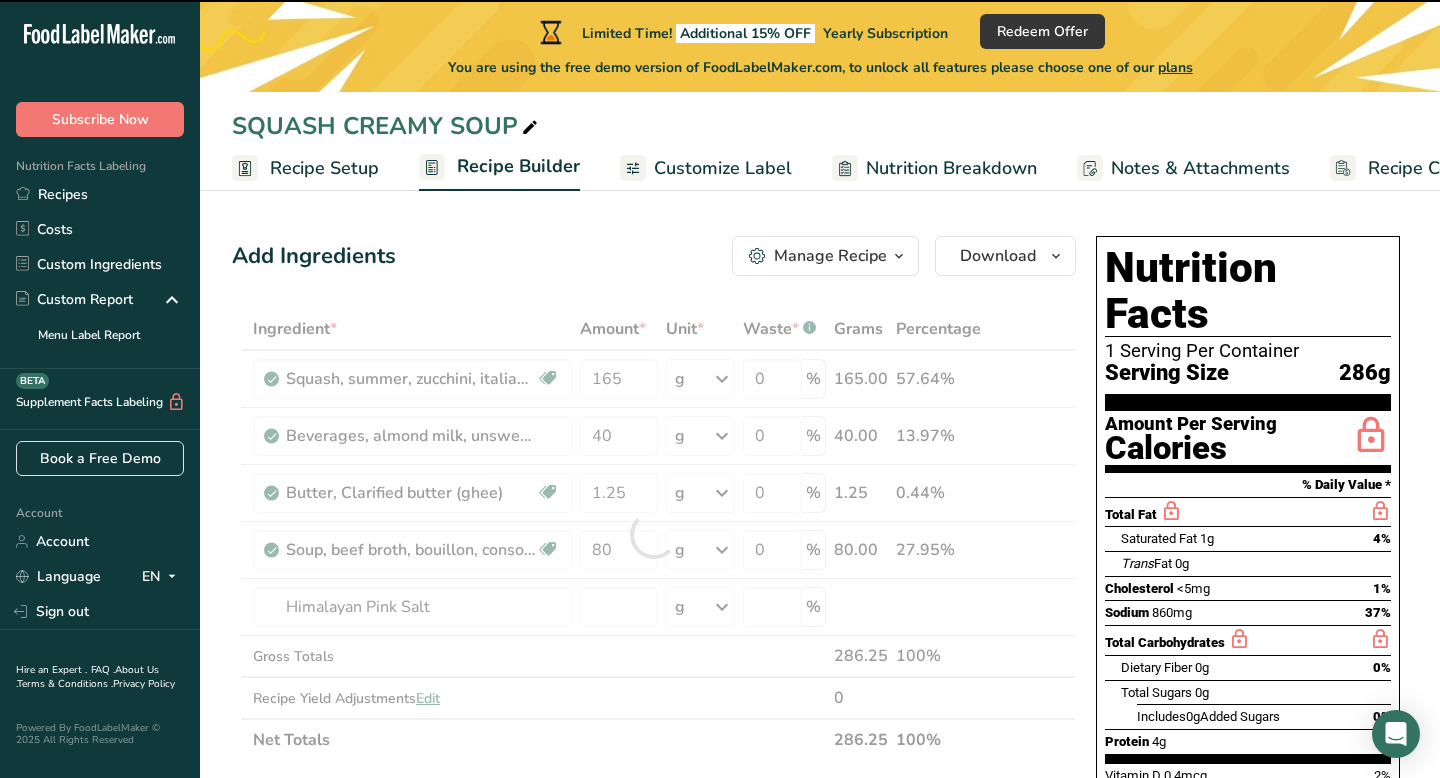 type on "0" 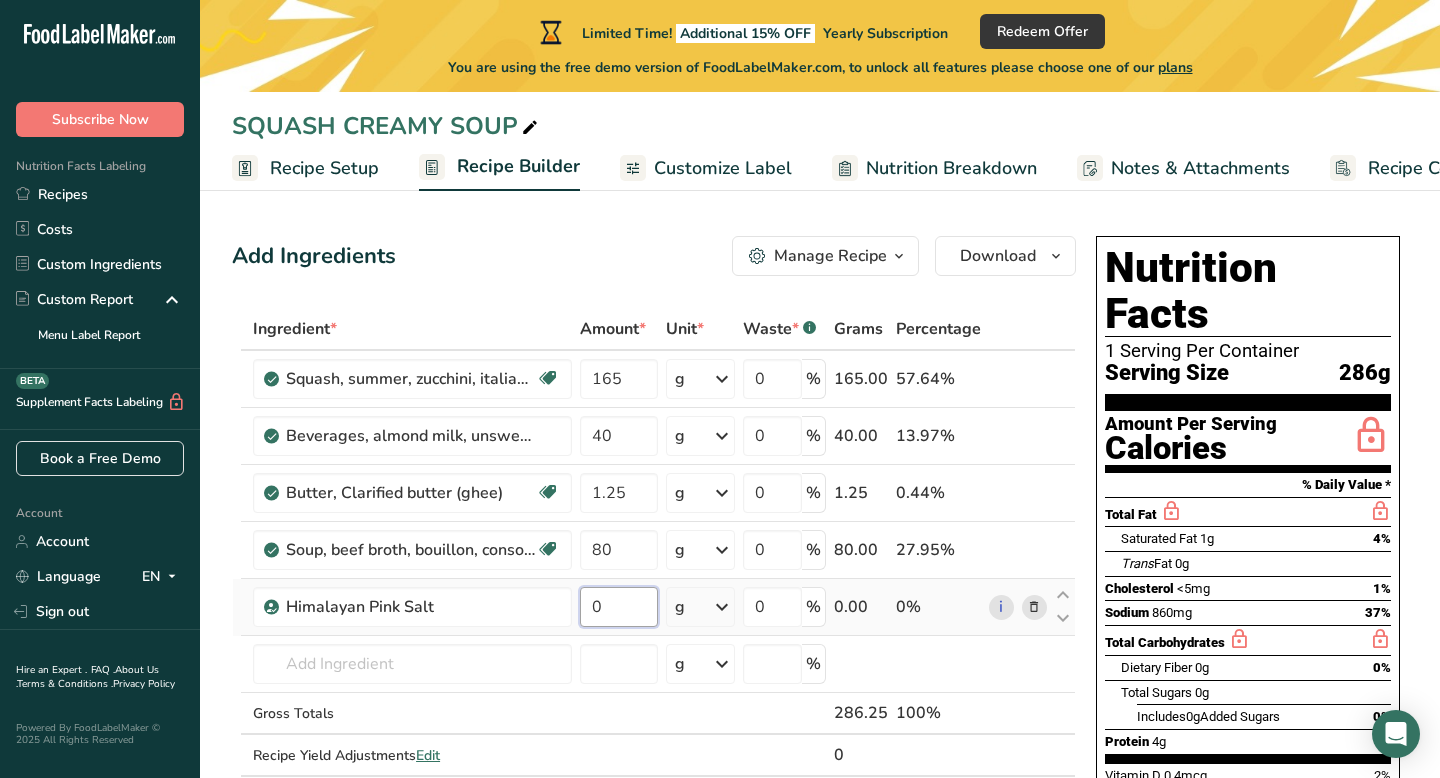 click on "0" at bounding box center (618, 607) 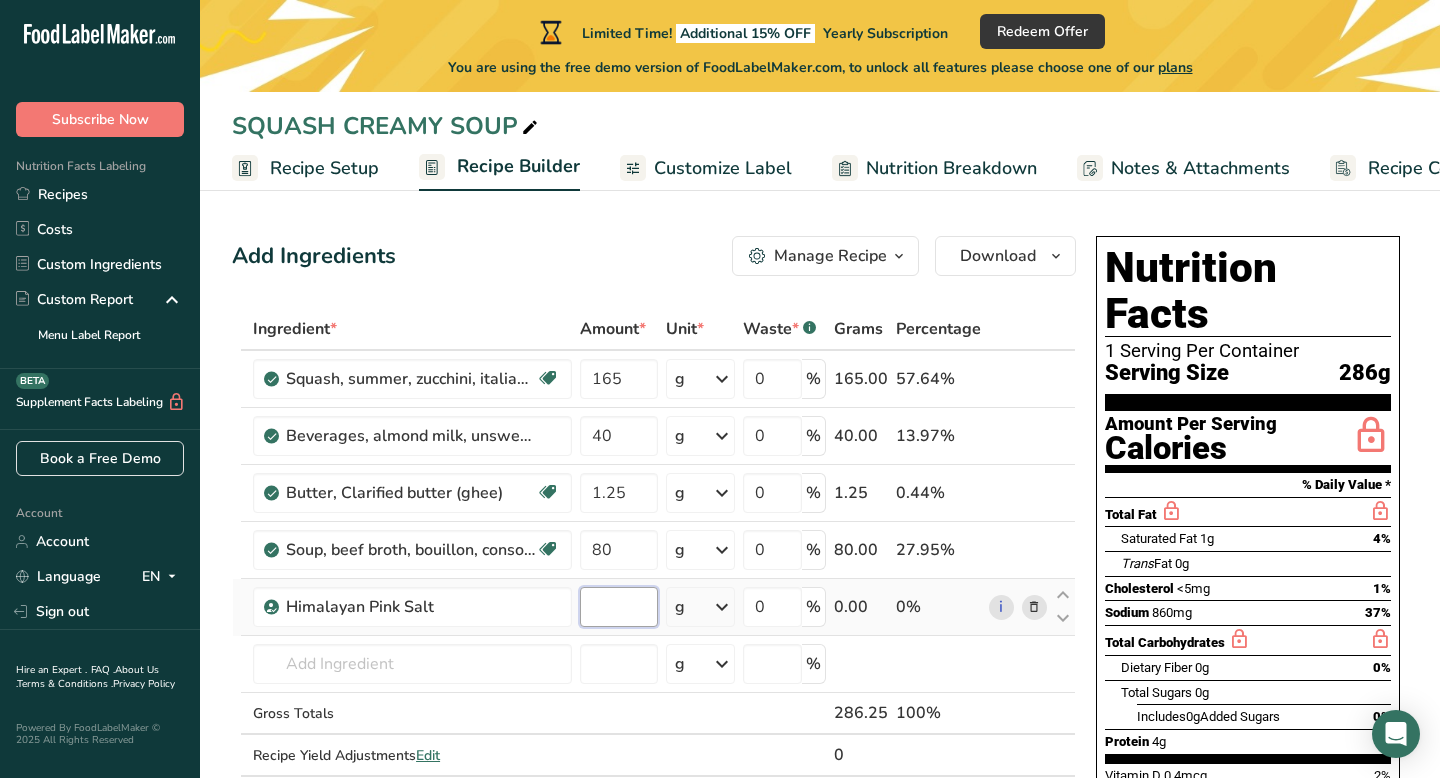 type on "1" 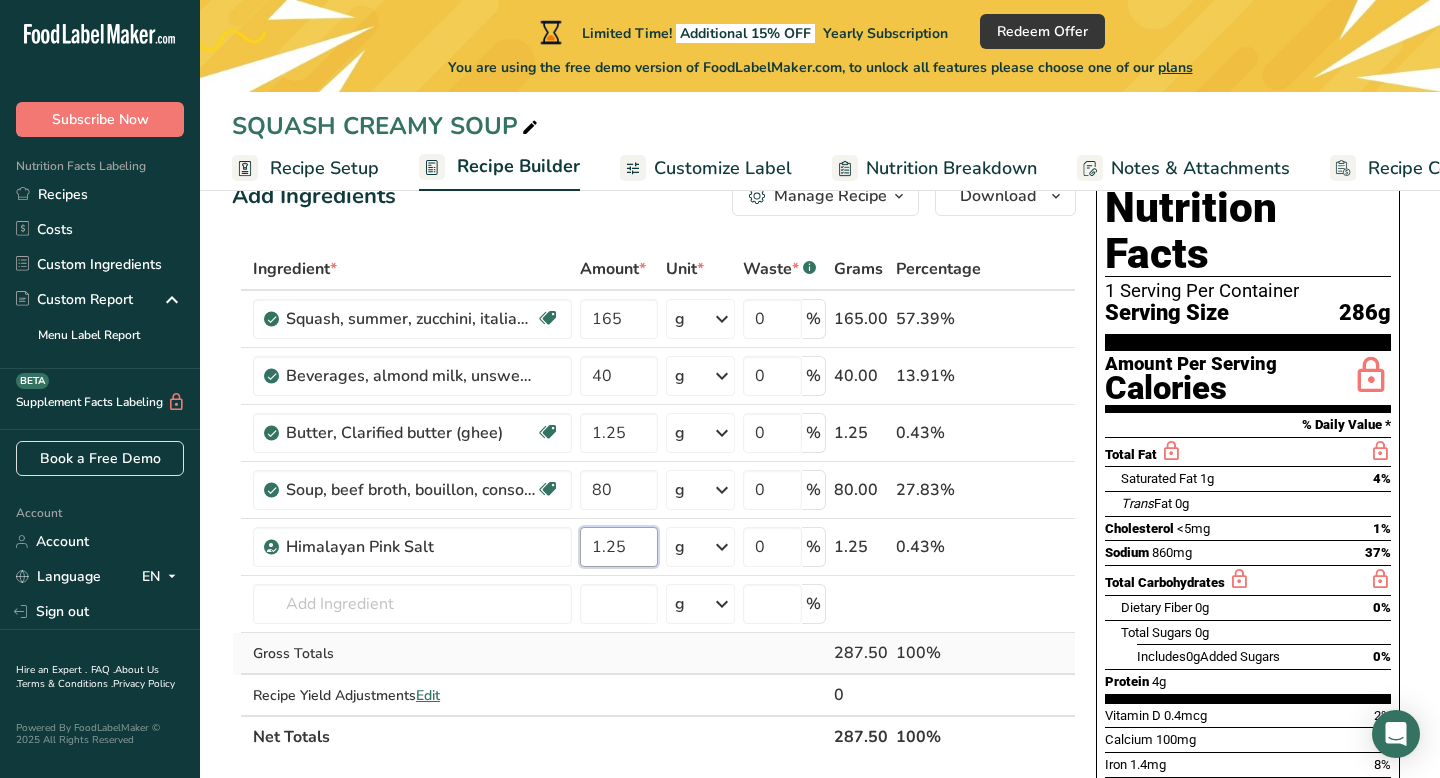 scroll, scrollTop: 58, scrollLeft: 0, axis: vertical 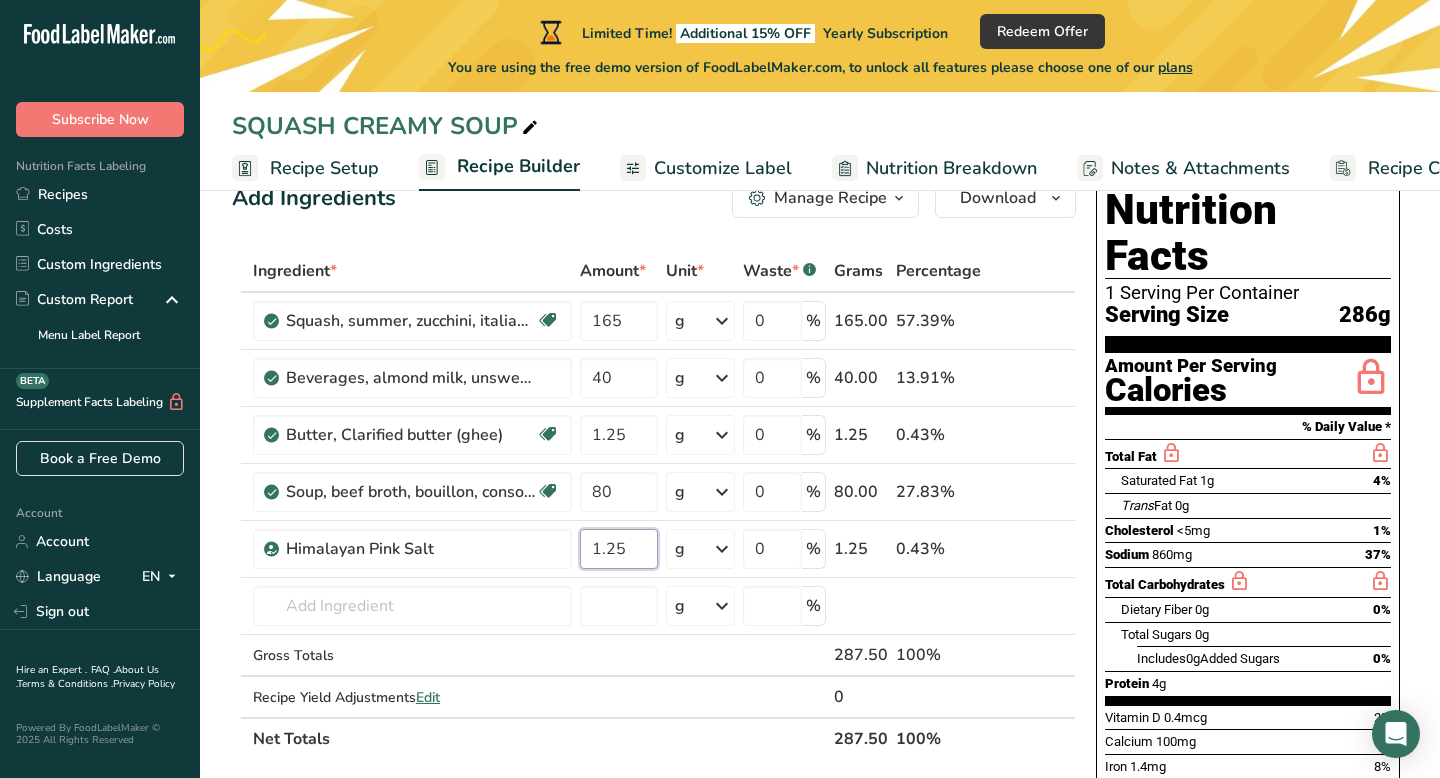 type on "1.25" 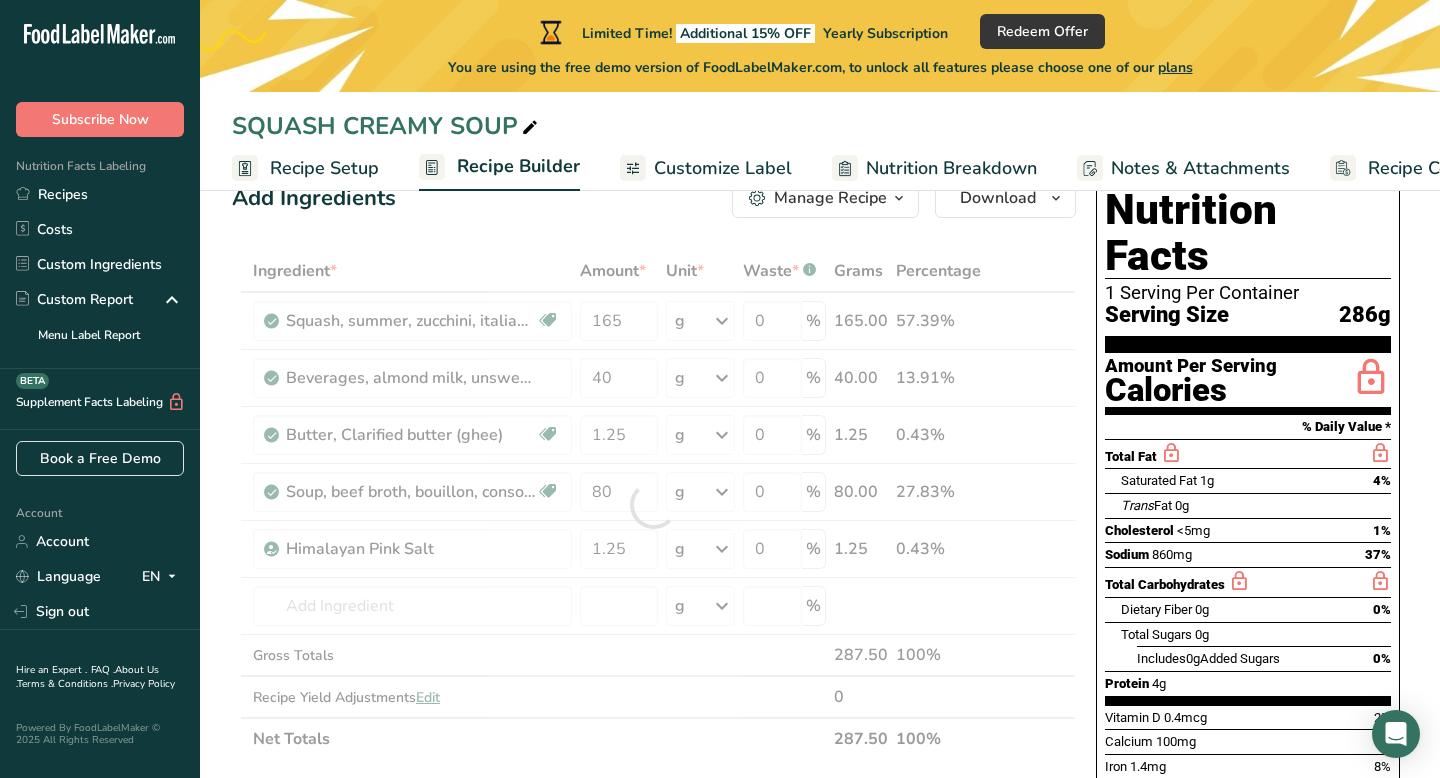 click on "Ingredient *
Amount *
Unit *
Waste *   .a-a{fill:#347362;}.b-a{fill:#fff;}          Grams
Percentage
Squash, summer, zucchini, italian style, canned
Dairy free
Gluten free
Vegan
Vegetarian
Soy free
165
g
Portions
1 cup
Weight Units
g
kg
mg
See more
Volume Units
l
Volume units require a density conversion. If you know your ingredient's density enter it below. Otherwise, click on "RIA" our AI Regulatory bot - she will be able to help you
lb/ft3
g/cm3
Confirm
mL
lb/ft3" at bounding box center [654, 505] 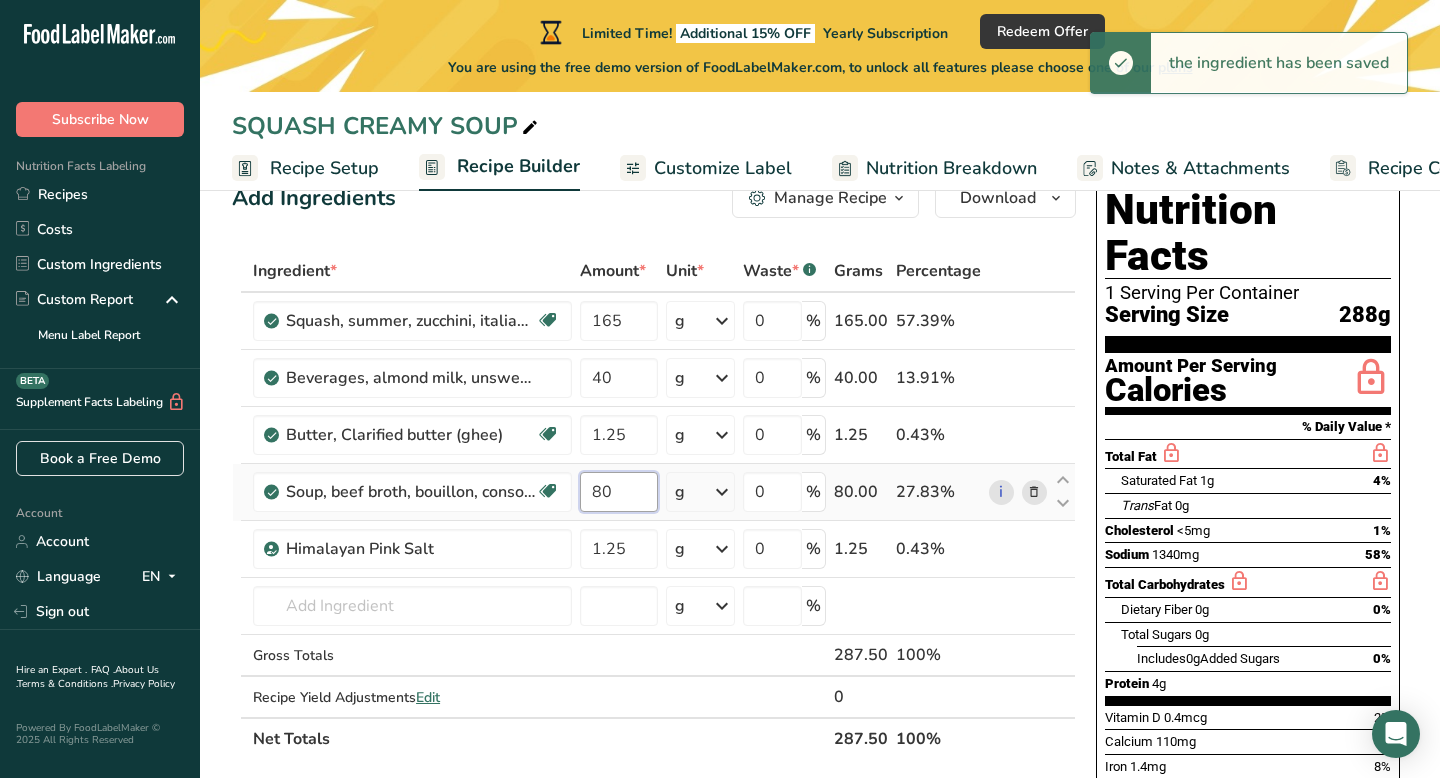 click on "80" at bounding box center [618, 492] 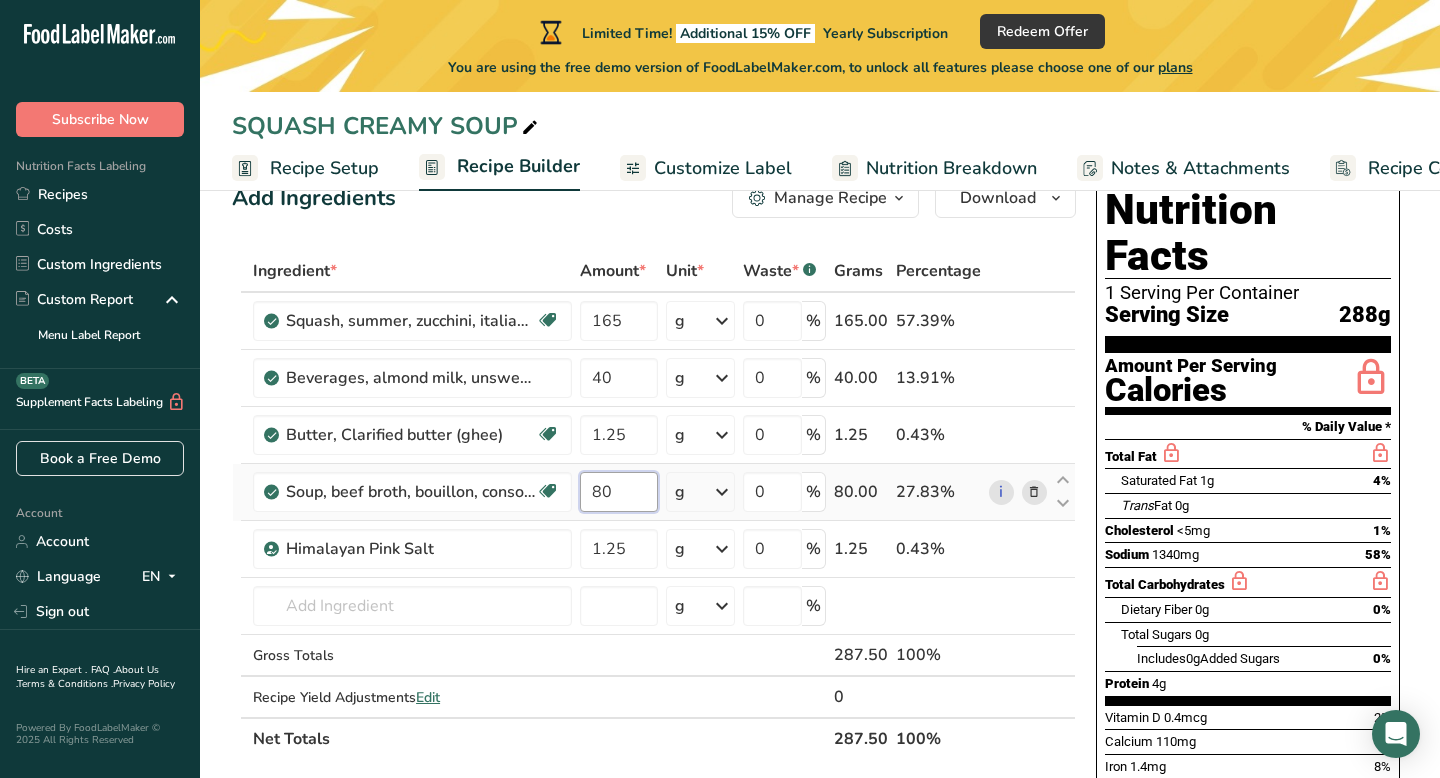type on "8" 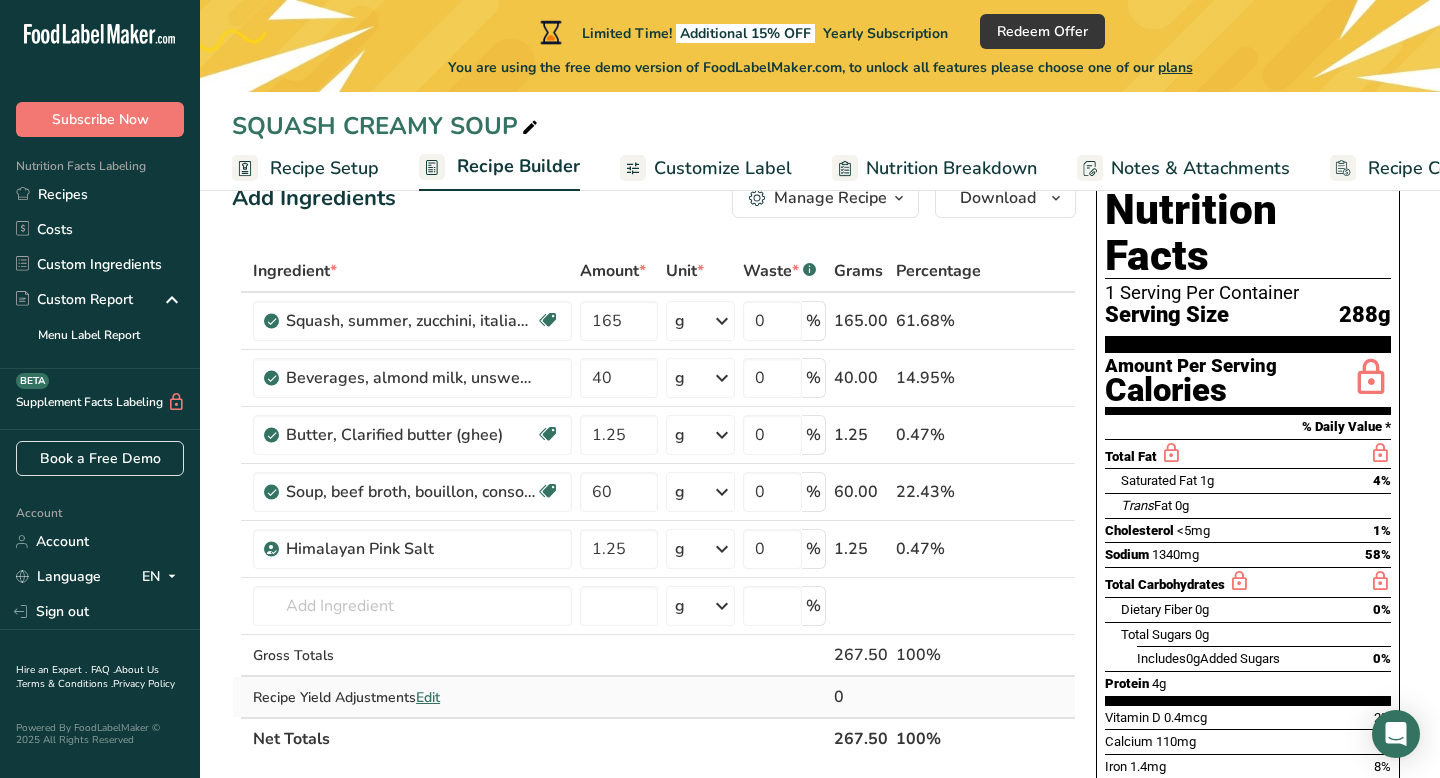 click on "Ingredient *
Amount *
Unit *
Waste *   .a-a{fill:#347362;}.b-a{fill:#fff;}          Grams
Percentage
Squash, summer, zucchini, italian style, canned
Dairy free
Gluten free
Vegan
Vegetarian
Soy free
165
g
Portions
1 cup
Weight Units
g
kg
mg
See more
Volume Units
l
Volume units require a density conversion. If you know your ingredient's density enter it below. Otherwise, click on "RIA" our AI Regulatory bot - she will be able to help you
lb/ft3
g/cm3
Confirm
mL
lb/ft3" at bounding box center (654, 505) 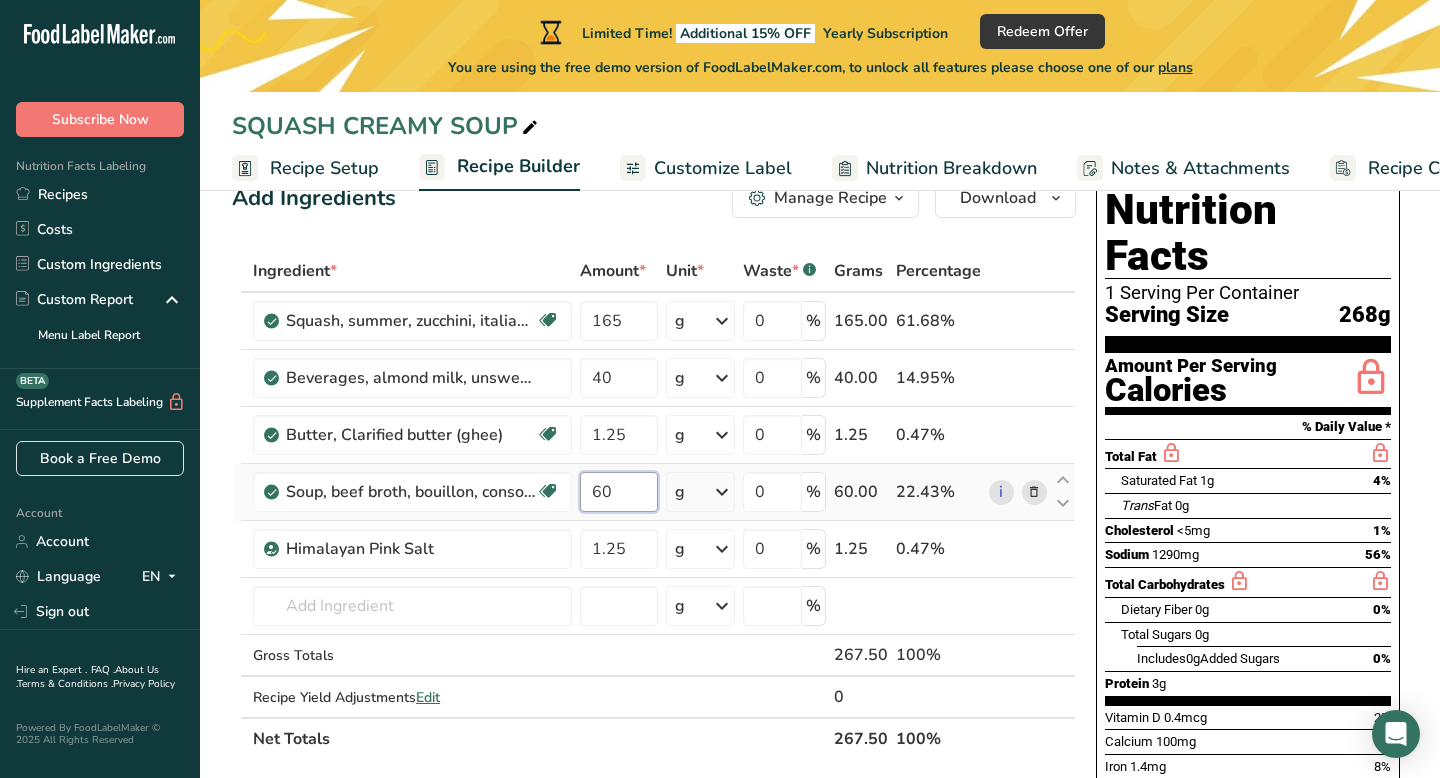 click on "60" at bounding box center [618, 492] 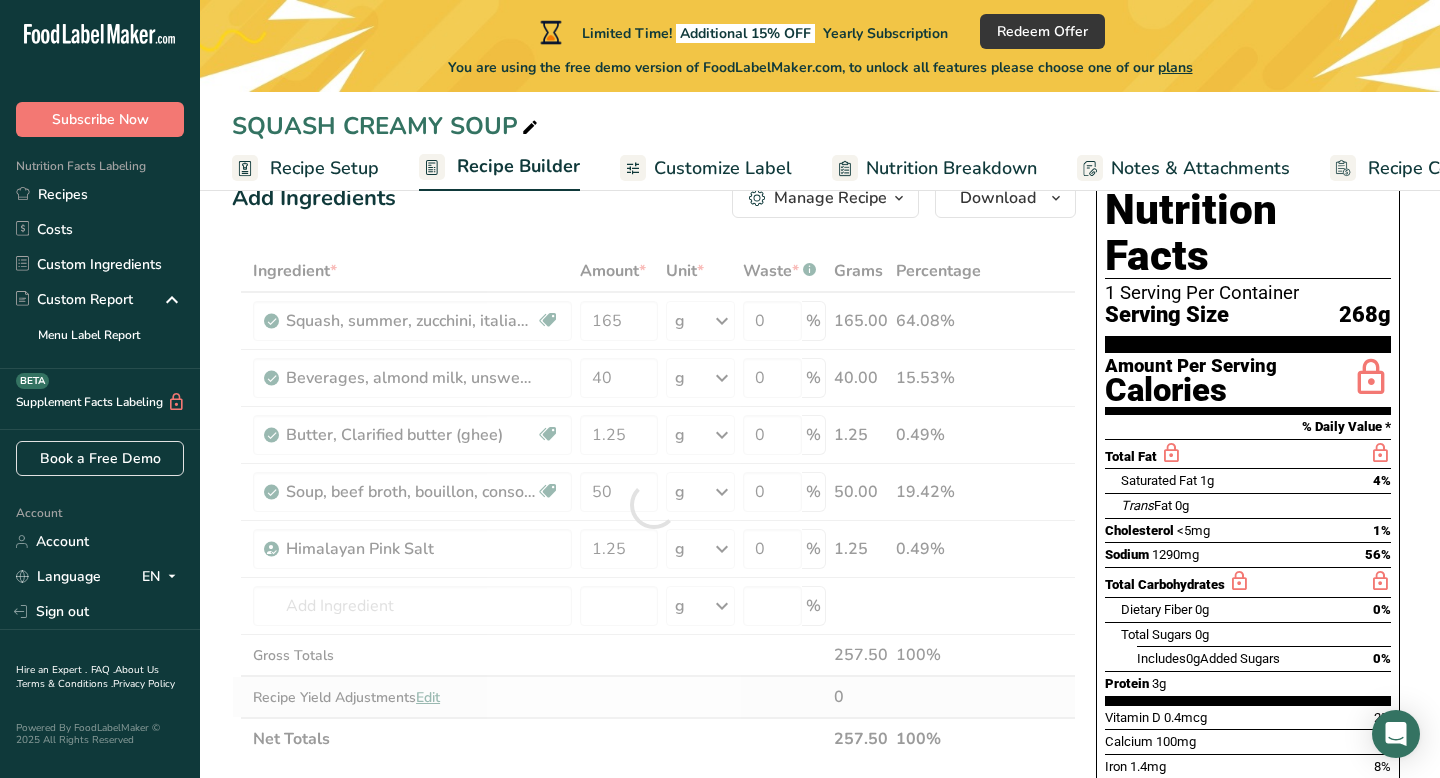 click on "Ingredient *
Amount *
Unit *
Waste *   .a-a{fill:#347362;}.b-a{fill:#fff;}          Grams
Percentage
Squash, summer, zucchini, italian style, canned
Dairy free
Gluten free
Vegan
Vegetarian
Soy free
165
g
Portions
1 cup
Weight Units
g
kg
mg
See more
Volume Units
l
Volume units require a density conversion. If you know your ingredient's density enter it below. Otherwise, click on "RIA" our AI Regulatory bot - she will be able to help you
lb/ft3
g/cm3
Confirm
mL
lb/ft3" at bounding box center (654, 505) 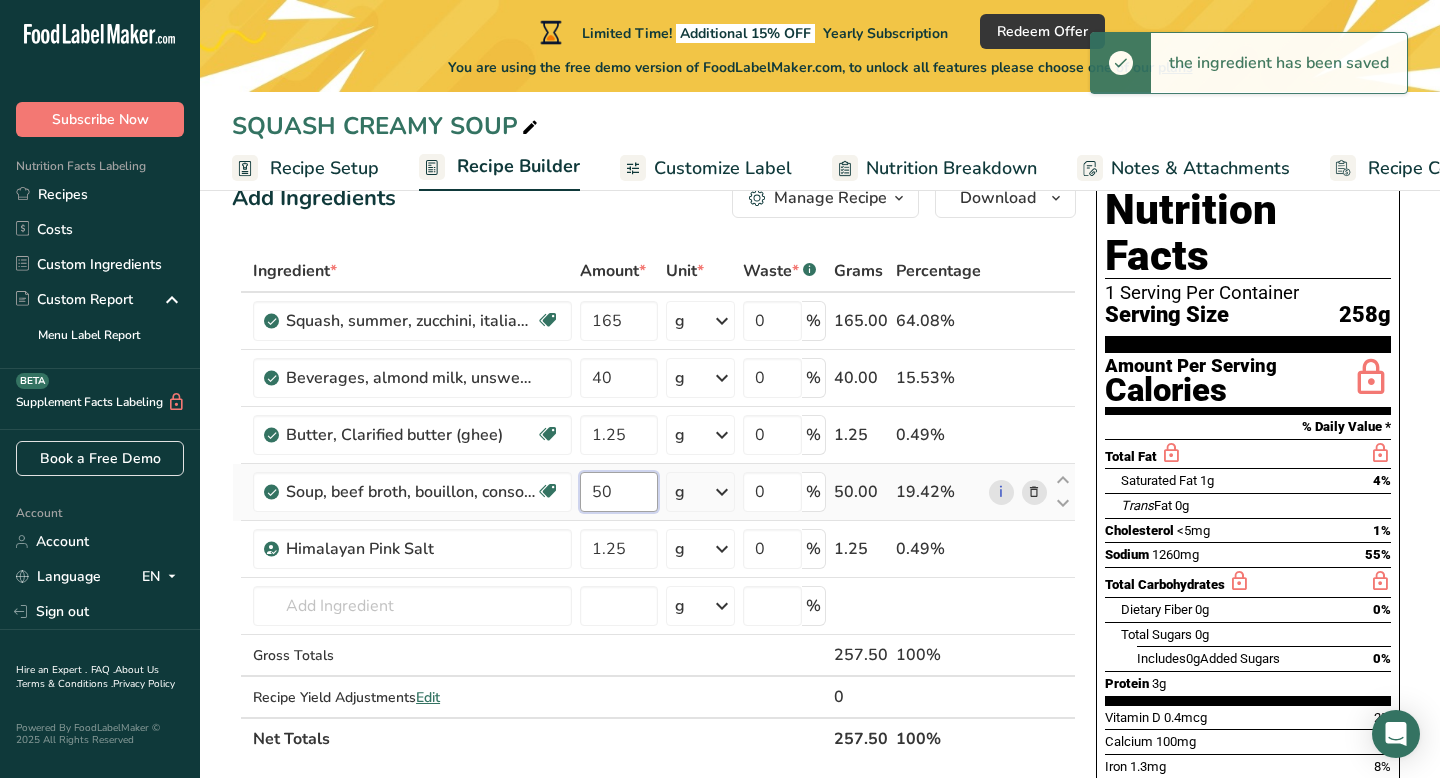 click on "50" at bounding box center [618, 492] 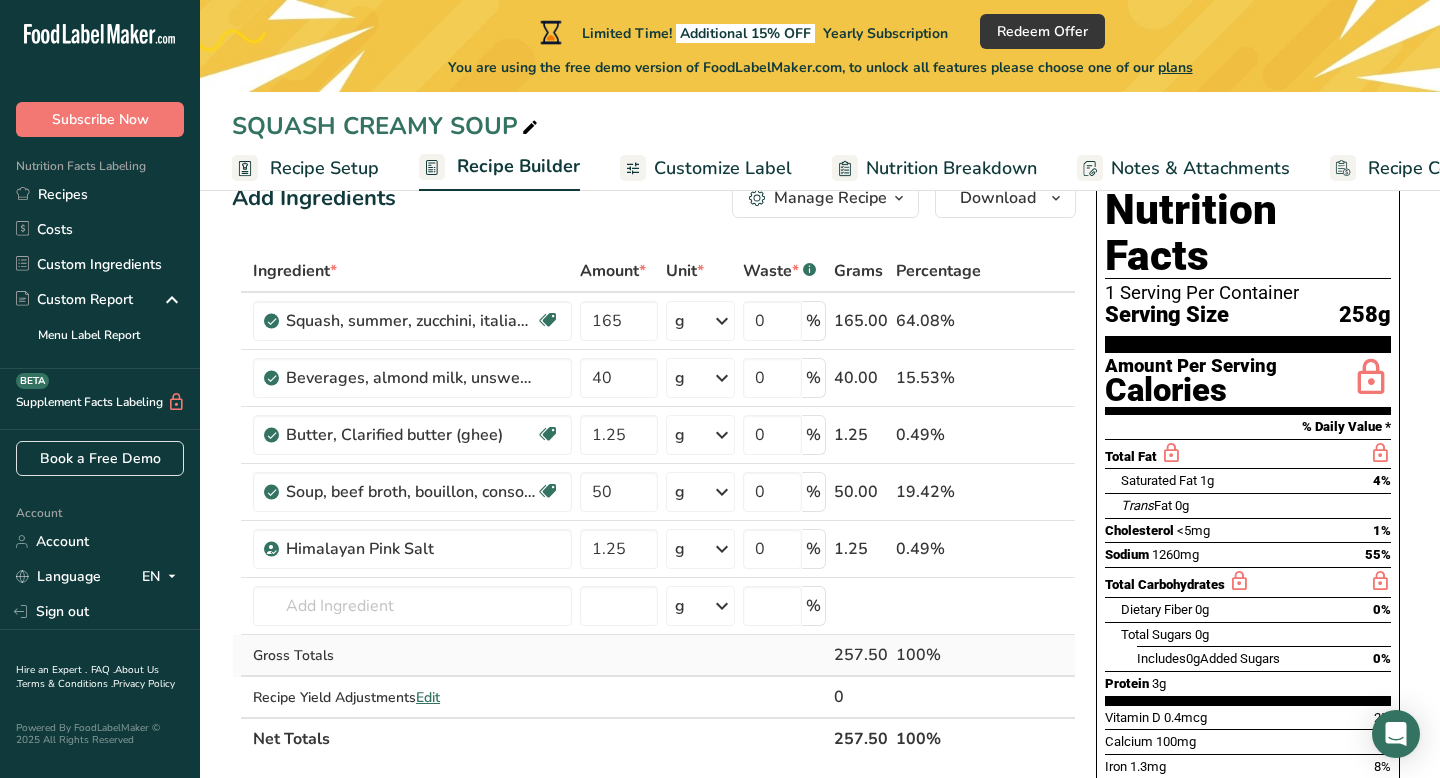 click on "Ingredient *
Amount *
Unit *
Waste *   .a-a{fill:#347362;}.b-a{fill:#fff;}          Grams
Percentage
Squash, summer, zucchini, italian style, canned
Dairy free
Gluten free
Vegan
Vegetarian
Soy free
165
g
Portions
1 cup
Weight Units
g
kg
mg
See more
Volume Units
l
Volume units require a density conversion. If you know your ingredient's density enter it below. Otherwise, click on "RIA" our AI Regulatory bot - she will be able to help you
lb/ft3
g/cm3
Confirm
mL
lb/ft3" at bounding box center (654, 505) 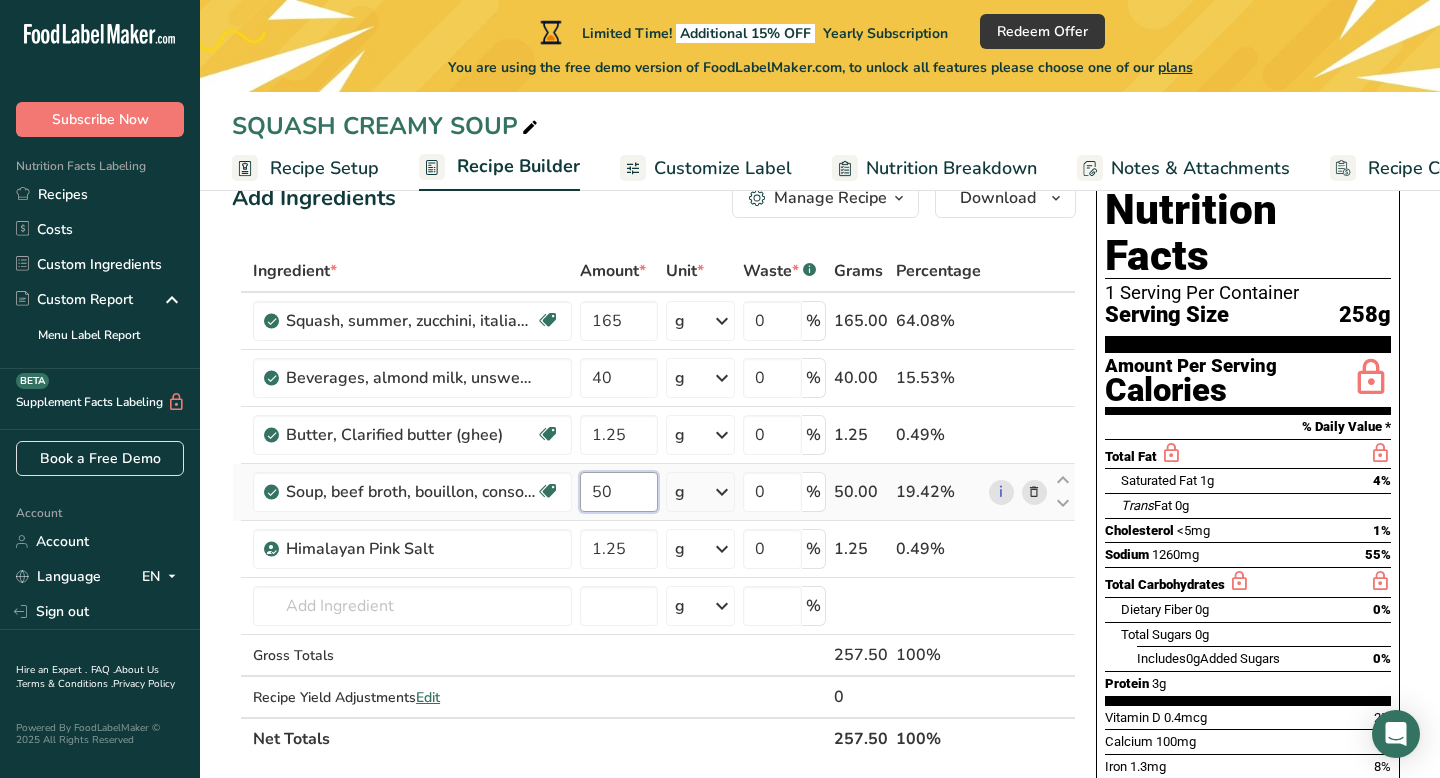 click on "50" at bounding box center [618, 492] 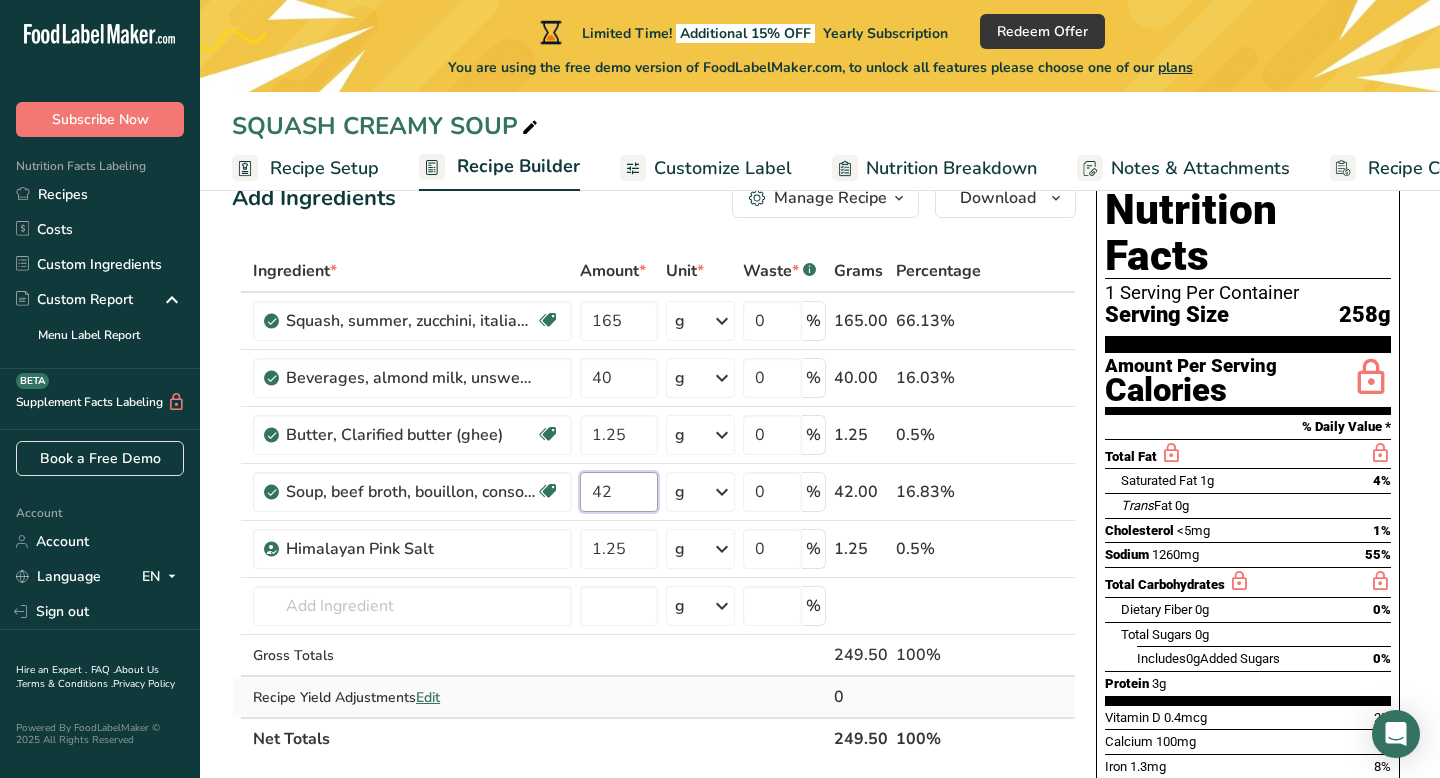 type on "42" 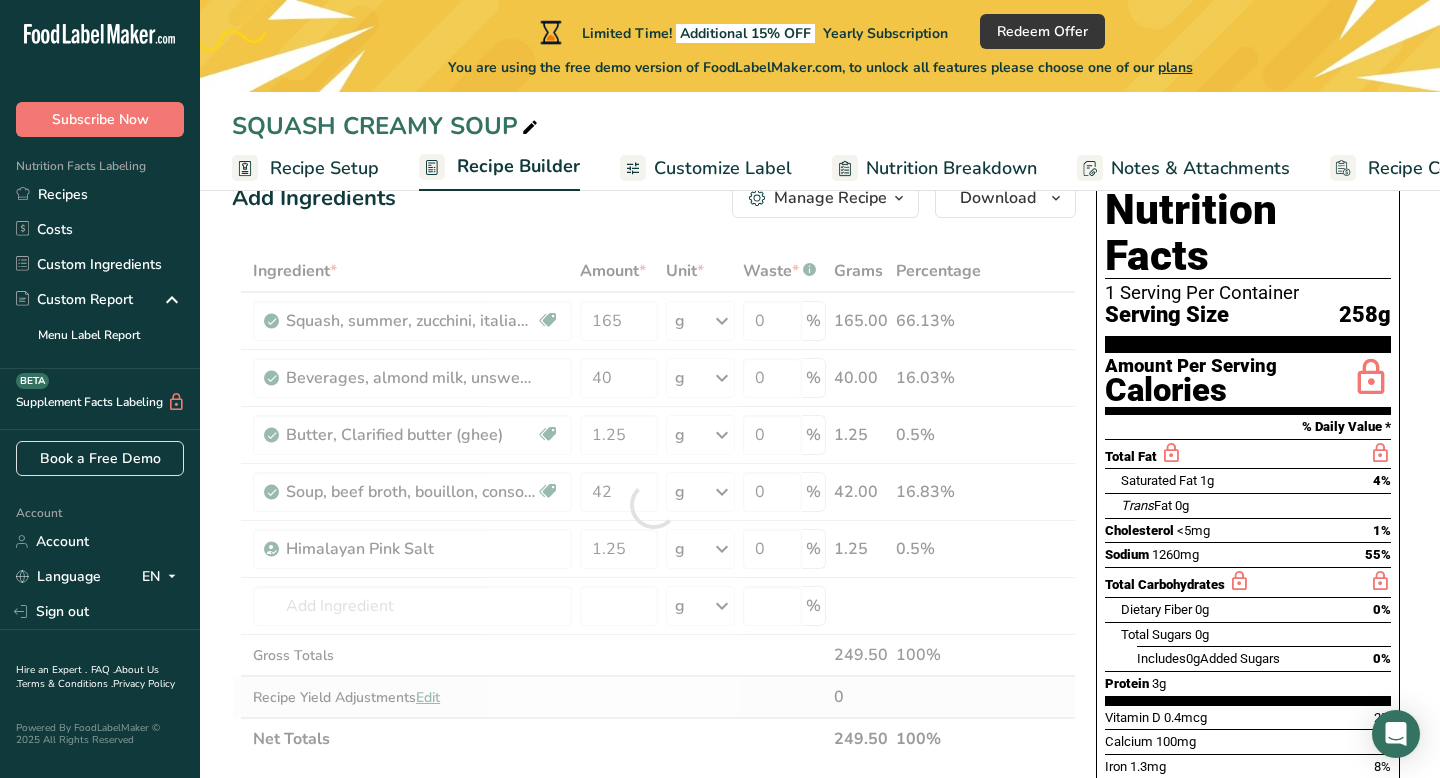 click on "Ingredient *
Amount *
Unit *
Waste *   .a-a{fill:#347362;}.b-a{fill:#fff;}          Grams
Percentage
Squash, summer, zucchini, italian style, canned
Dairy free
Gluten free
Vegan
Vegetarian
Soy free
165
g
Portions
1 cup
Weight Units
g
kg
mg
See more
Volume Units
l
Volume units require a density conversion. If you know your ingredient's density enter it below. Otherwise, click on "RIA" our AI Regulatory bot - she will be able to help you
lb/ft3
g/cm3
Confirm
mL
lb/ft3" at bounding box center [654, 505] 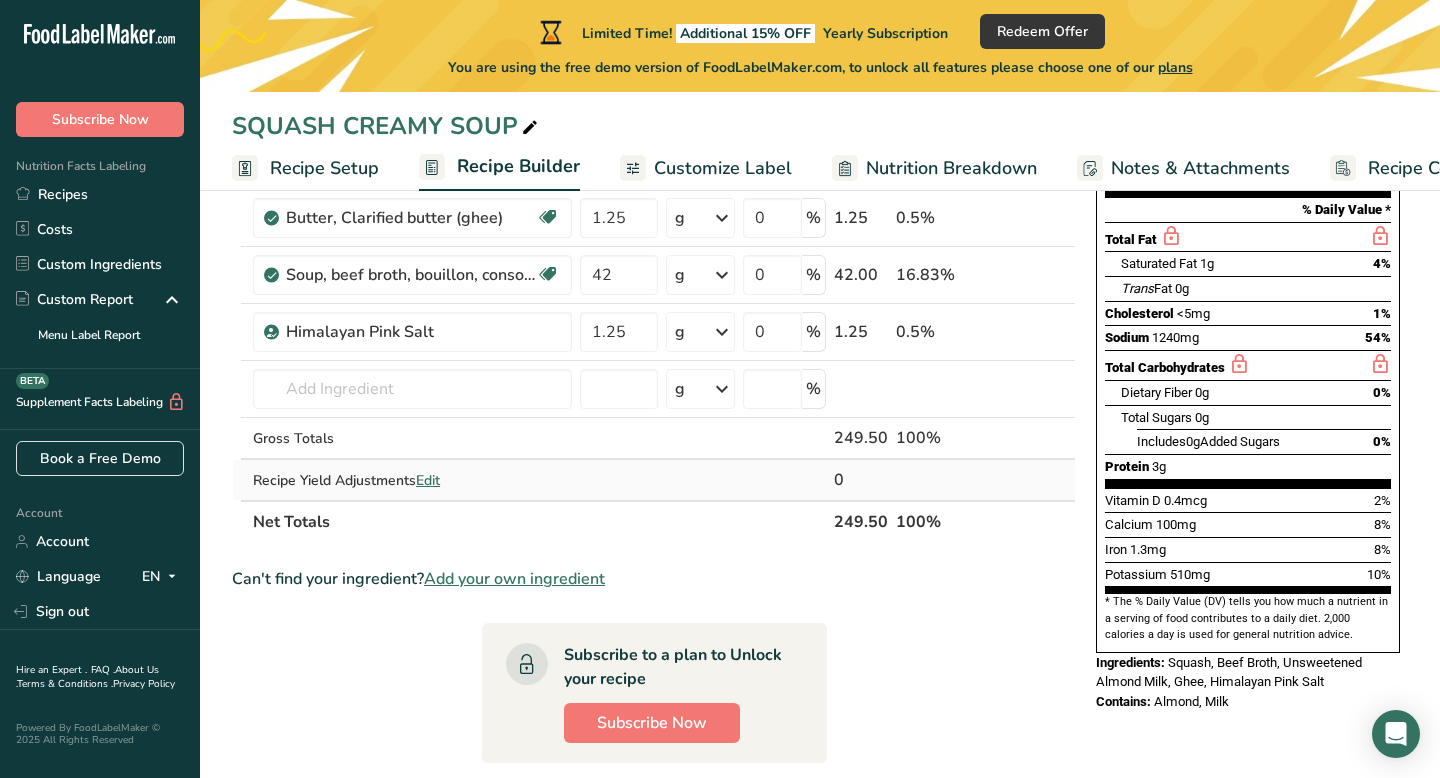 scroll, scrollTop: 276, scrollLeft: 0, axis: vertical 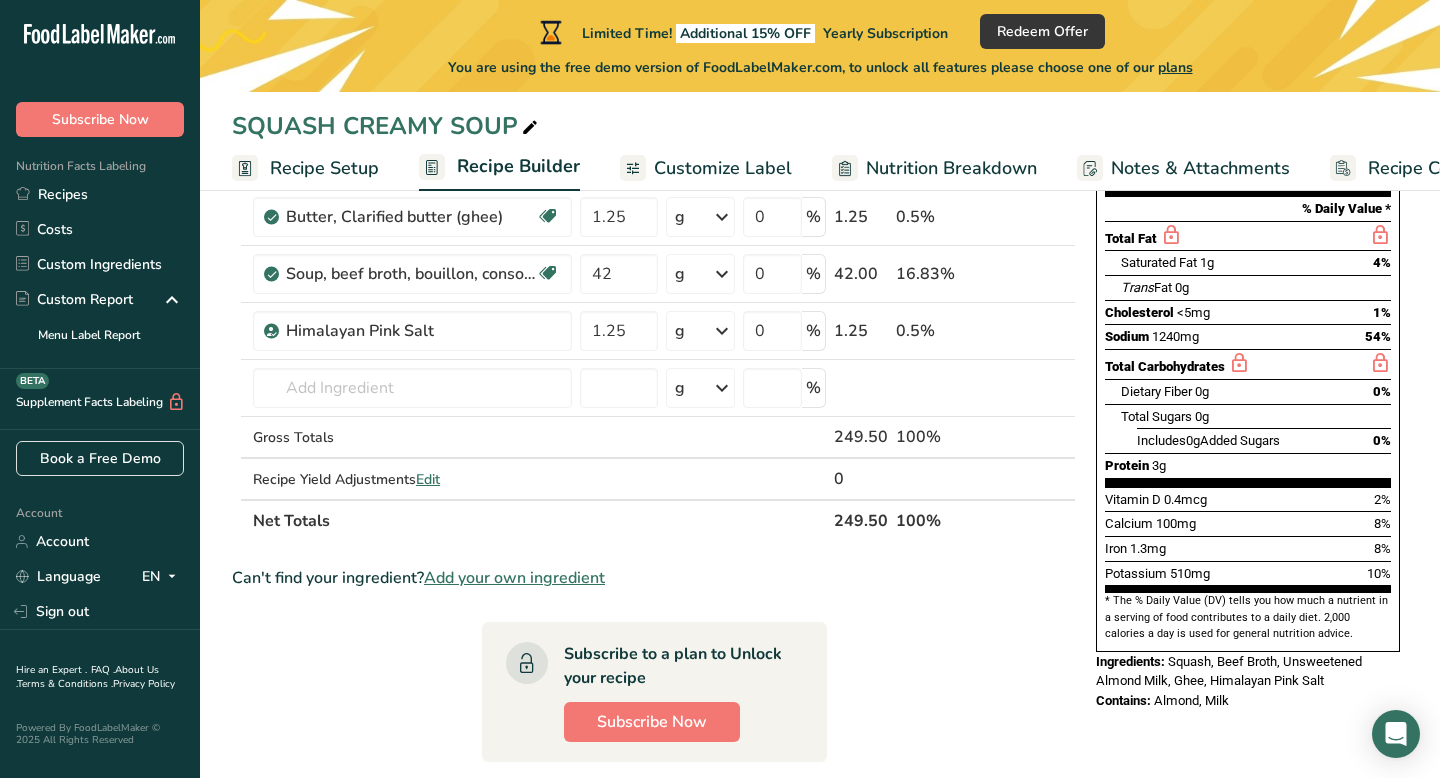 click on "Ingredient *
Amount *
Unit *
Waste *   .a-a{fill:#347362;}.b-a{fill:#fff;}          Grams
Percentage
Squash, summer, zucchini, italian style, canned
Dairy free
Gluten free
Vegan
Vegetarian
Soy free
165
g
Portions
1 cup
Weight Units
g
kg
mg
See more
Volume Units
l
Volume units require a density conversion. If you know your ingredient's density enter it below. Otherwise, click on "RIA" our AI Regulatory bot - she will be able to help you
lb/ft3
g/cm3
Confirm
mL
fl oz" at bounding box center [654, 637] 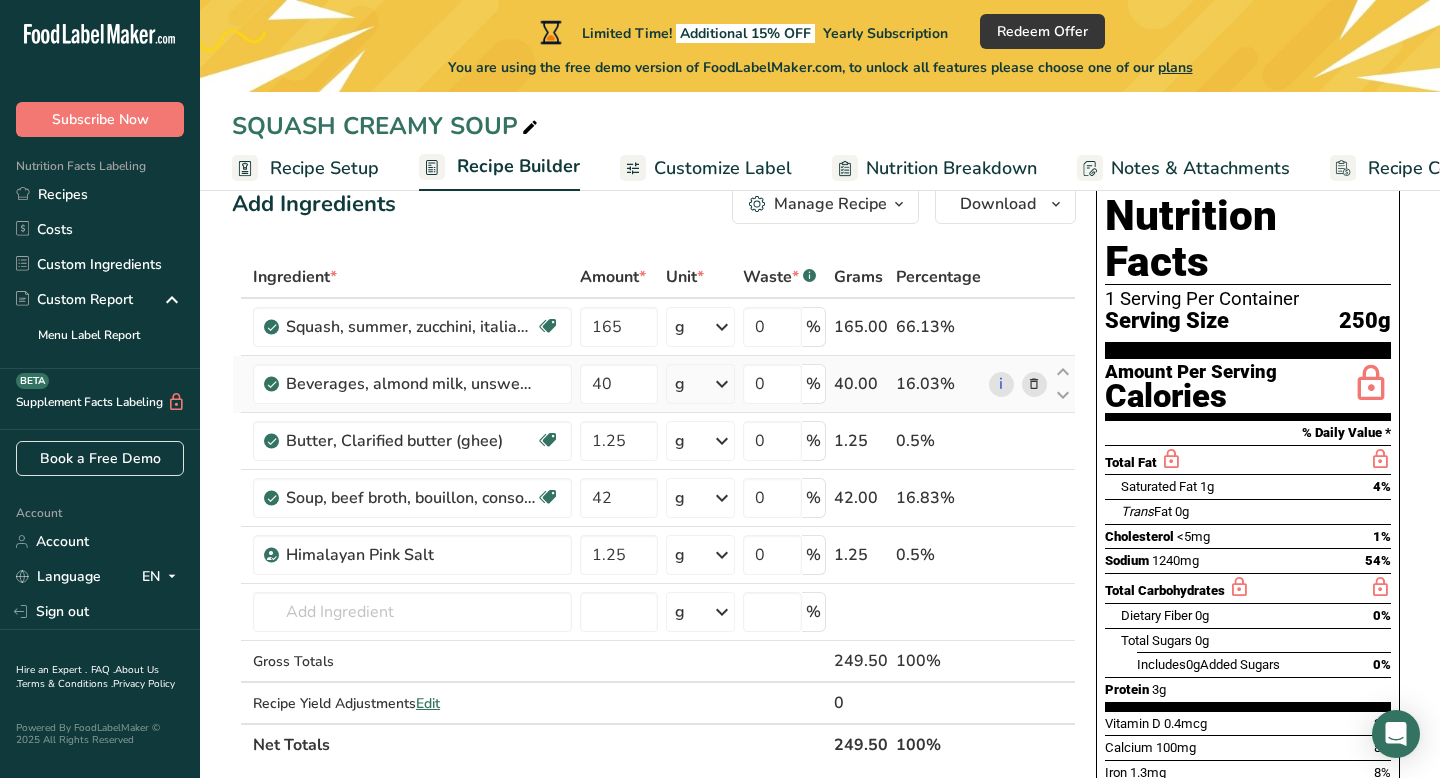 scroll, scrollTop: 49, scrollLeft: 0, axis: vertical 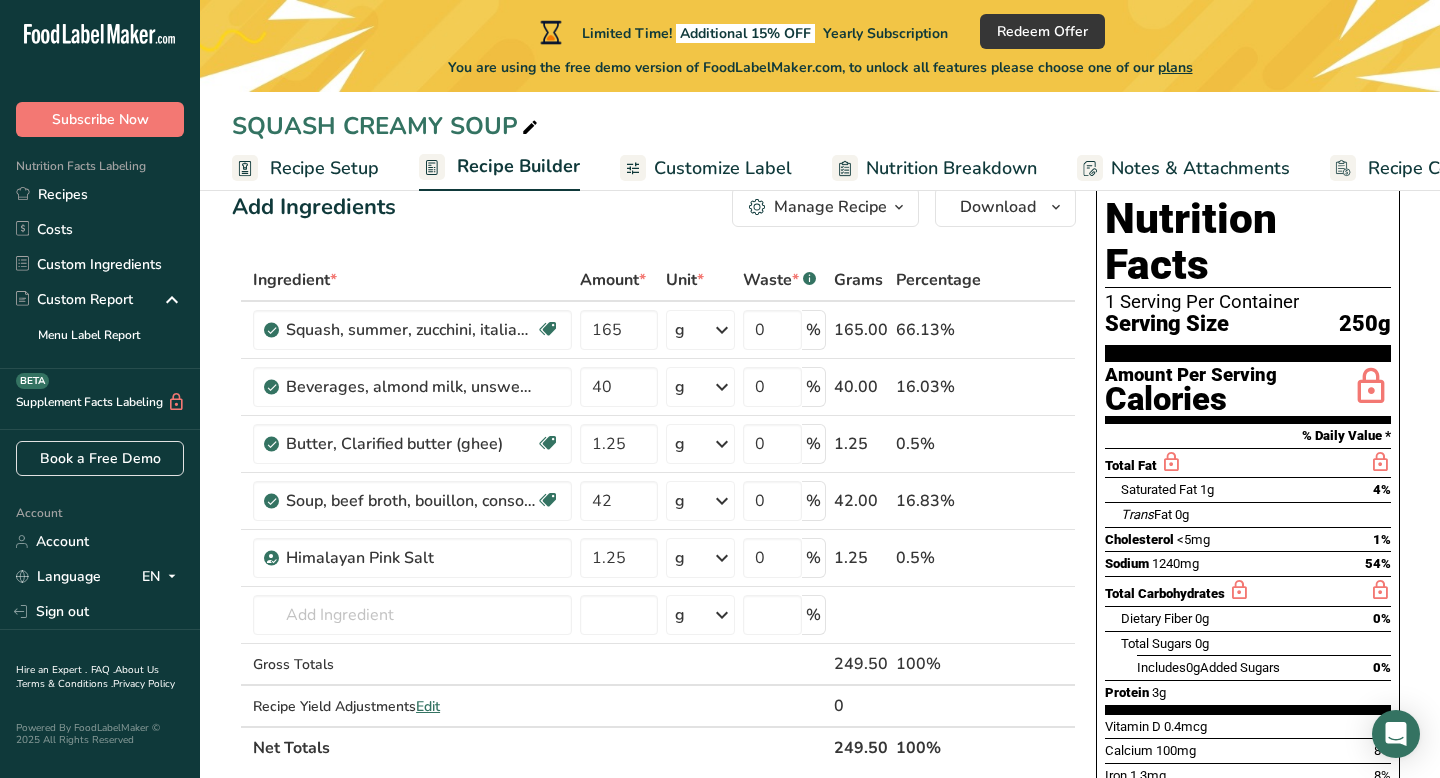 click on "Customize Label" at bounding box center (723, 168) 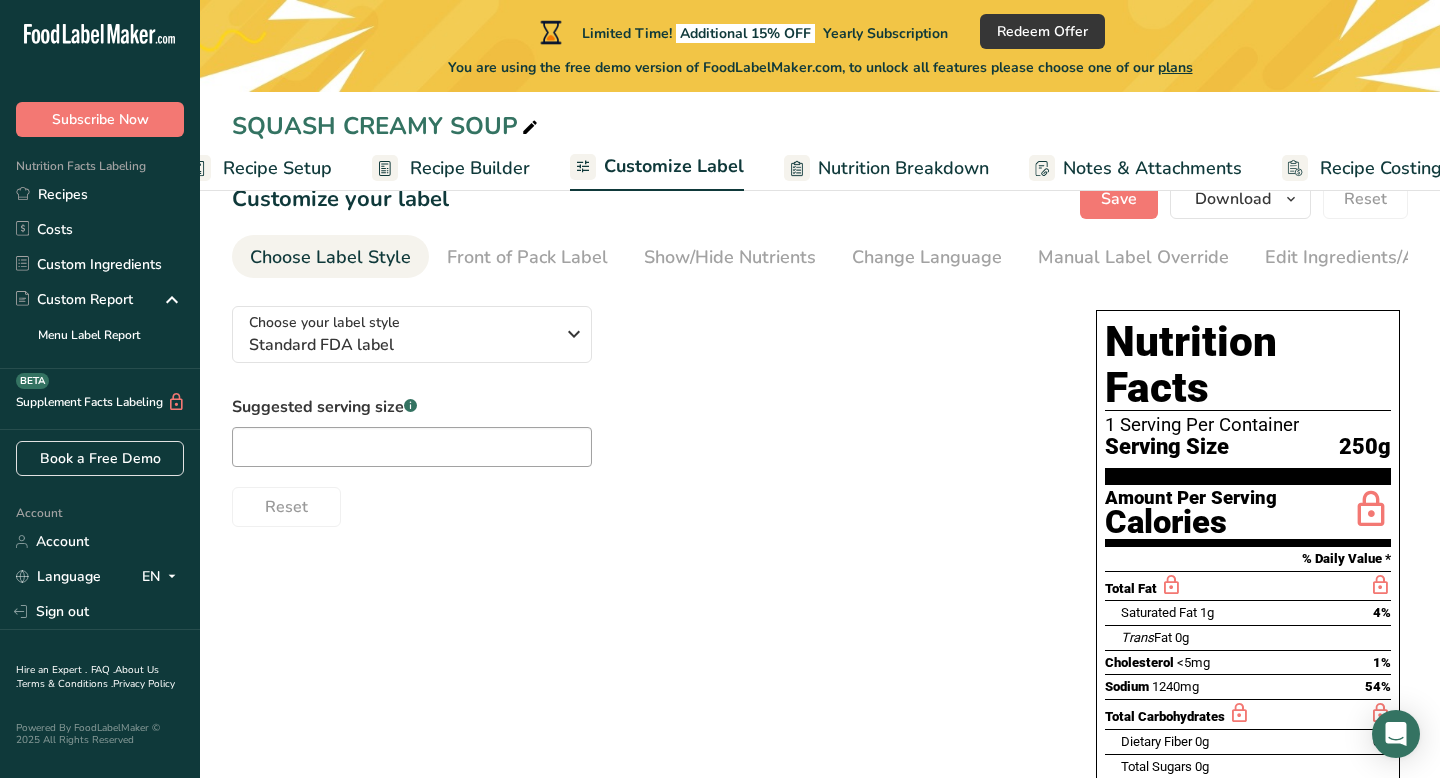 scroll, scrollTop: 0, scrollLeft: 81, axis: horizontal 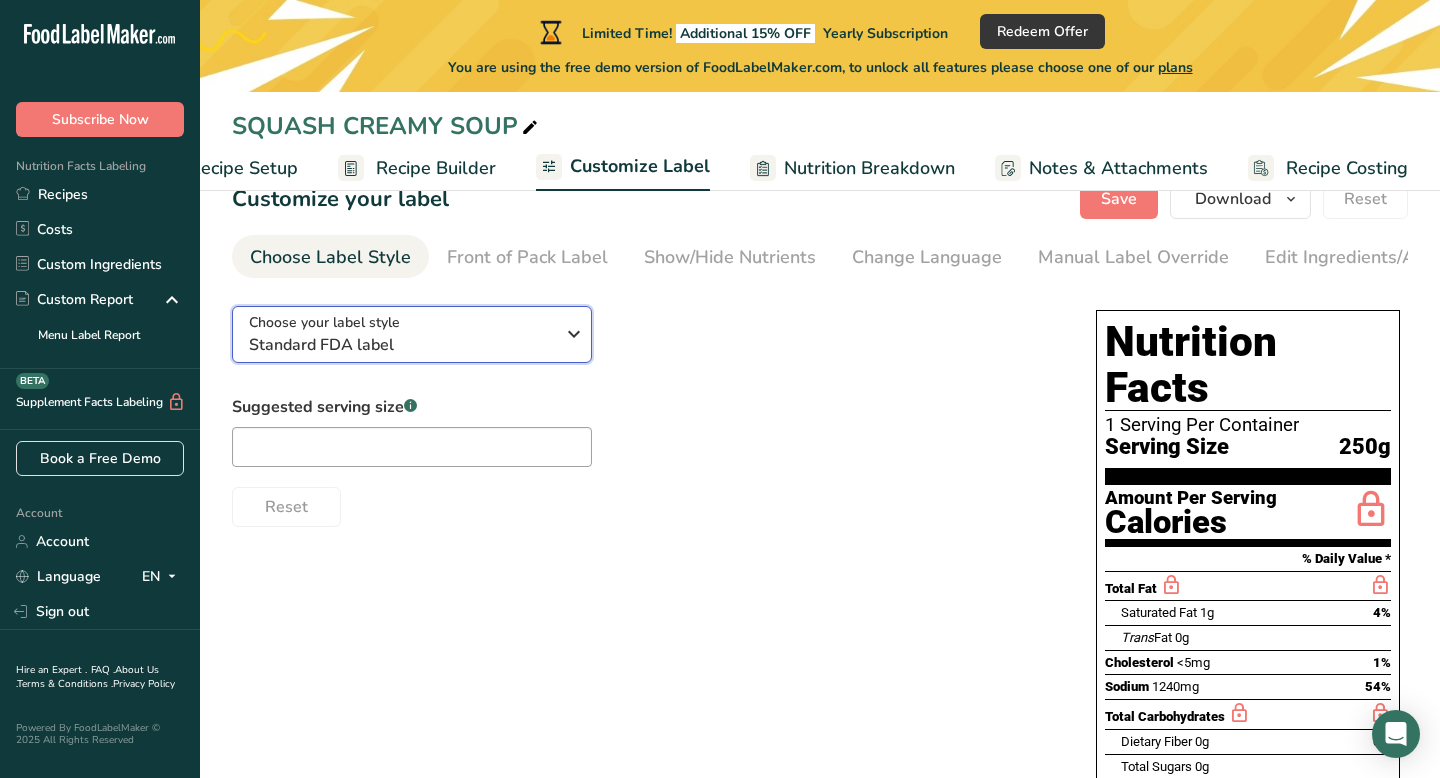 click at bounding box center (574, 334) 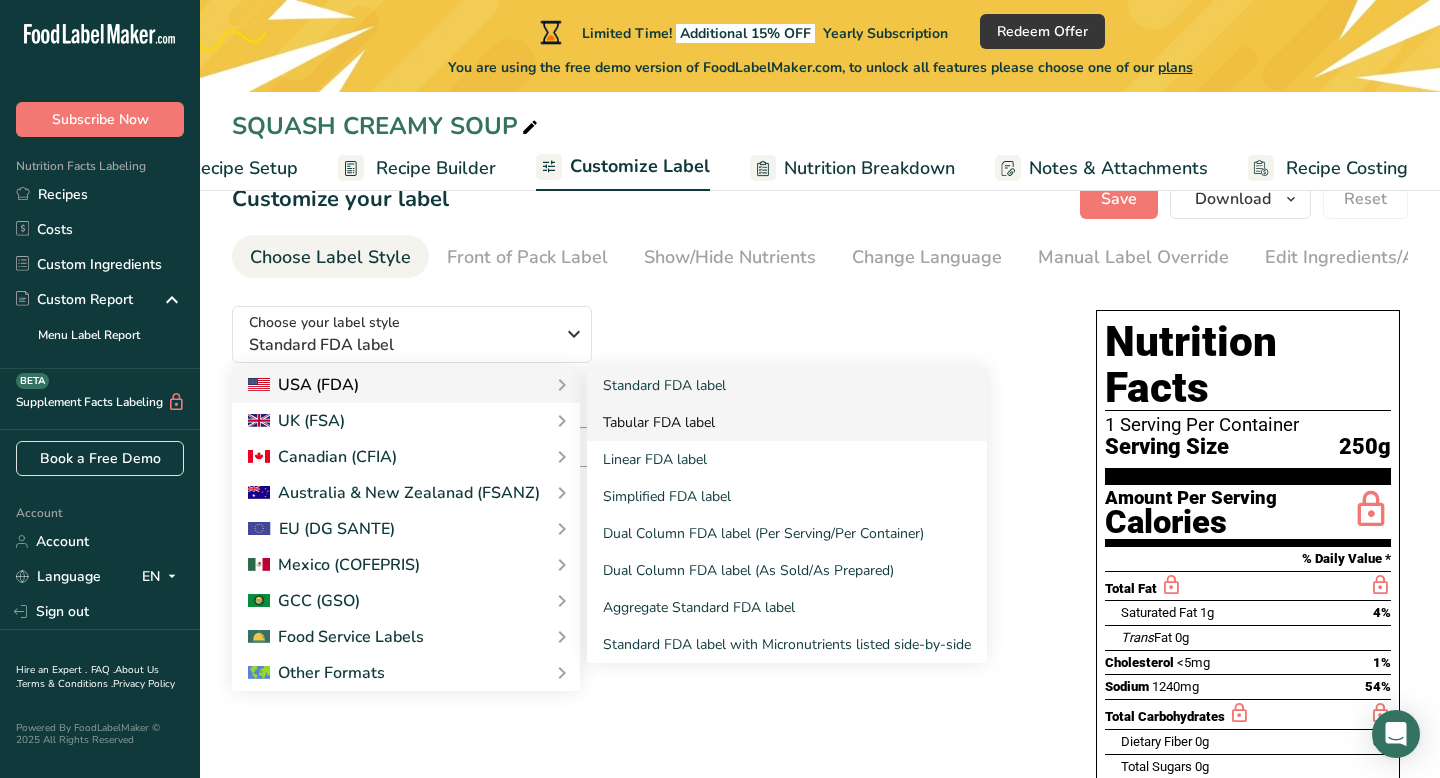 click on "Tabular FDA label" at bounding box center [787, 422] 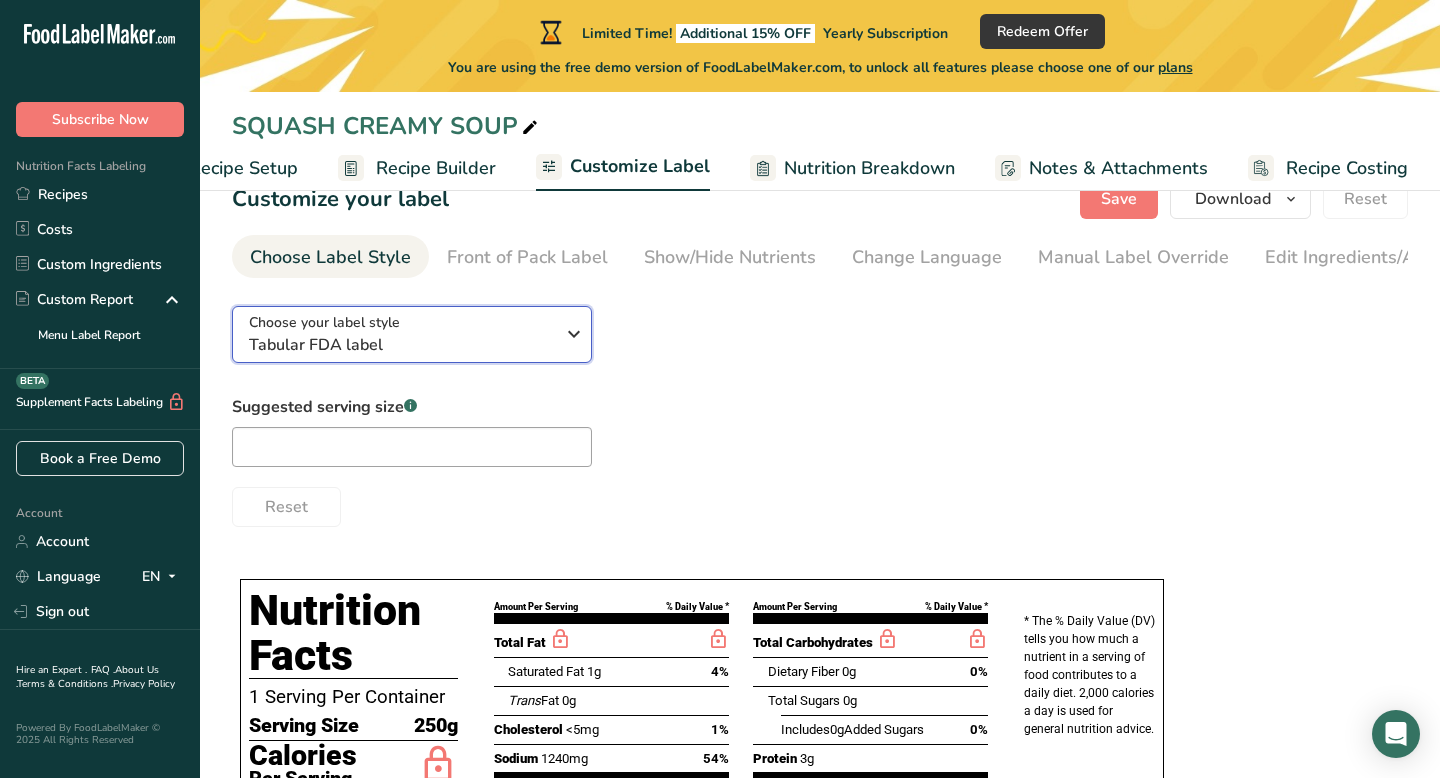 click at bounding box center [574, 334] 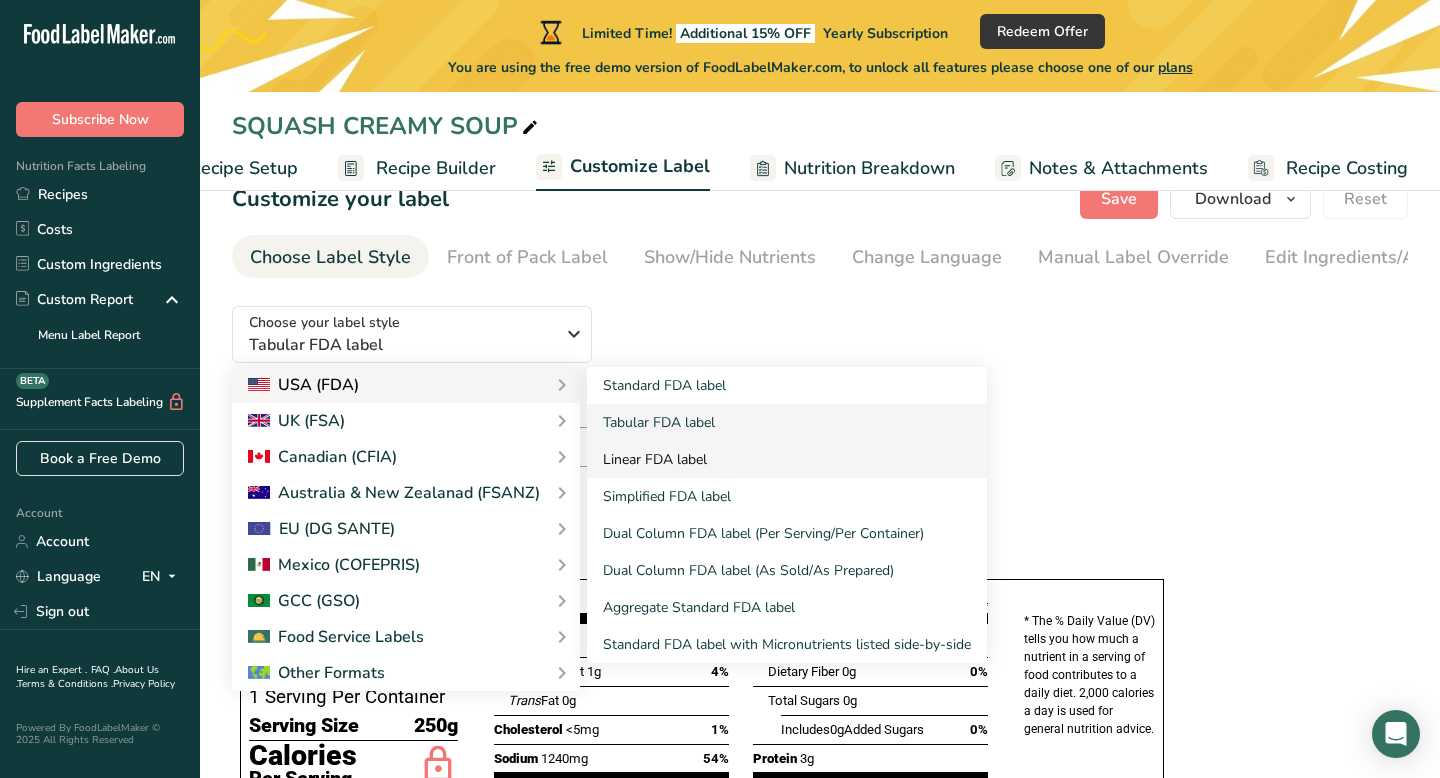 click on "Linear FDA label" at bounding box center [787, 459] 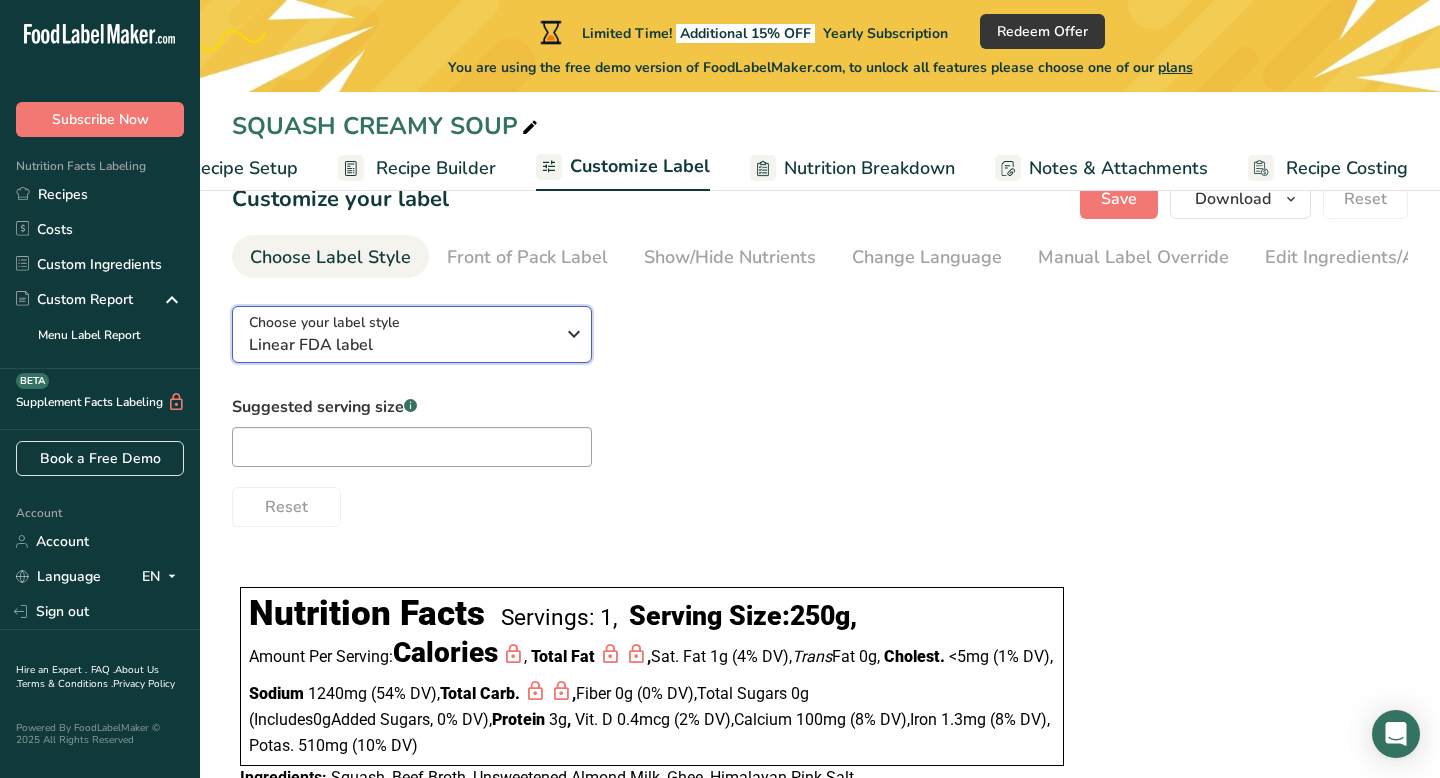 click at bounding box center (574, 334) 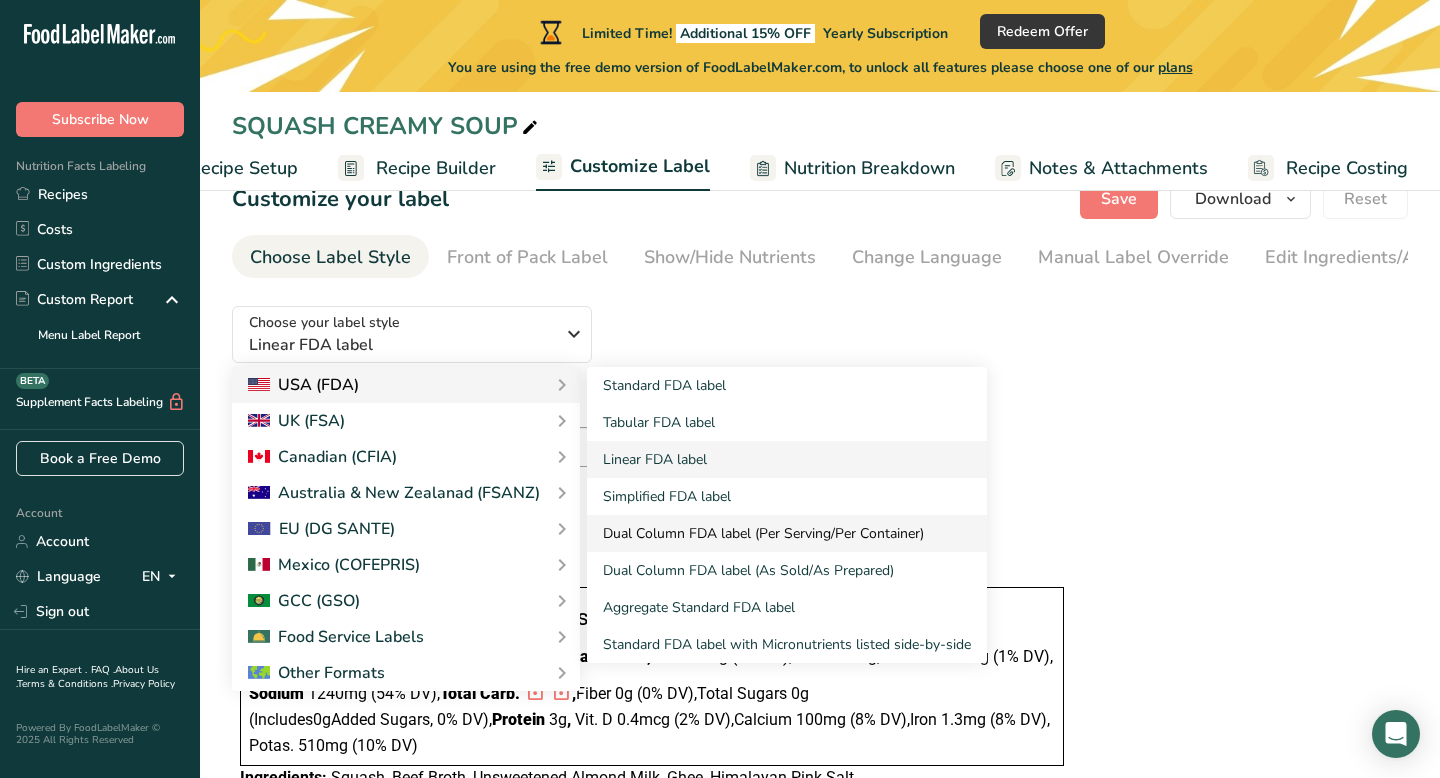 click on "Dual Column FDA label (Per Serving/Per Container)" at bounding box center (787, 533) 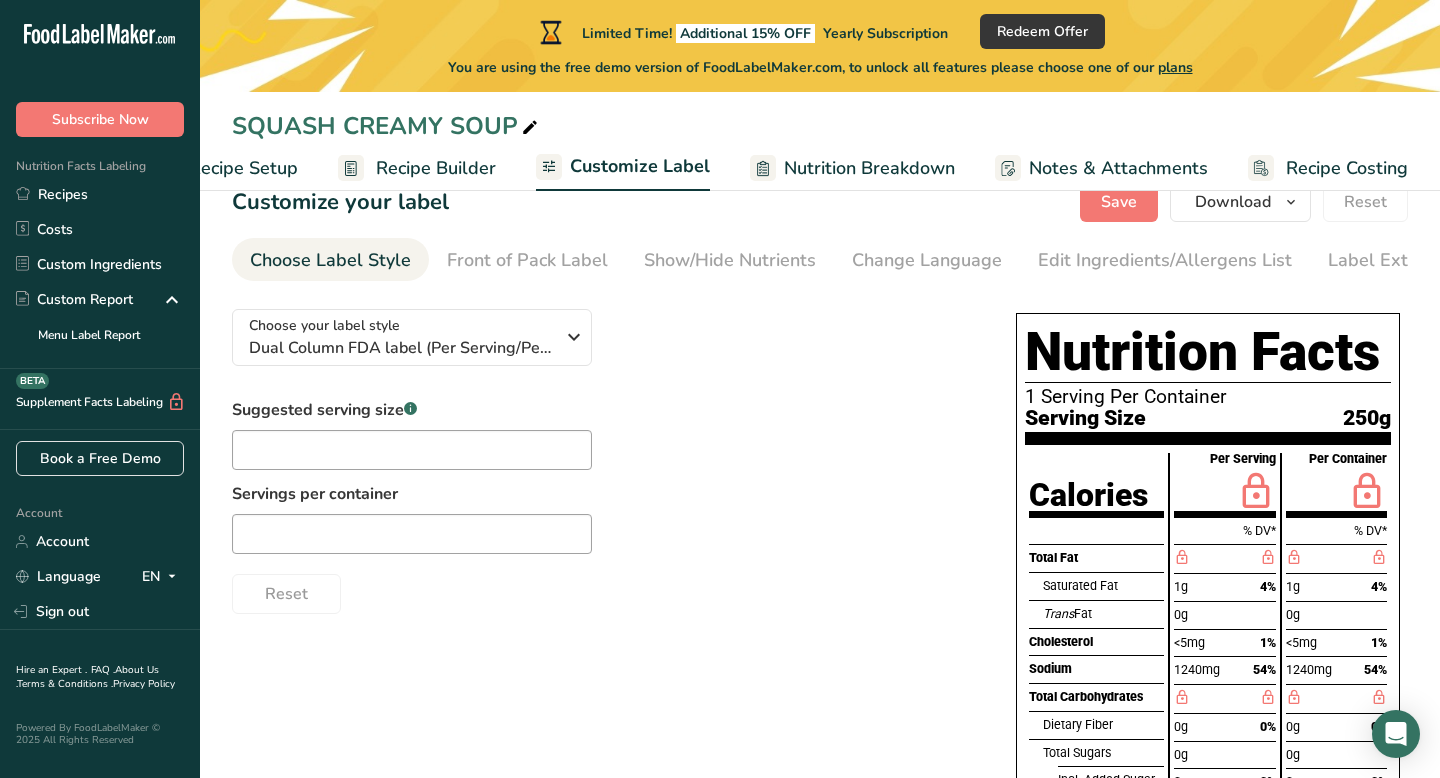scroll, scrollTop: 0, scrollLeft: 0, axis: both 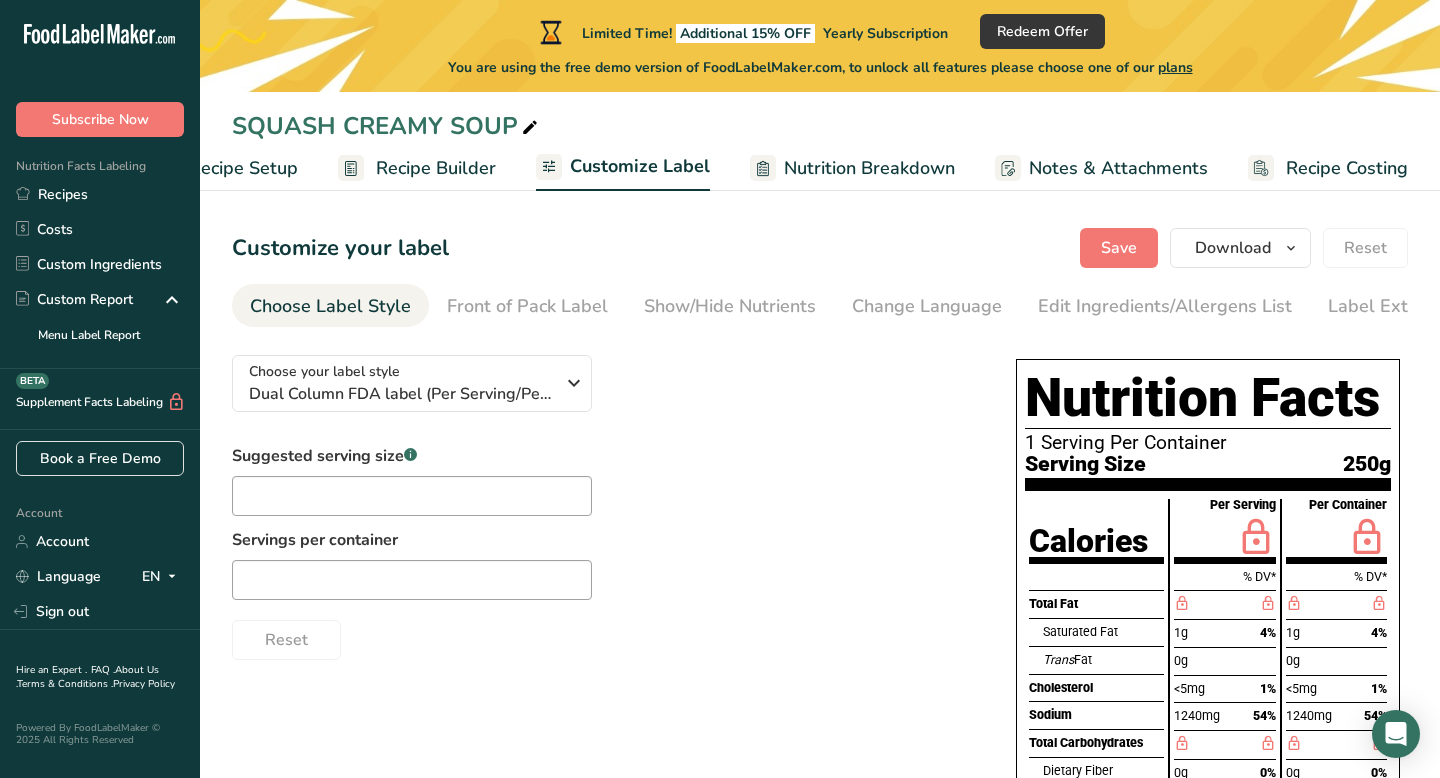 click on "Recipe Builder" at bounding box center (436, 168) 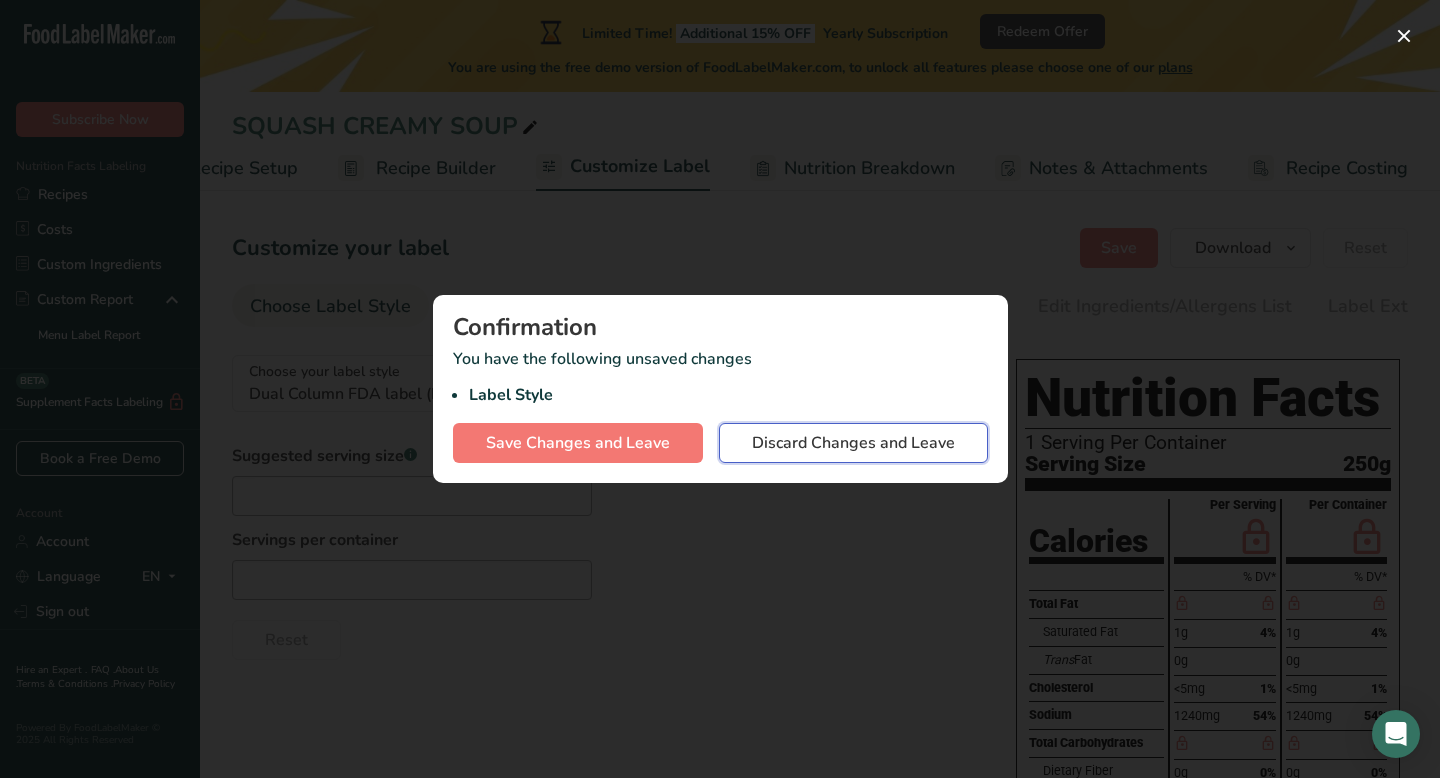 click on "Discard Changes and Leave" at bounding box center (853, 443) 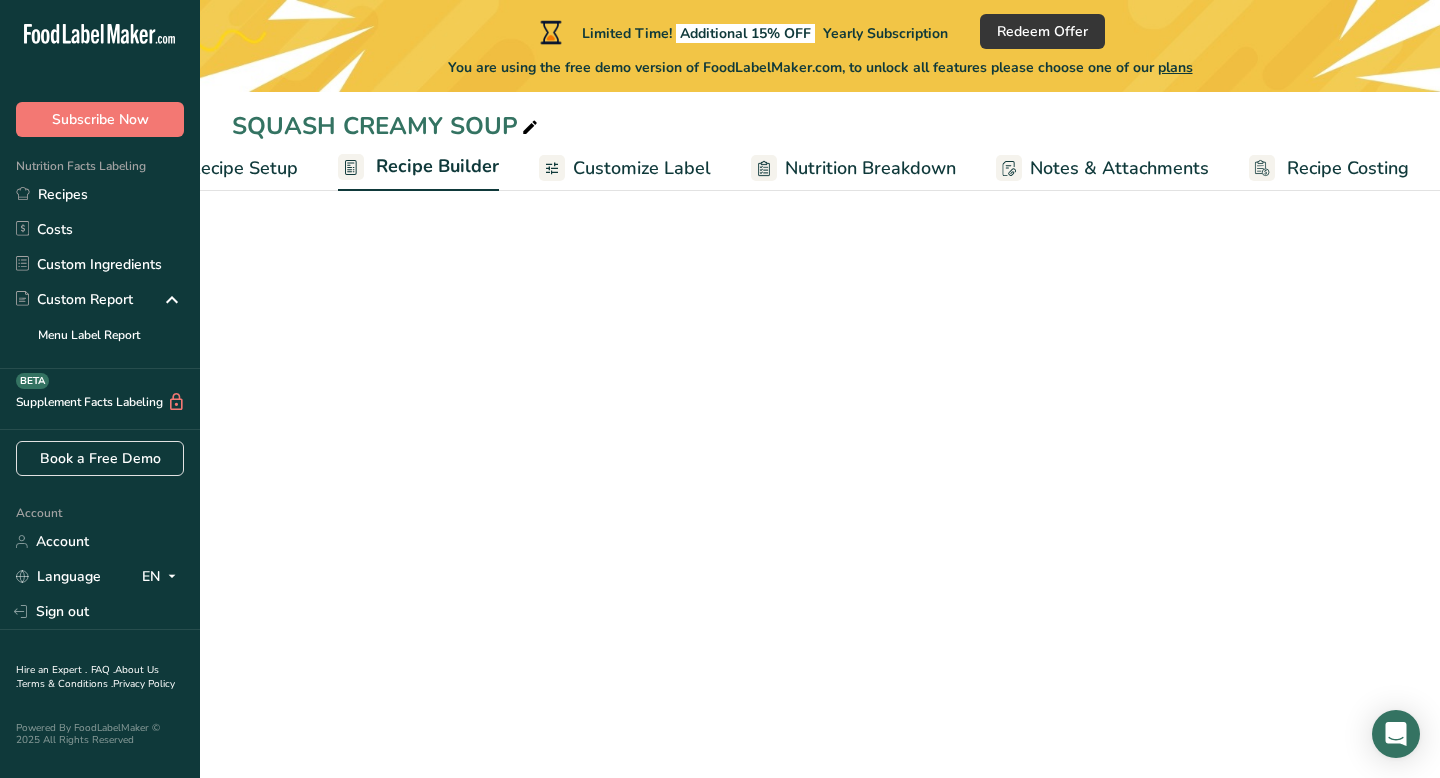 scroll, scrollTop: 0, scrollLeft: 81, axis: horizontal 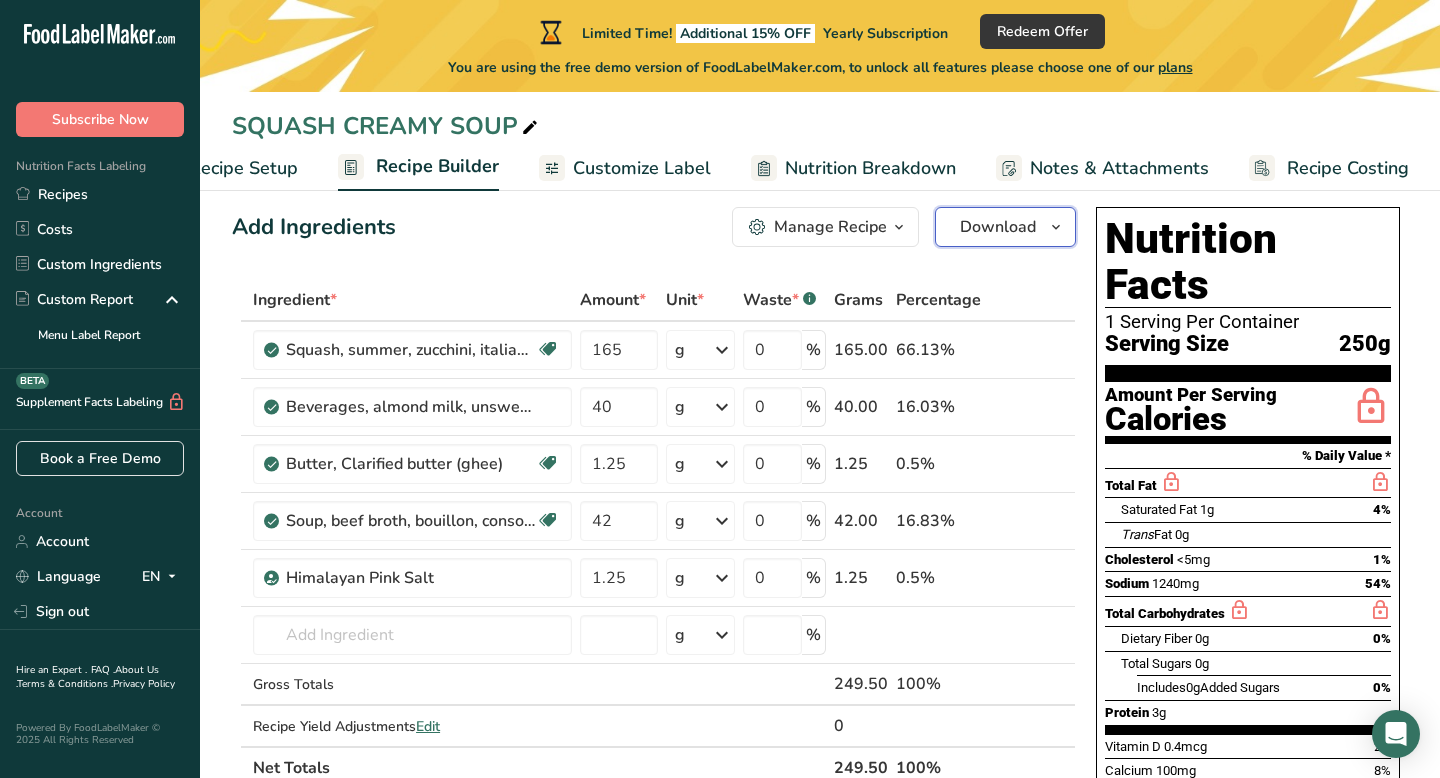 click on "Download" at bounding box center (998, 227) 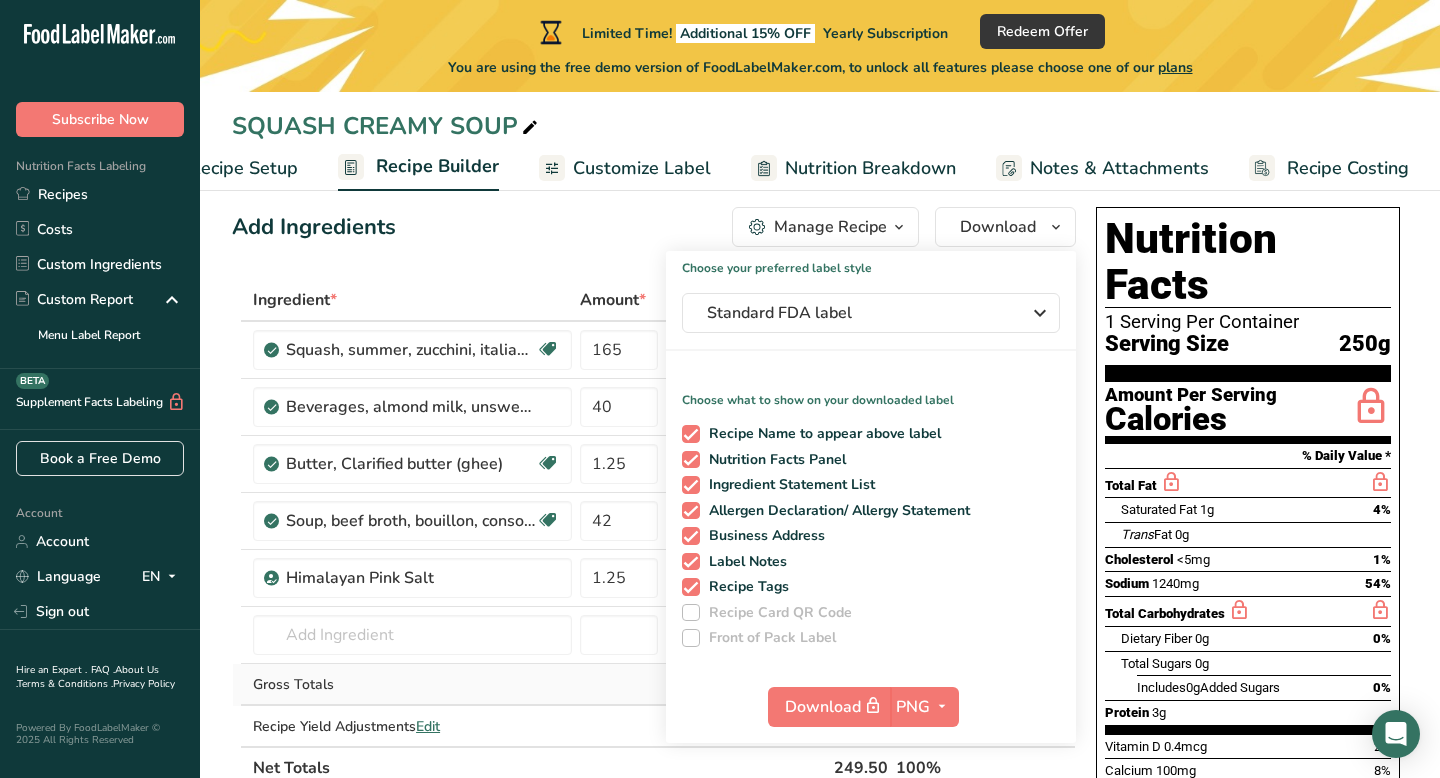 click on "Gross Totals" at bounding box center (412, 684) 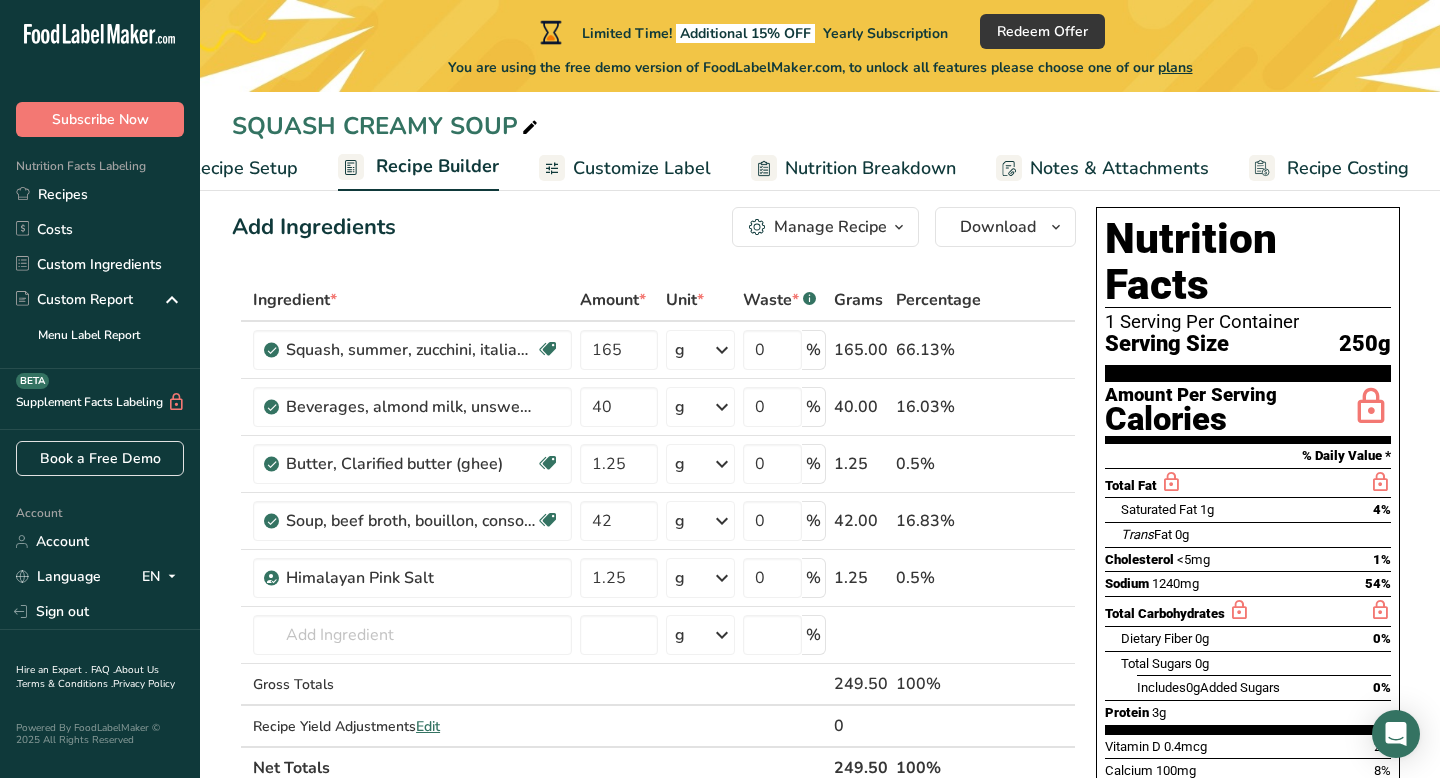 click on "Customize Label" at bounding box center [642, 168] 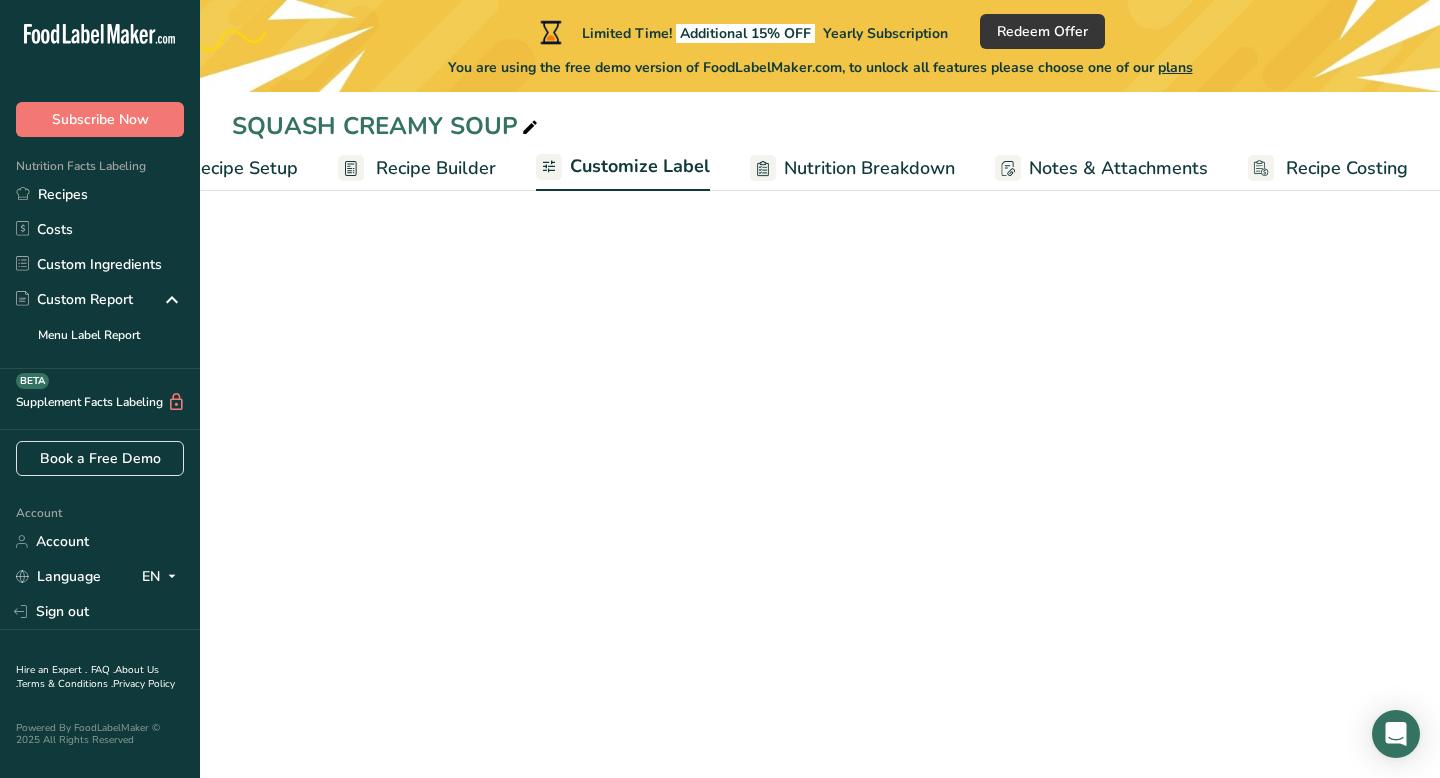 scroll, scrollTop: 0, scrollLeft: 81, axis: horizontal 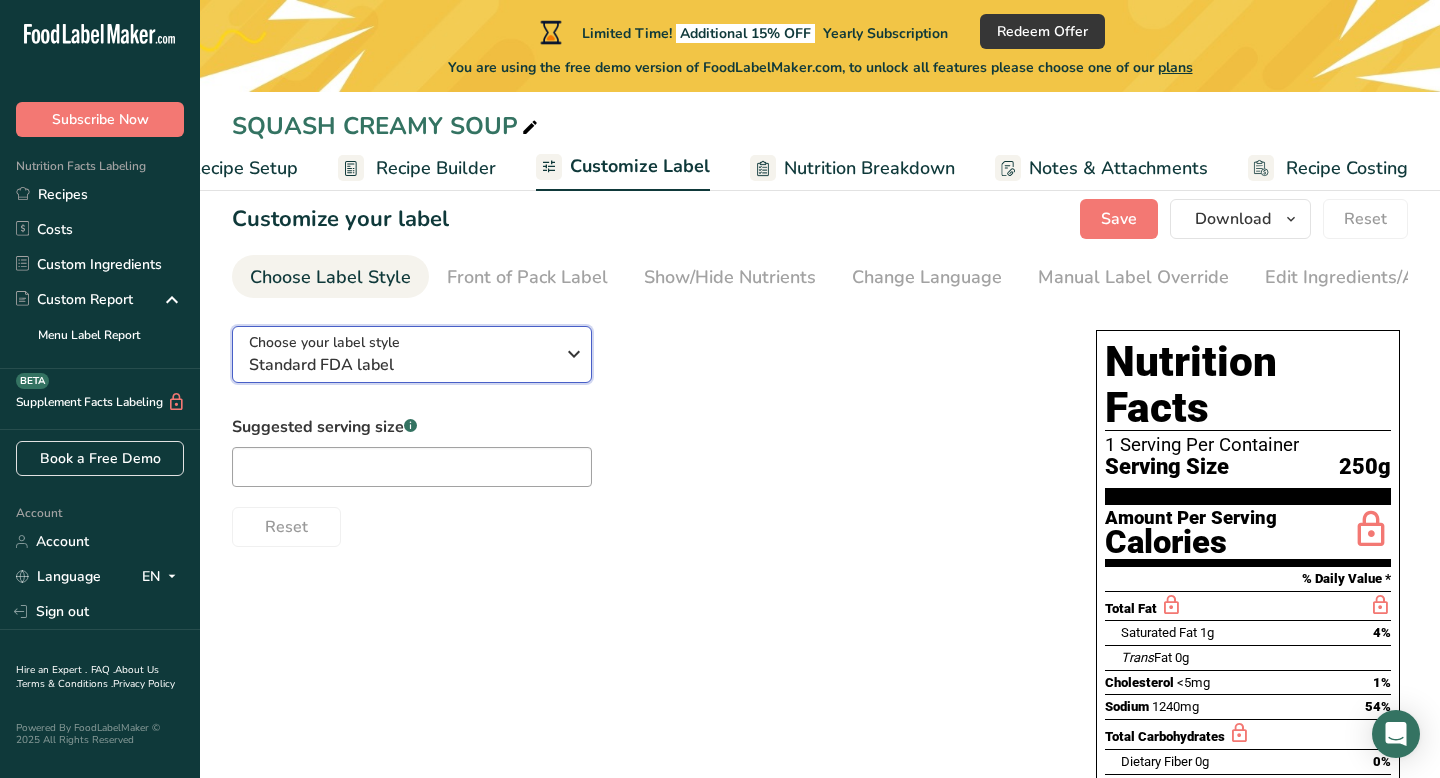 click at bounding box center (574, 354) 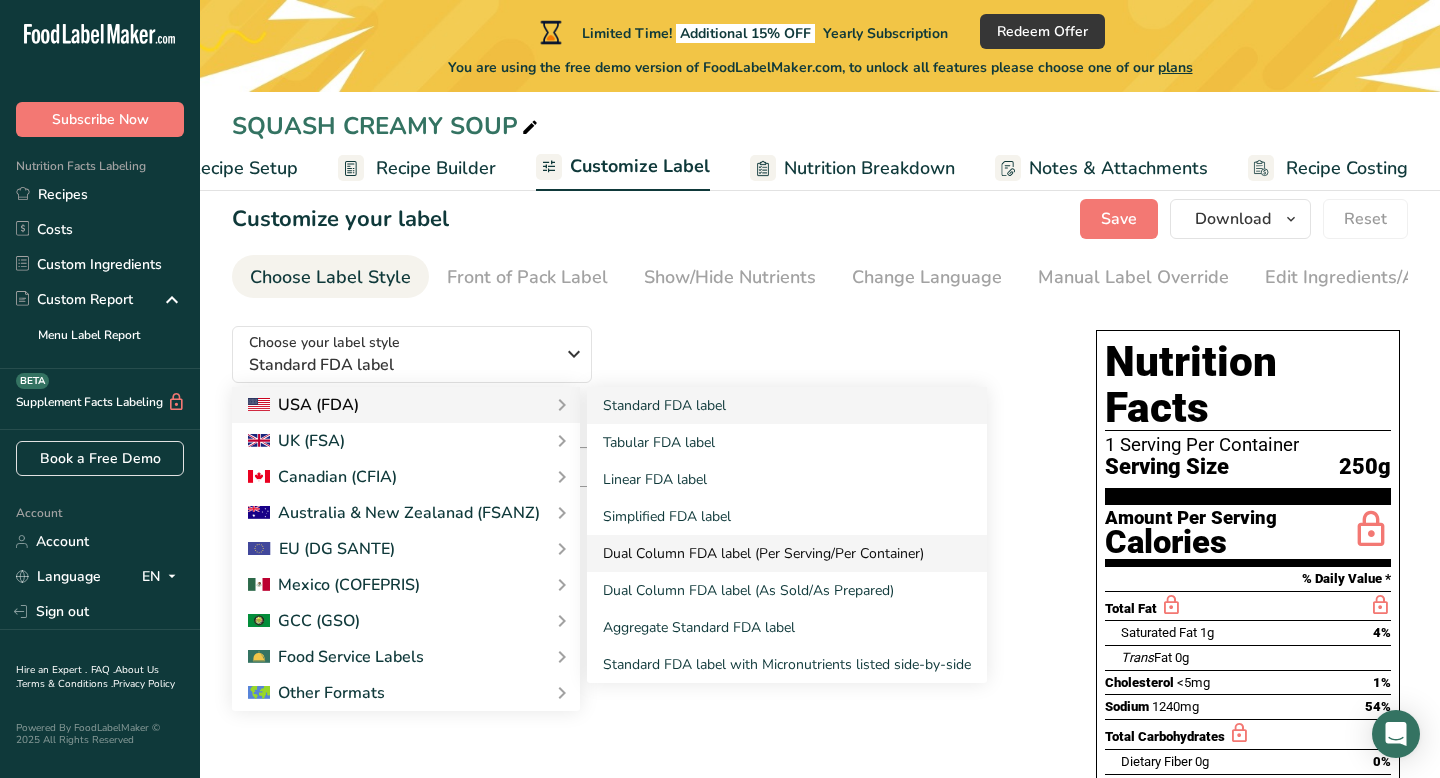 click on "Dual Column FDA label (Per Serving/Per Container)" at bounding box center (787, 553) 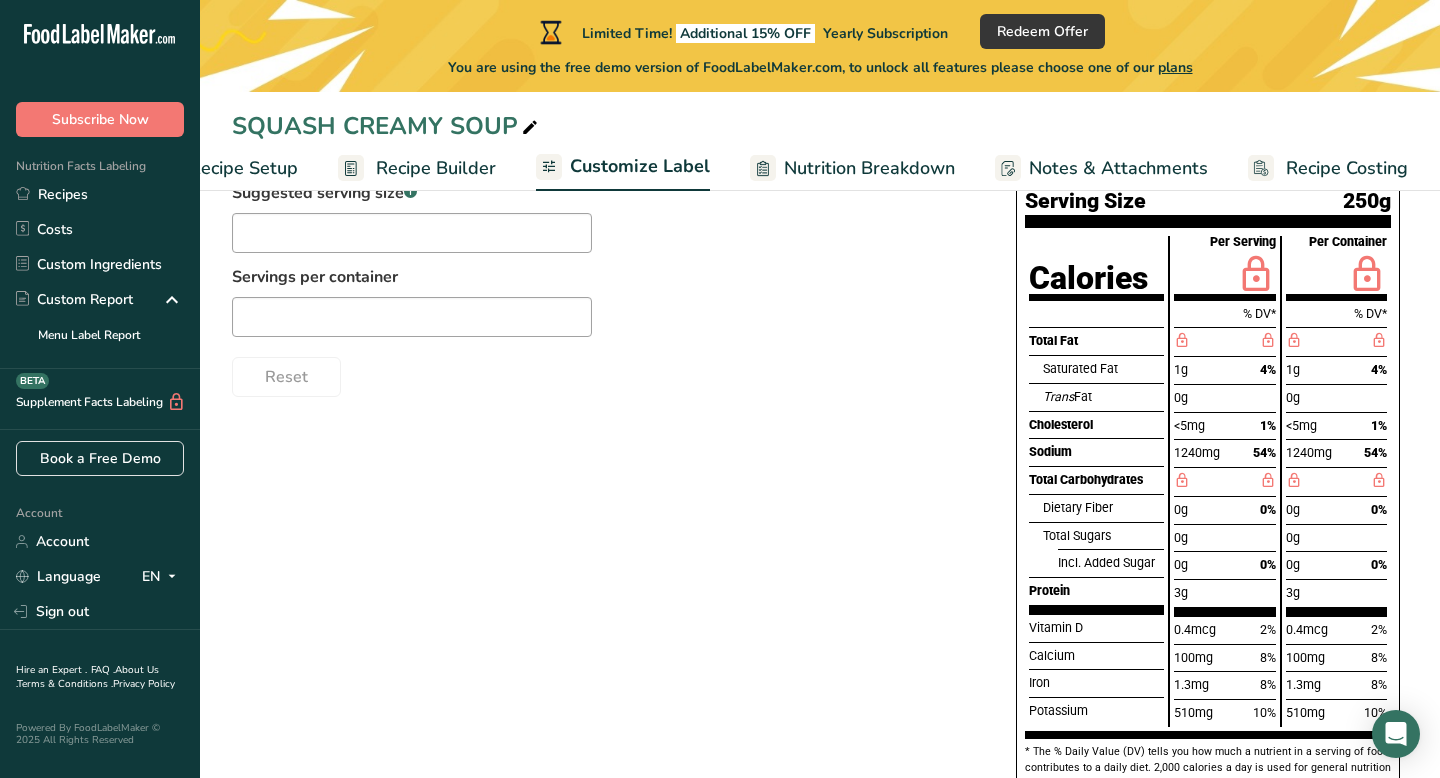 scroll, scrollTop: 399, scrollLeft: 0, axis: vertical 